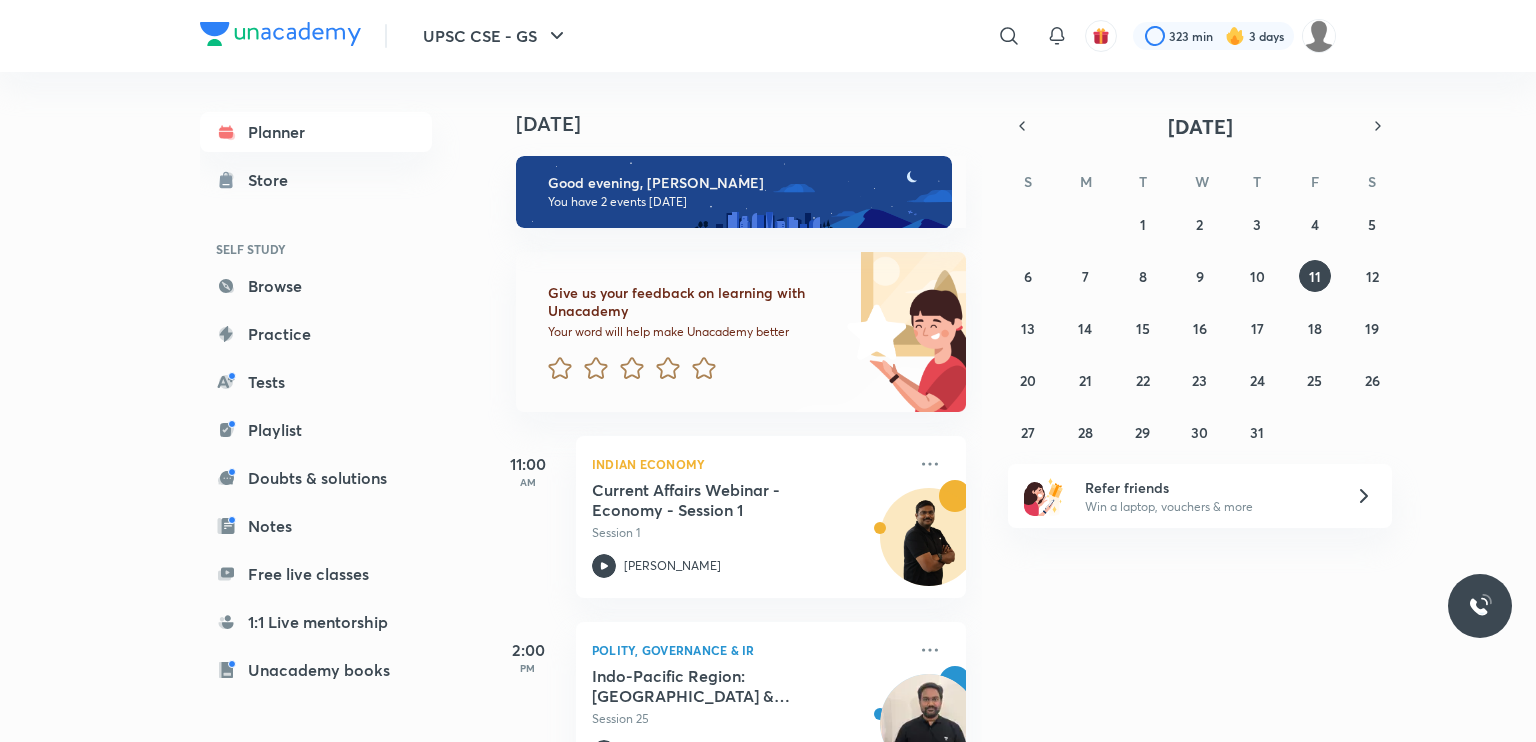 scroll, scrollTop: 0, scrollLeft: 0, axis: both 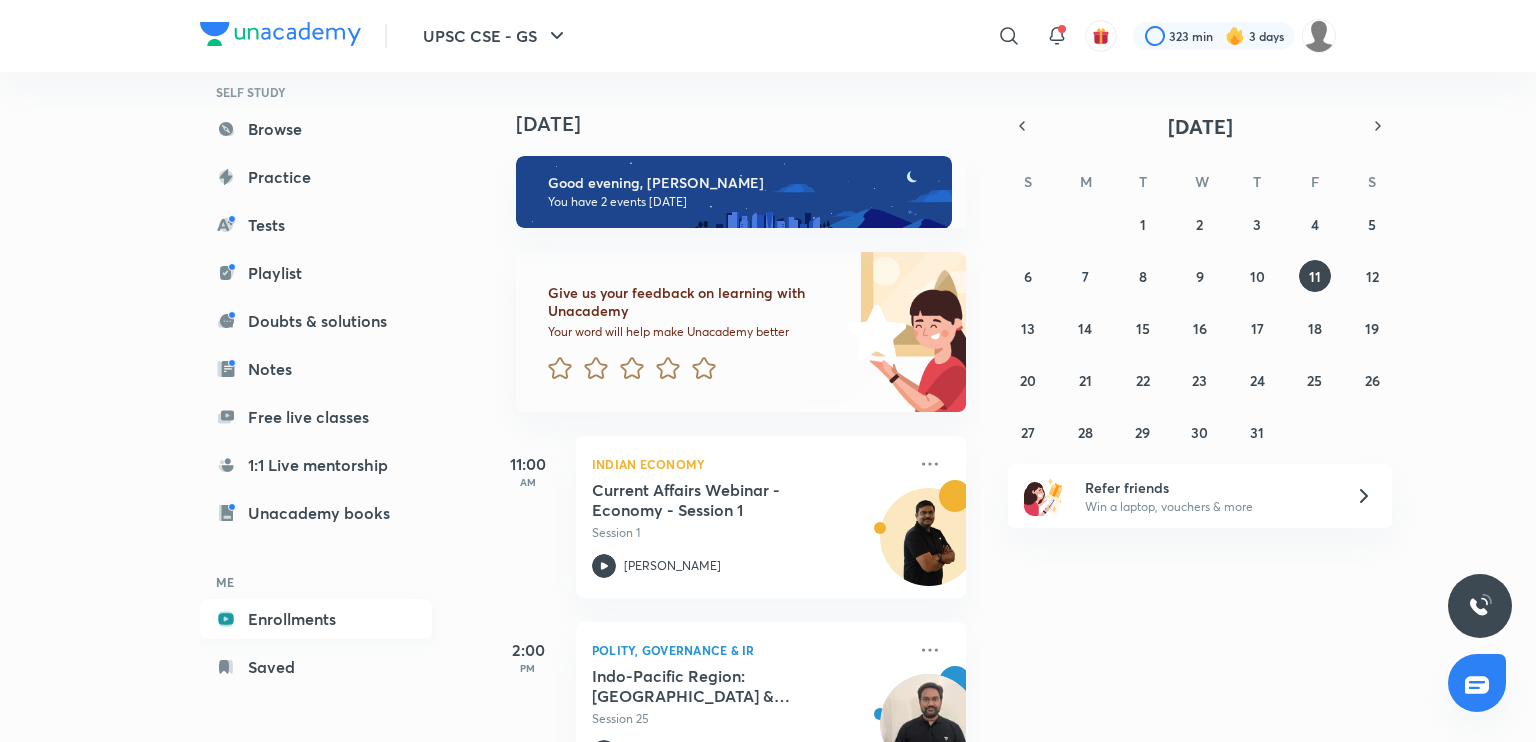 click on "Enrollments" at bounding box center (316, 619) 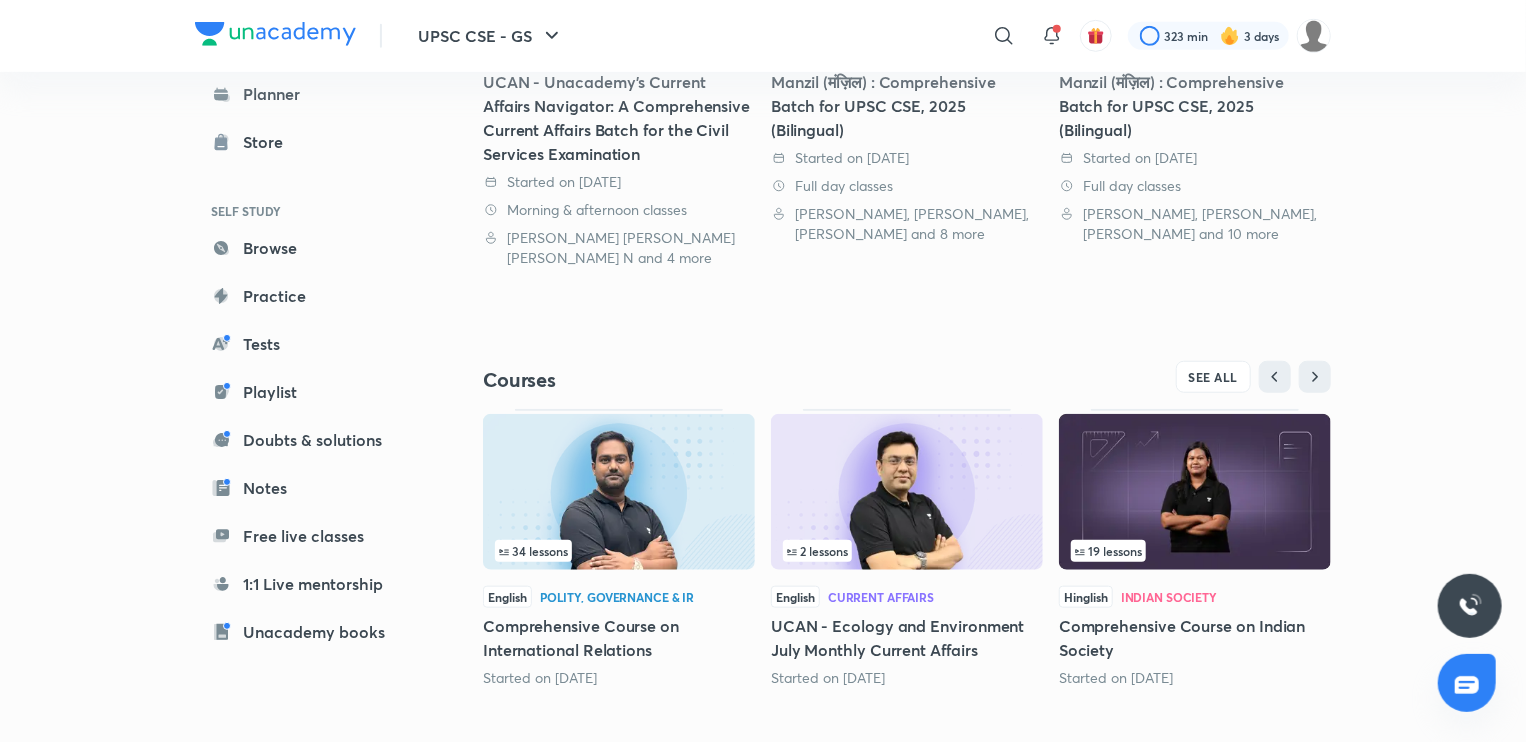 scroll, scrollTop: 680, scrollLeft: 0, axis: vertical 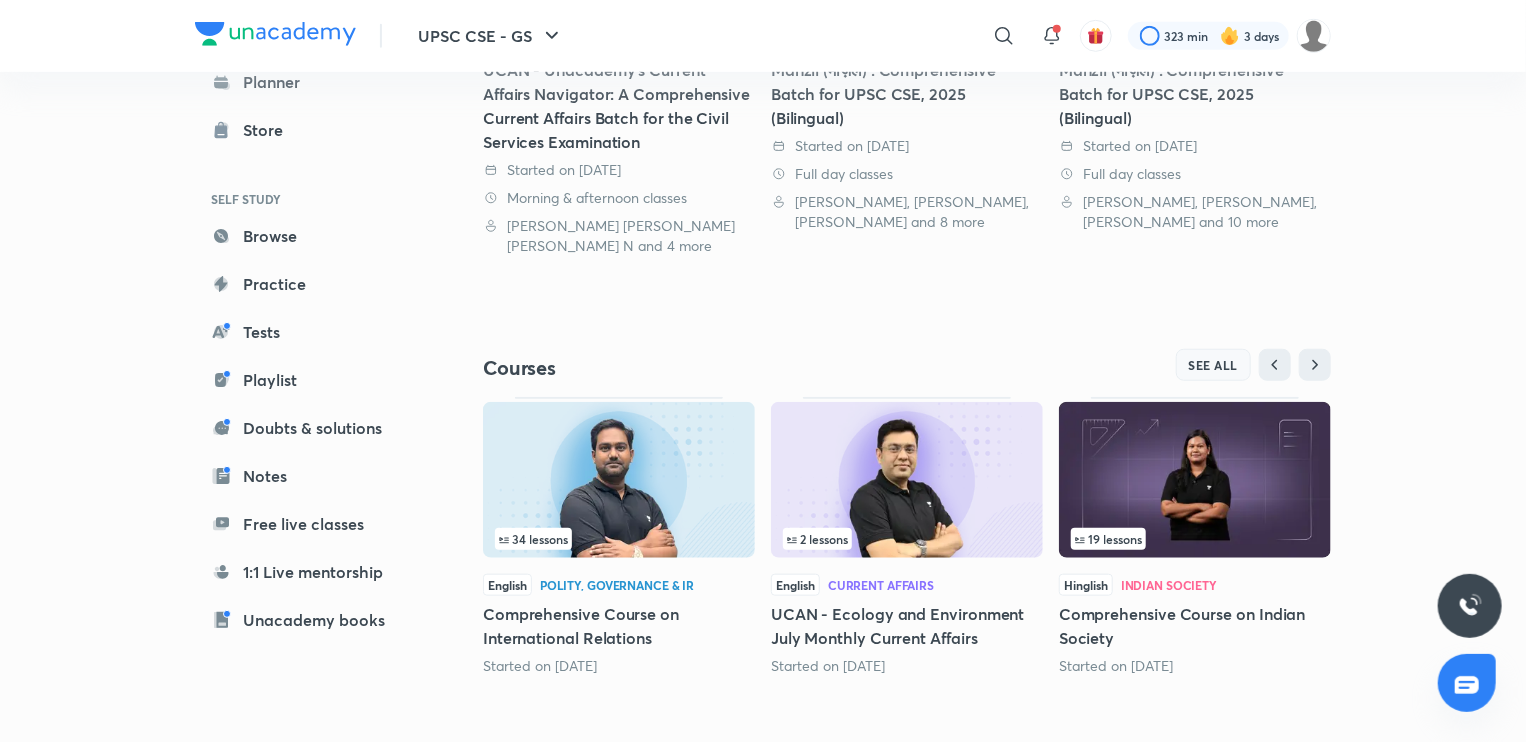 click on "SEE ALL" at bounding box center [1214, 365] 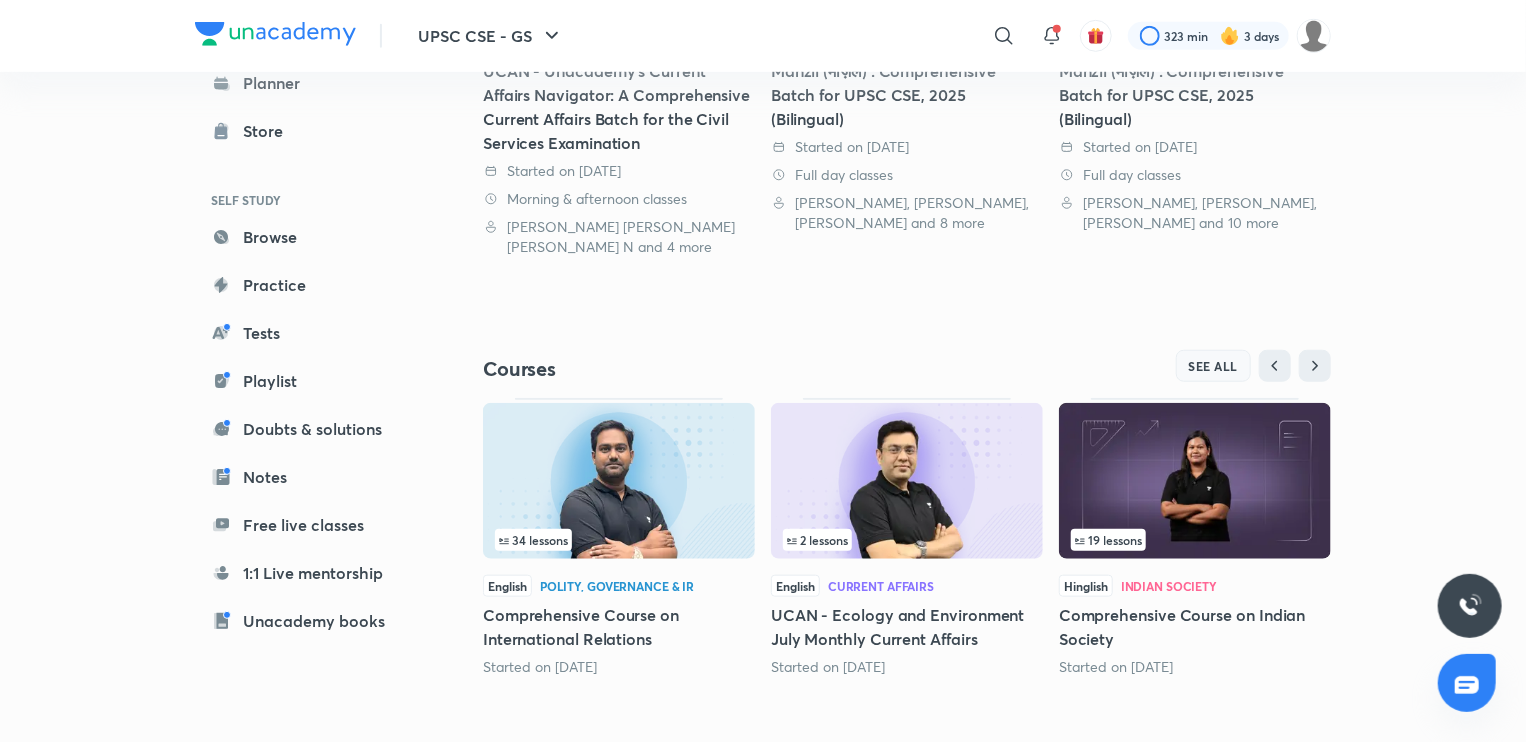 scroll, scrollTop: 680, scrollLeft: 0, axis: vertical 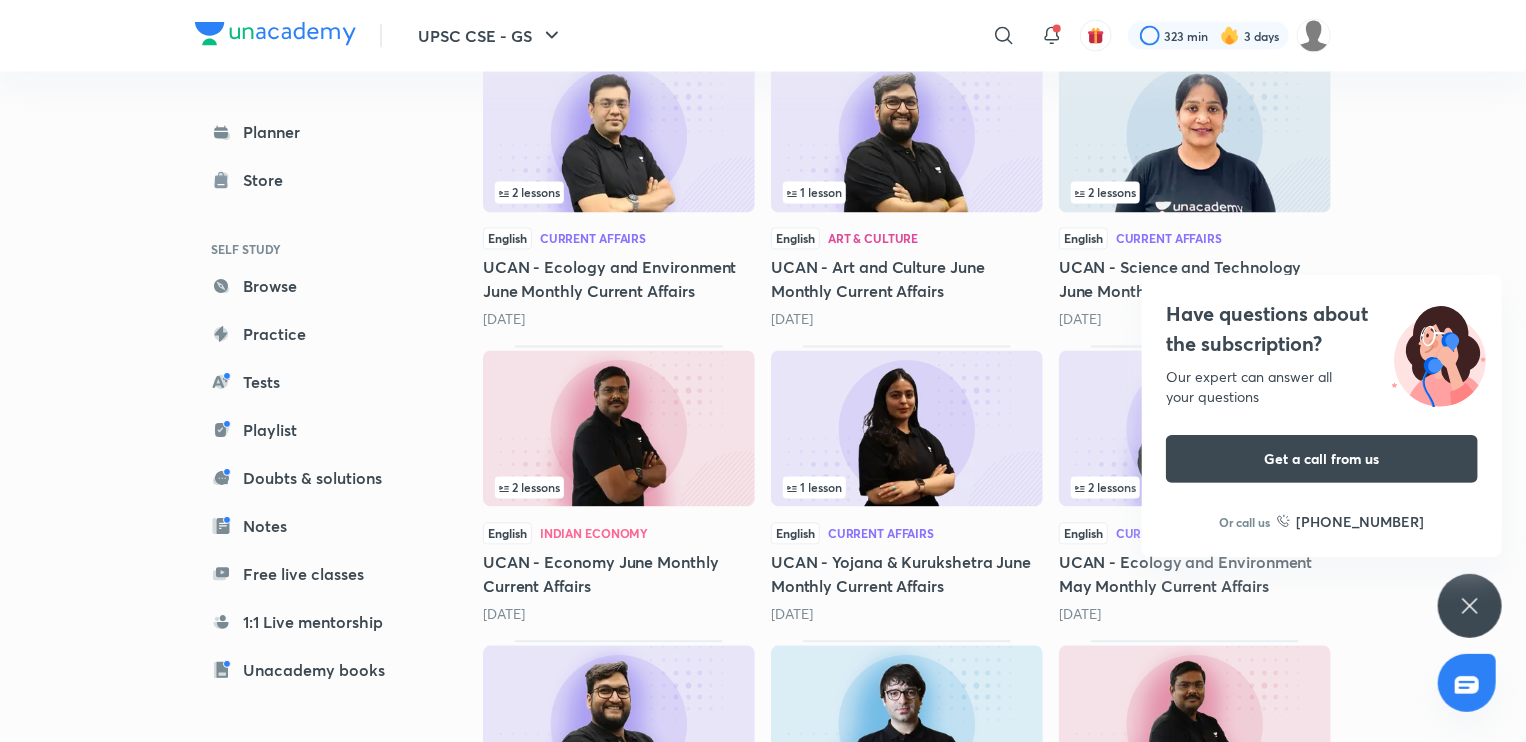 click 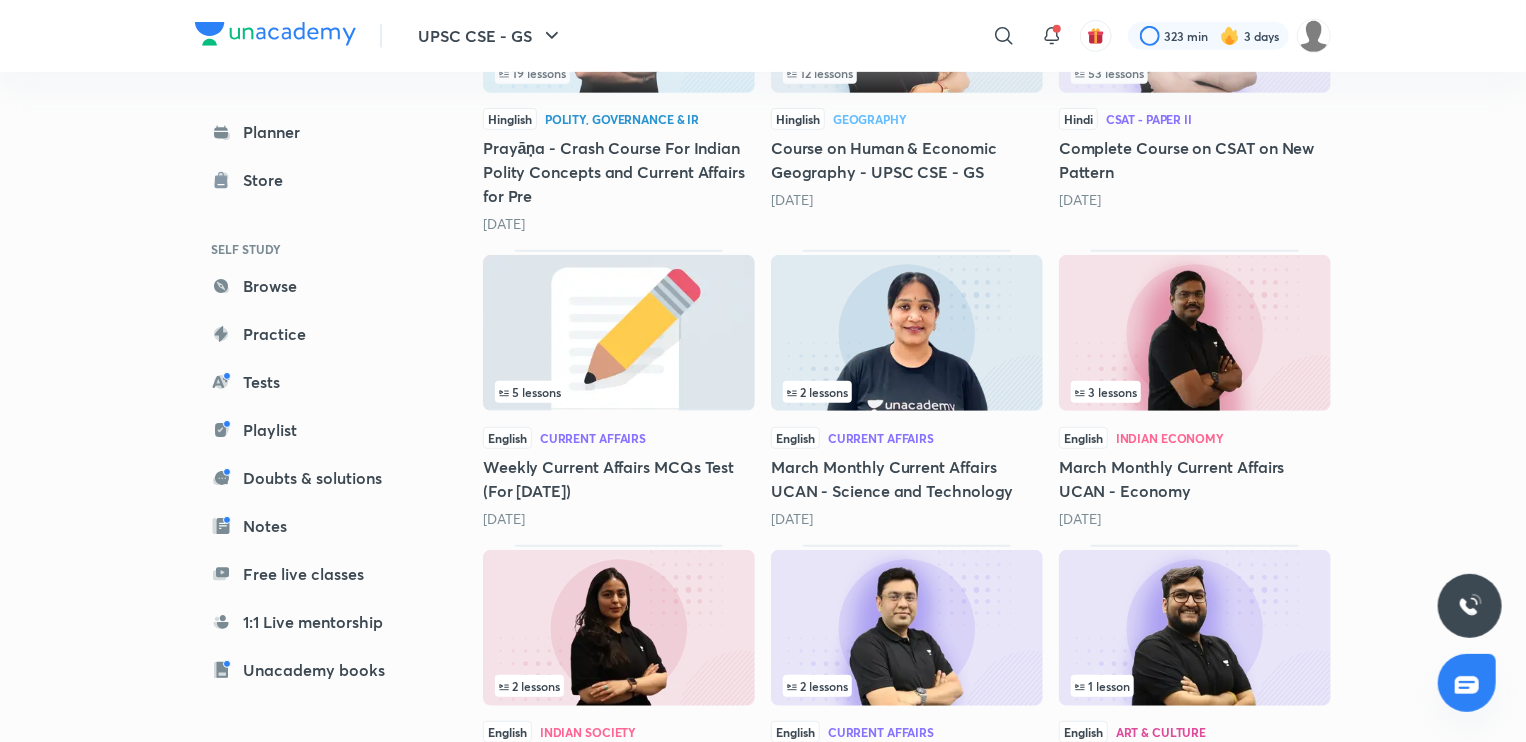 scroll, scrollTop: 4386, scrollLeft: 0, axis: vertical 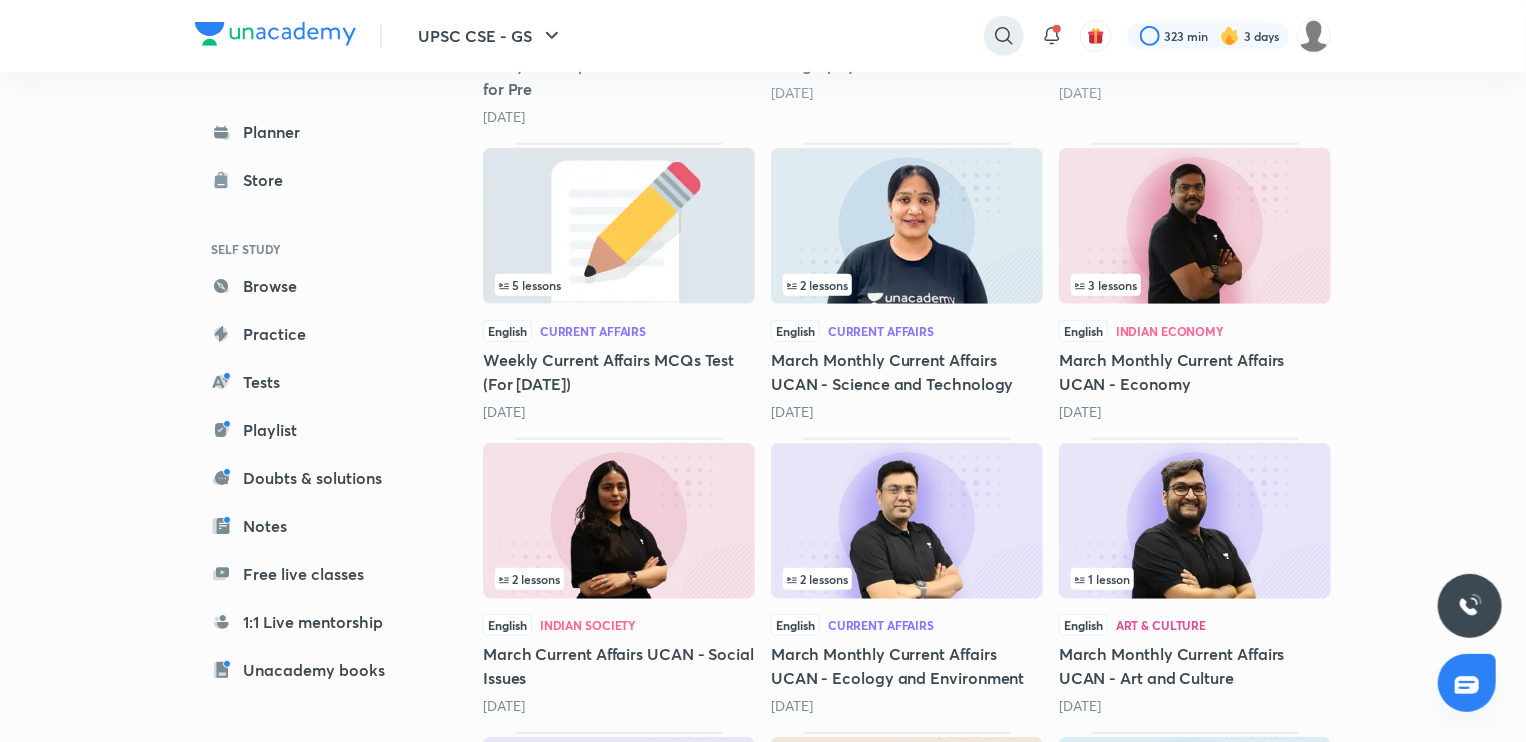 click 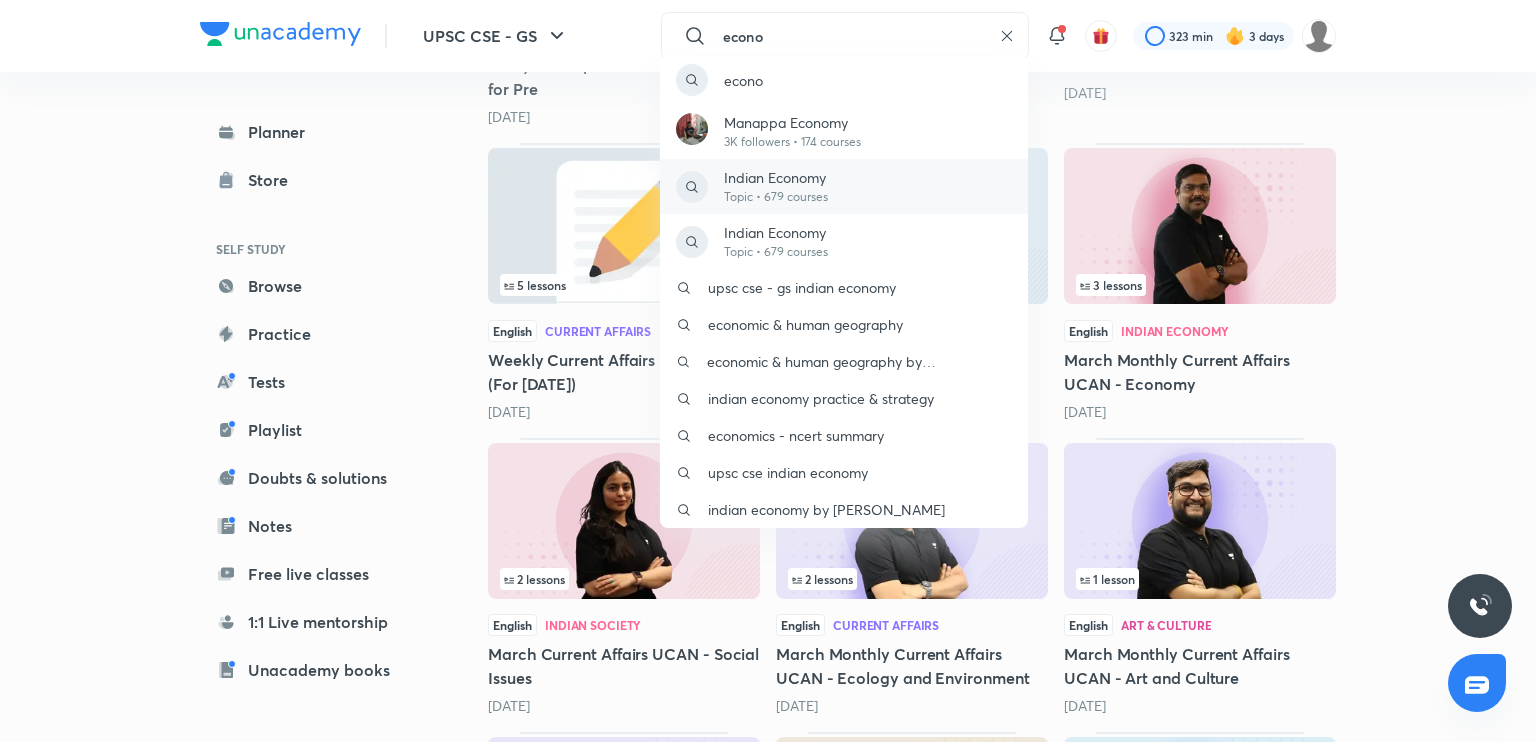 type on "econo" 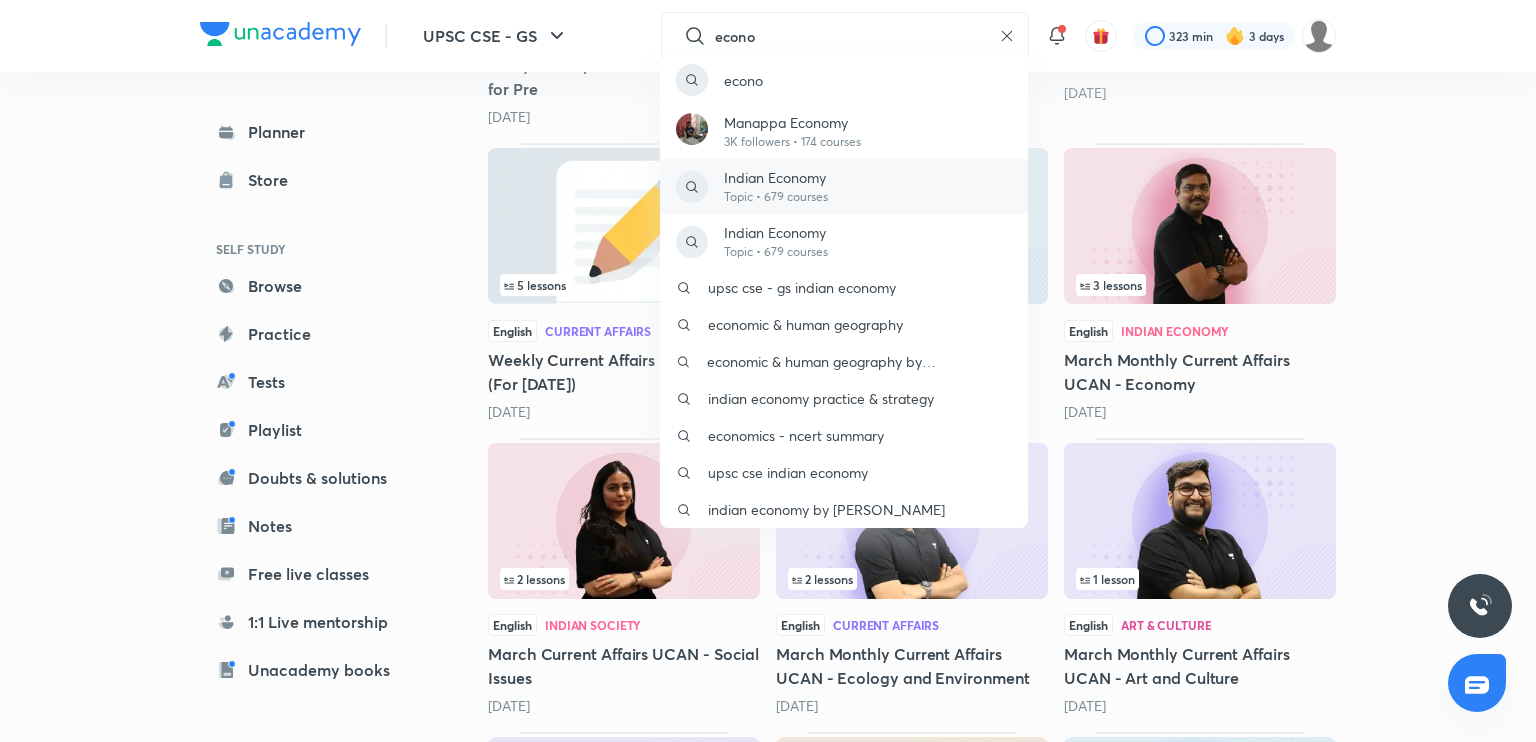 click on "Topic • 679 courses" at bounding box center [776, 197] 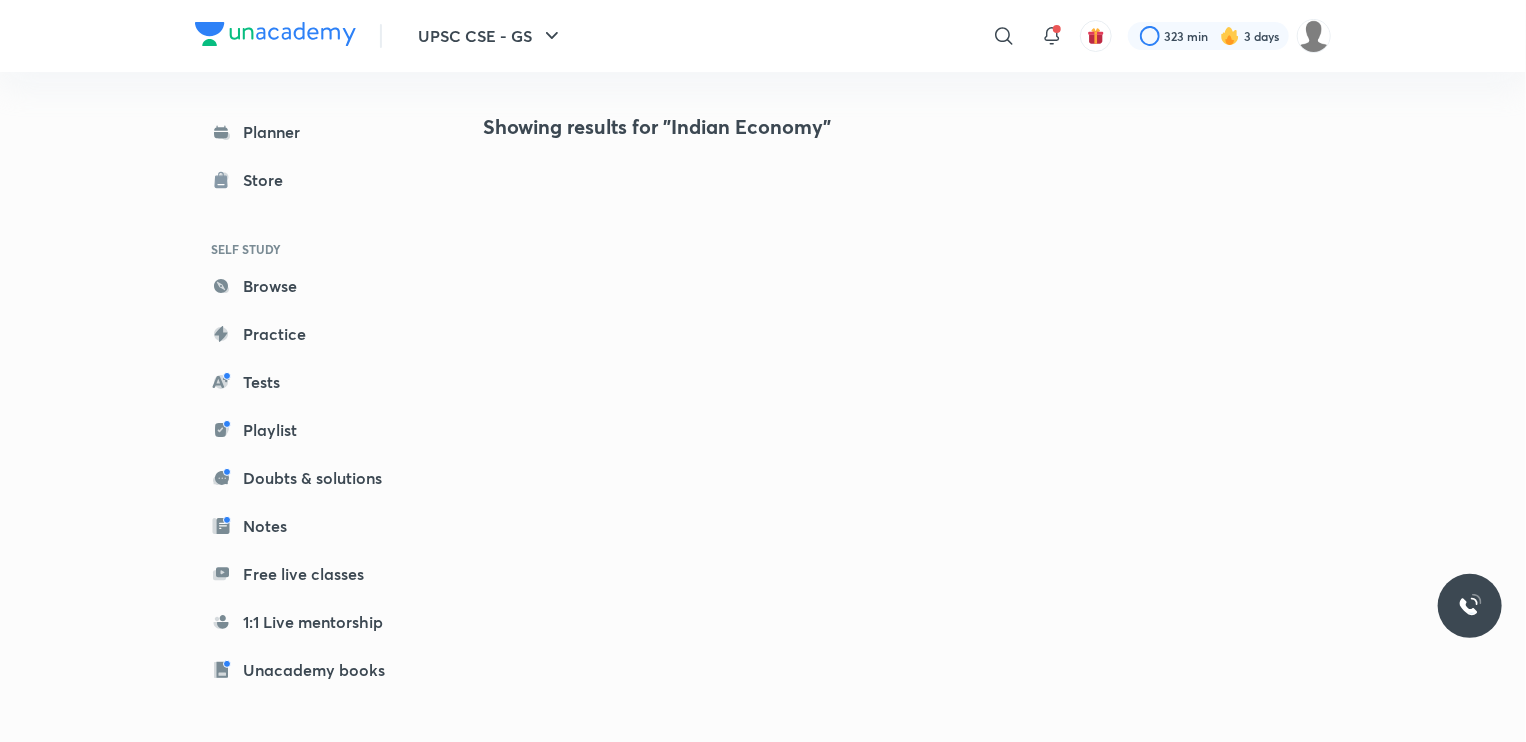 scroll, scrollTop: 0, scrollLeft: 0, axis: both 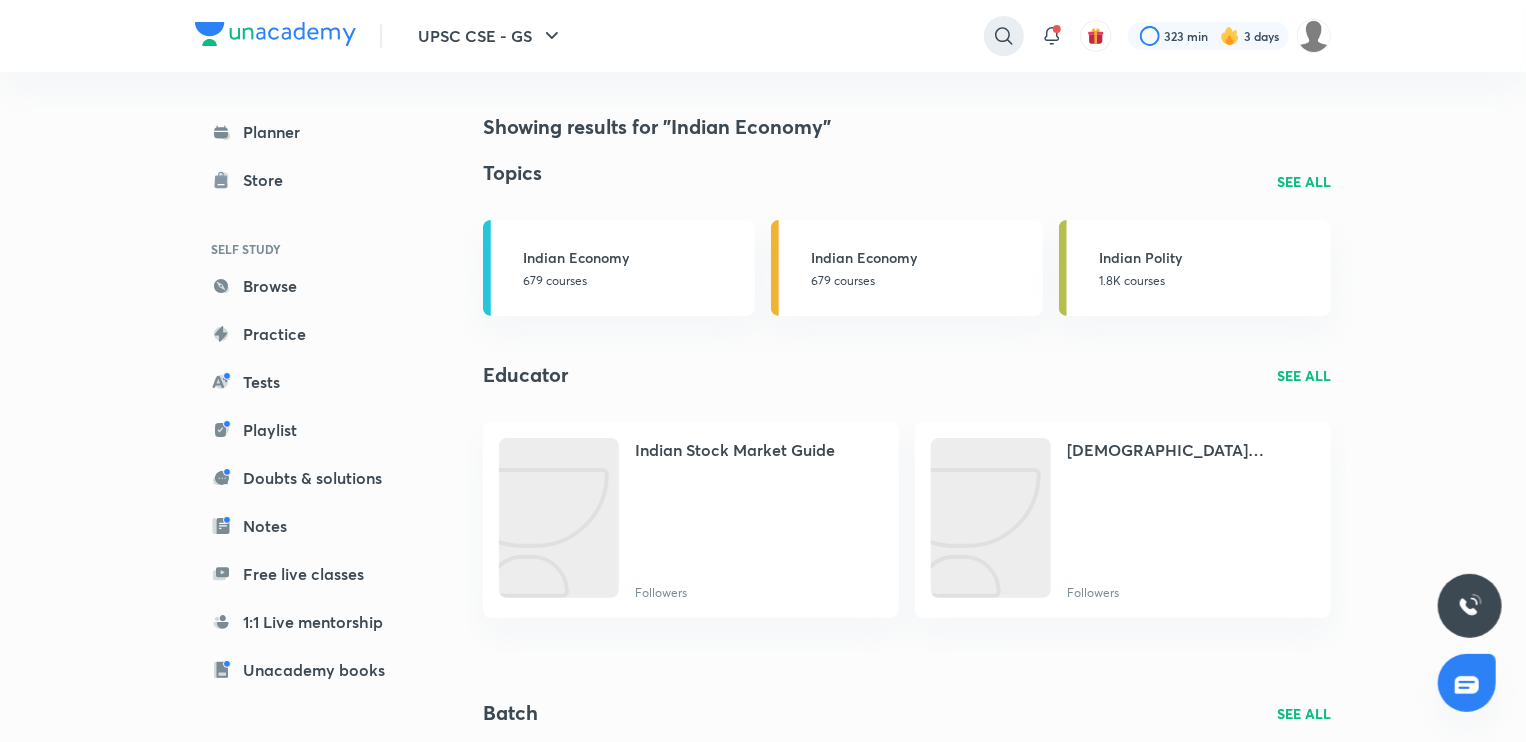 click 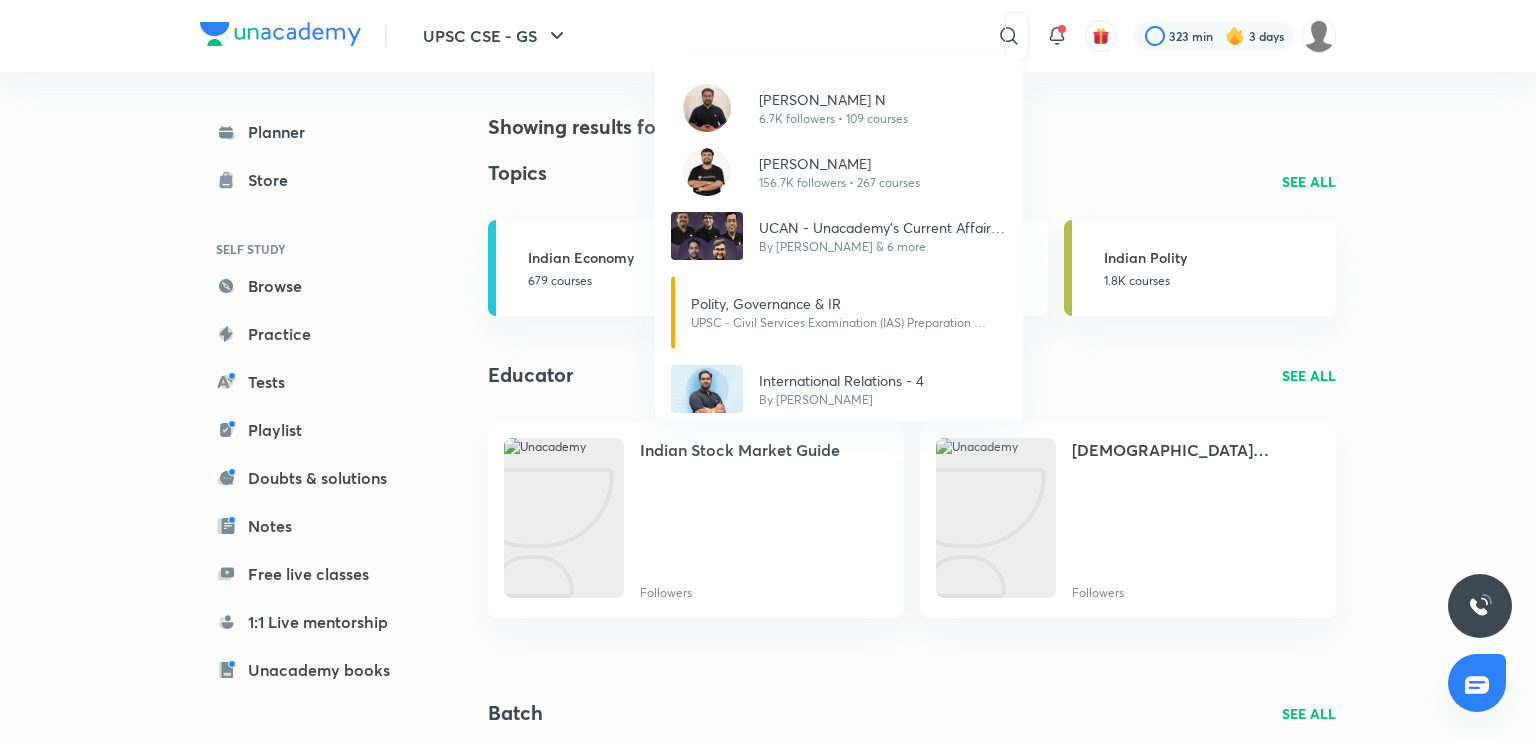 click on "[PERSON_NAME] N 6.7K followers • 109 courses [PERSON_NAME] 156.7K followers • 267 courses UCAN - Unacademy’s Current Affairs Navigator: A Comprehensive Current Affairs Batch for the Civil Services Examination By [PERSON_NAME] & 6 more Polity, Governance & IR UPSC - Civil Services Examination (IAS) Preparation • 2.1K courses International Relations - 4 By [PERSON_NAME]" at bounding box center [768, 371] 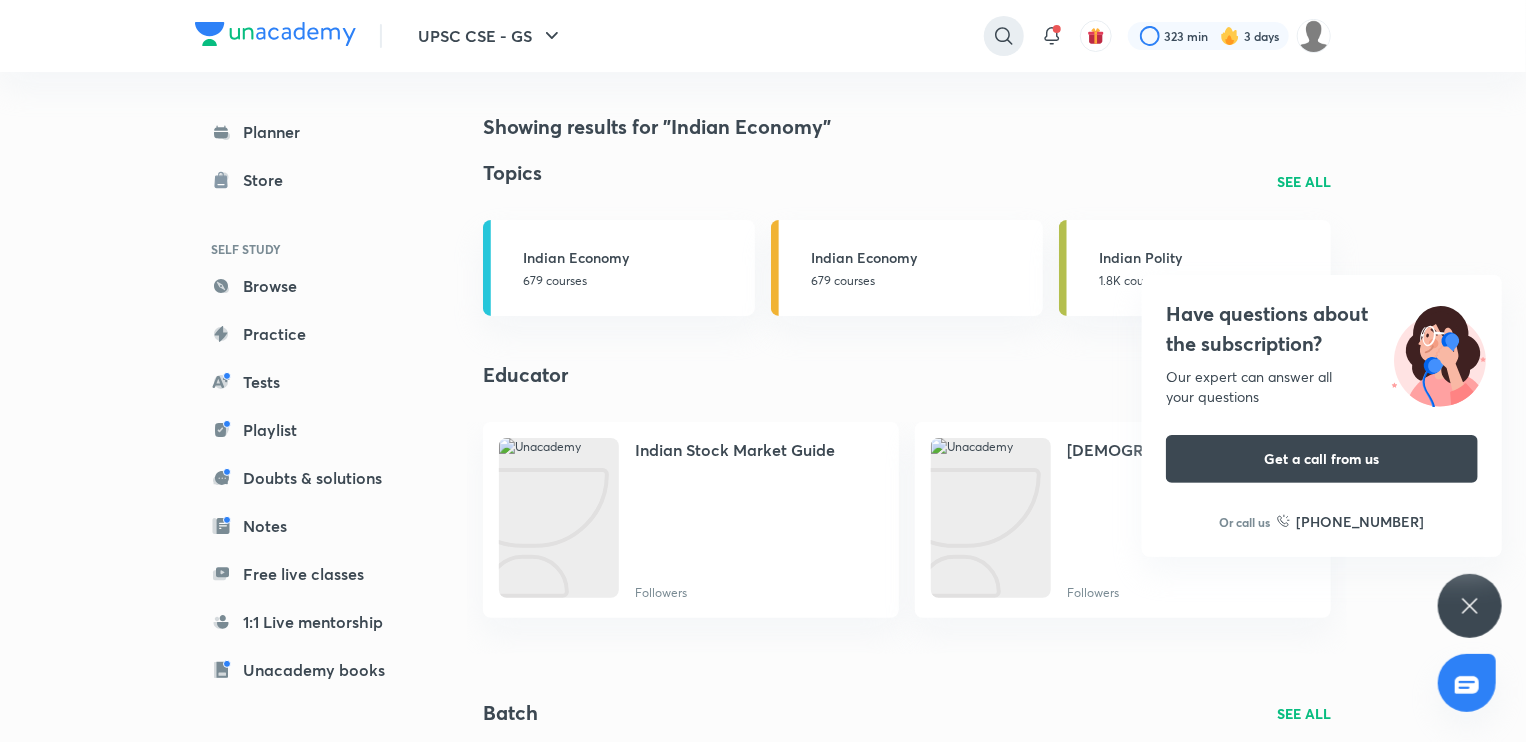 click 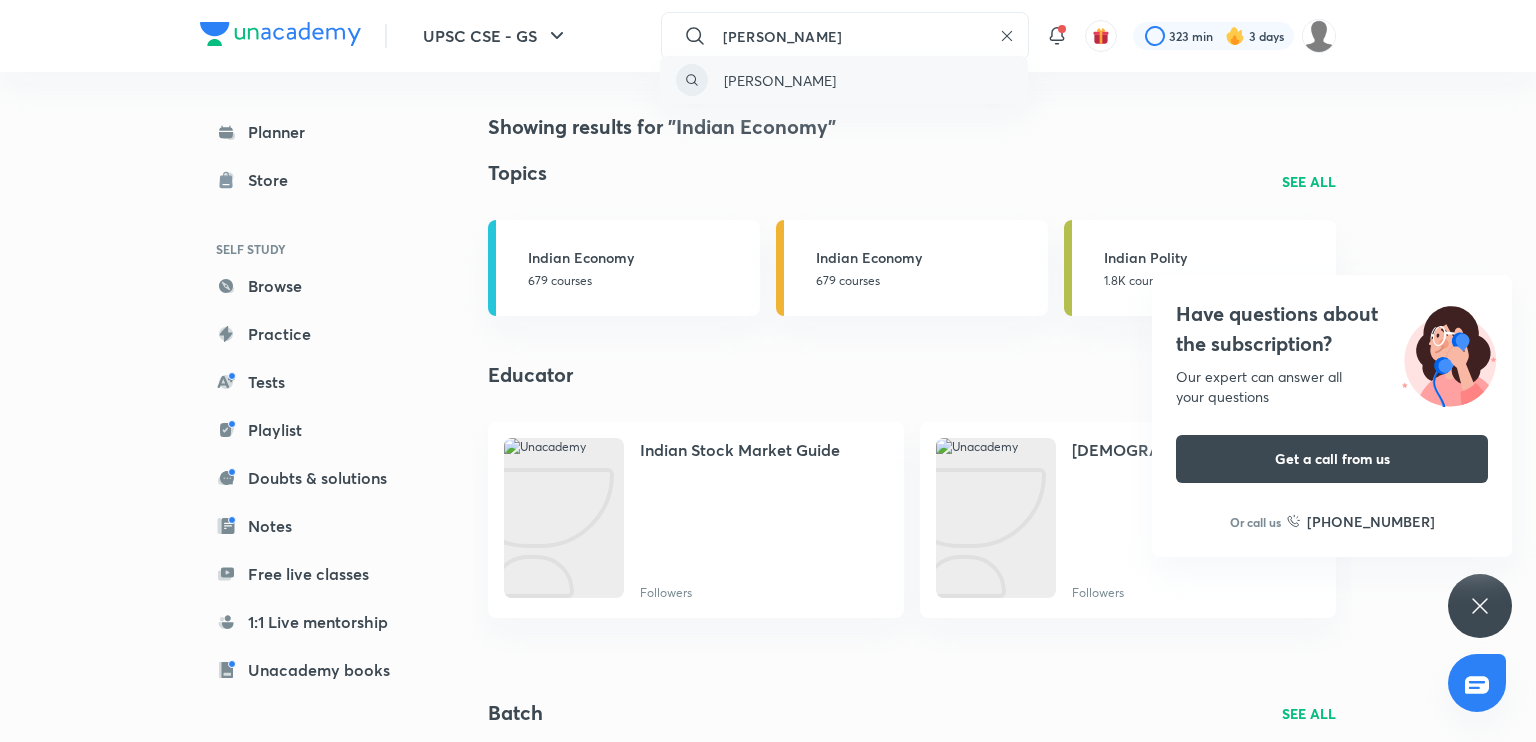 type on "[PERSON_NAME]" 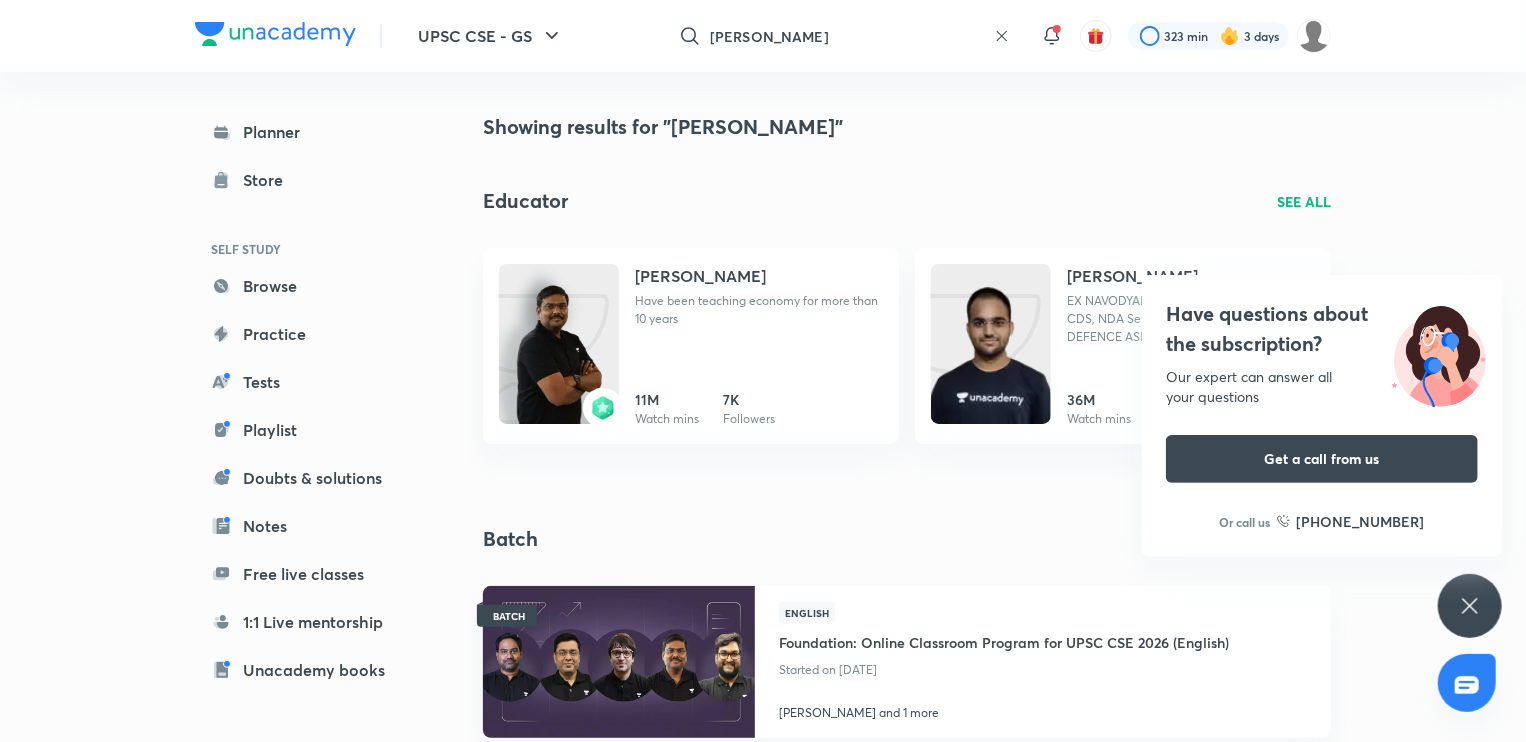 click 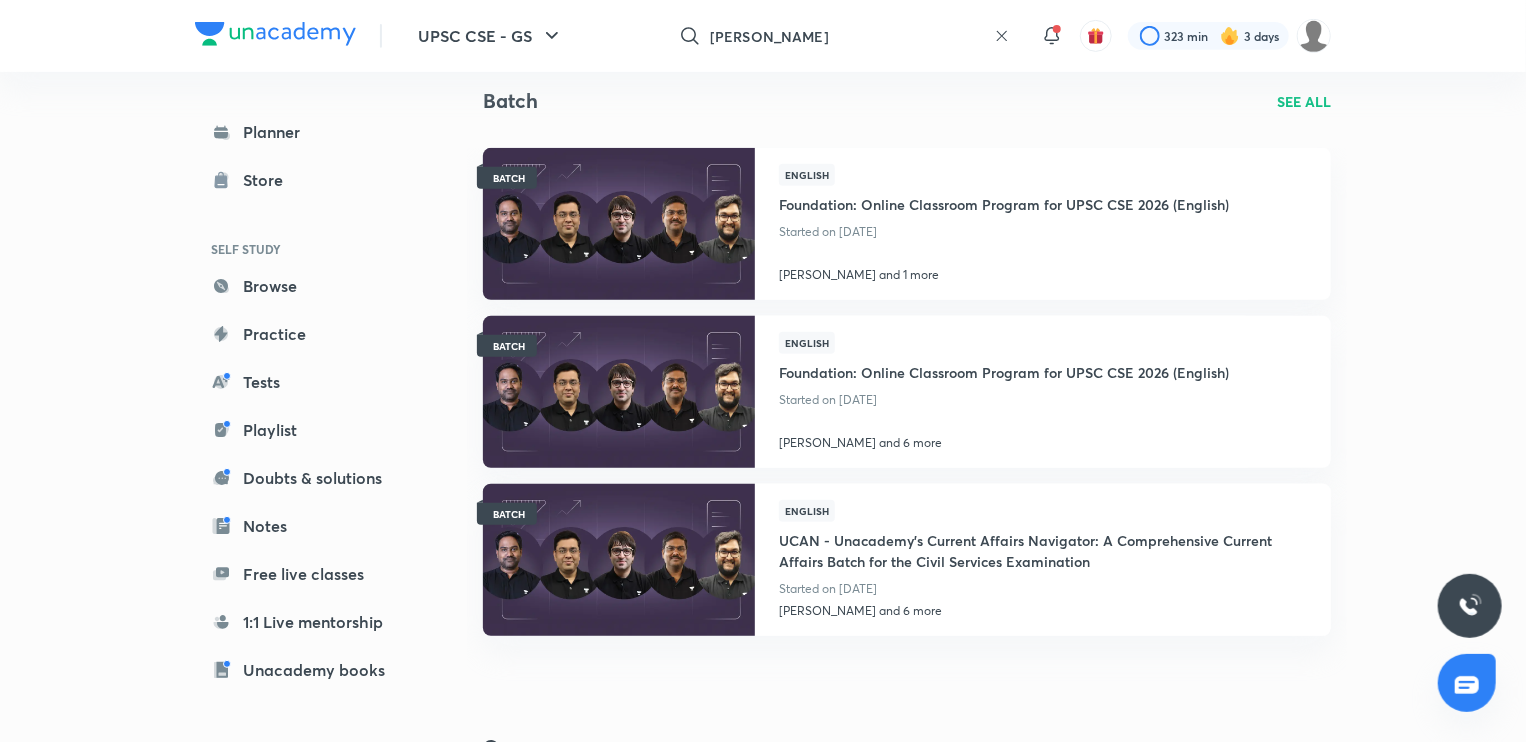 scroll, scrollTop: 0, scrollLeft: 0, axis: both 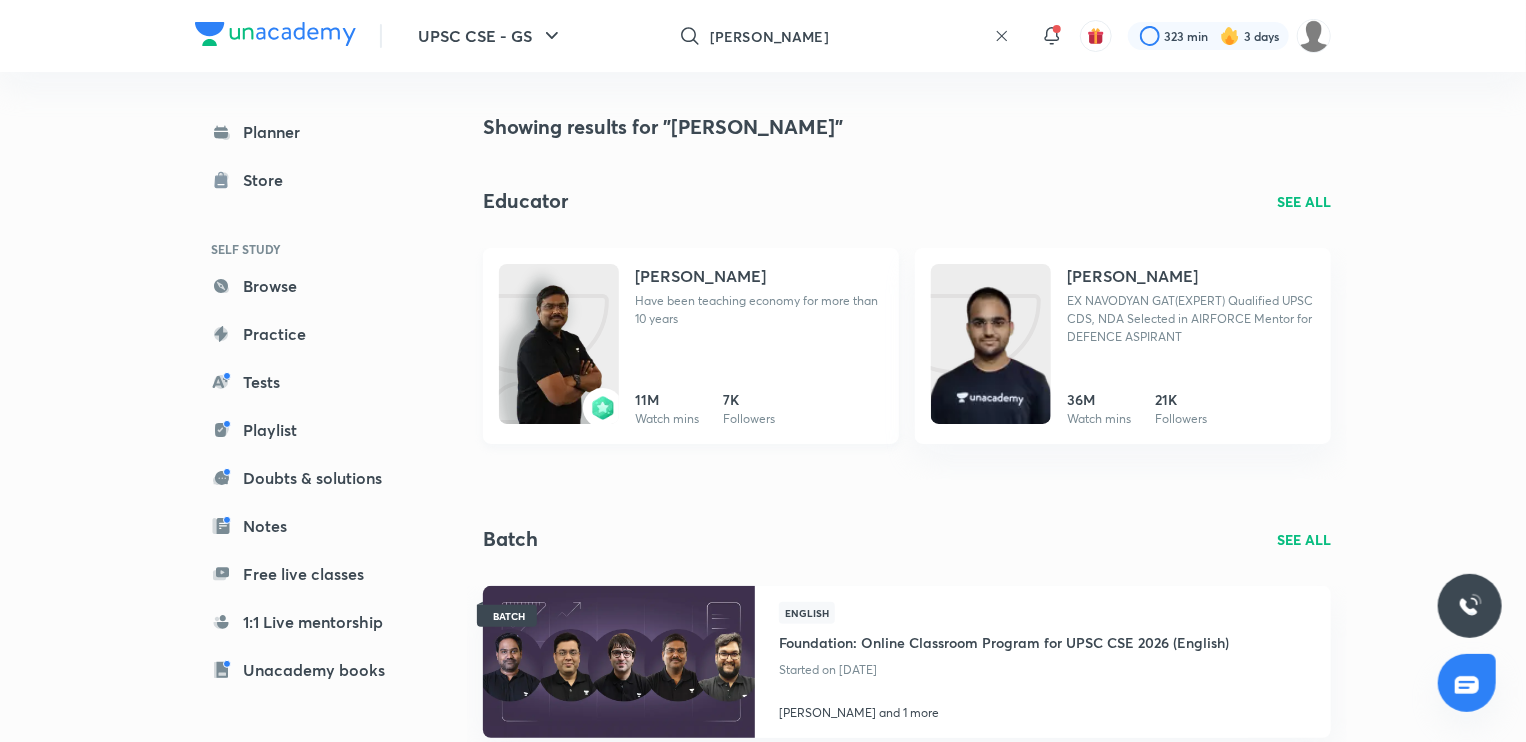 click on "Have been teaching economy for more than 10 years" at bounding box center [759, 310] 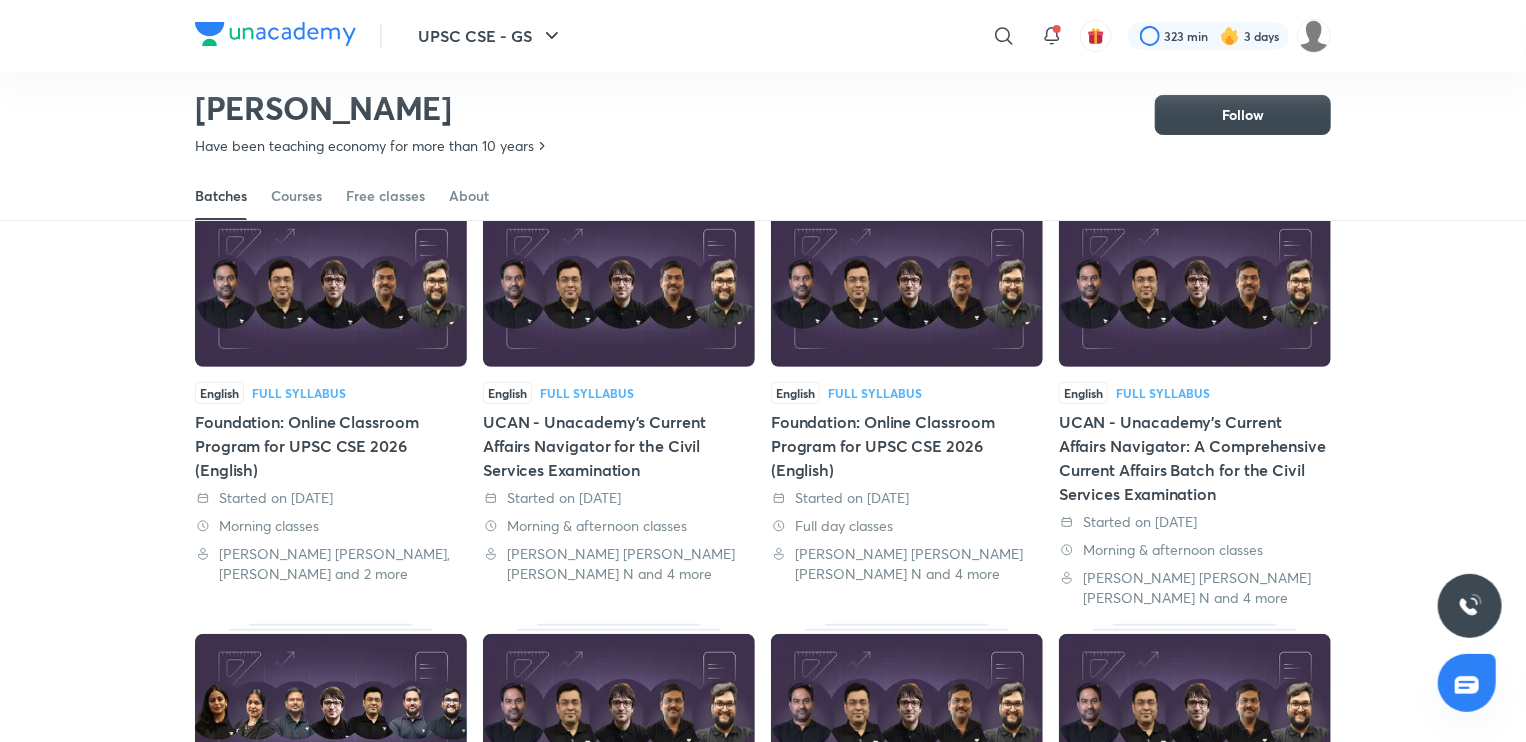 scroll, scrollTop: 0, scrollLeft: 0, axis: both 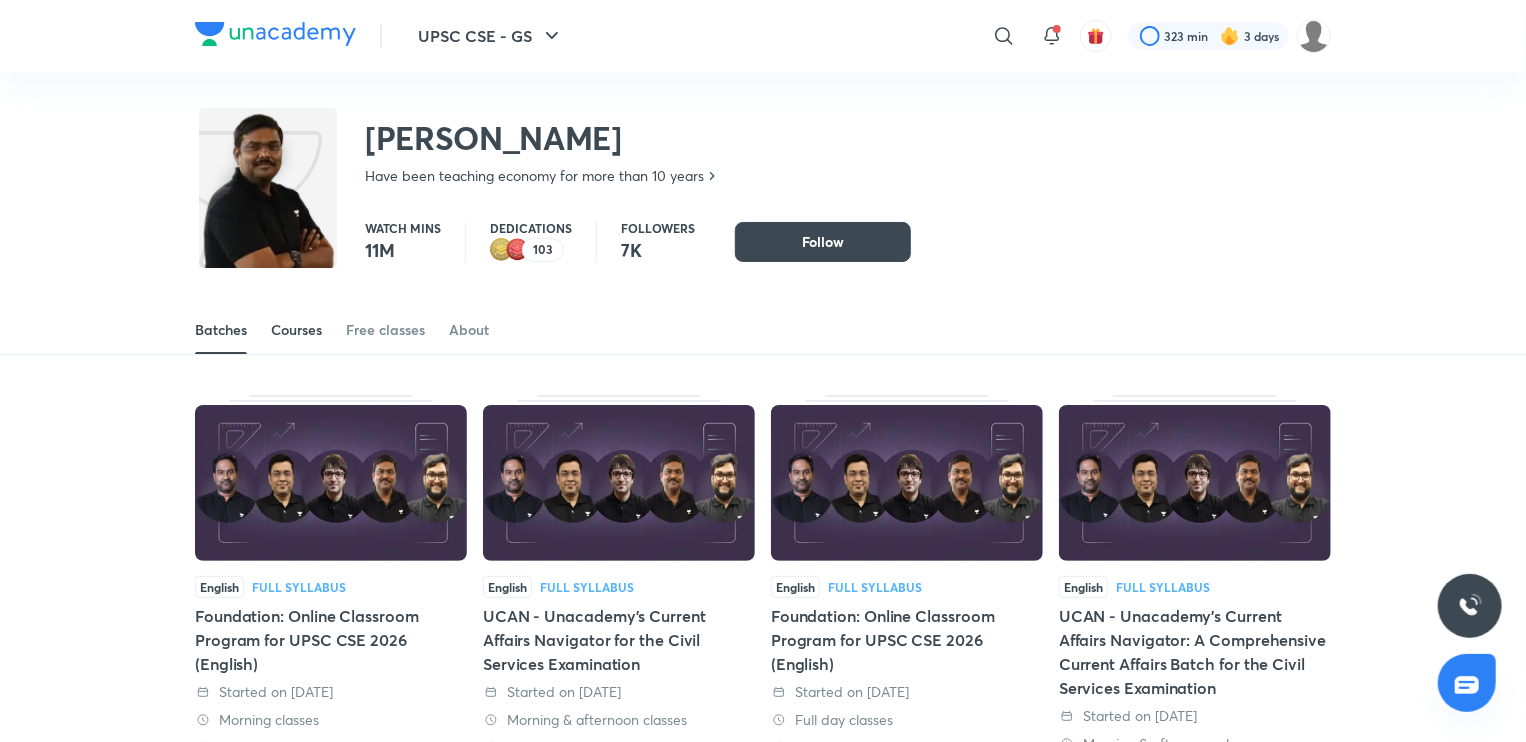 click on "Courses" at bounding box center [296, 330] 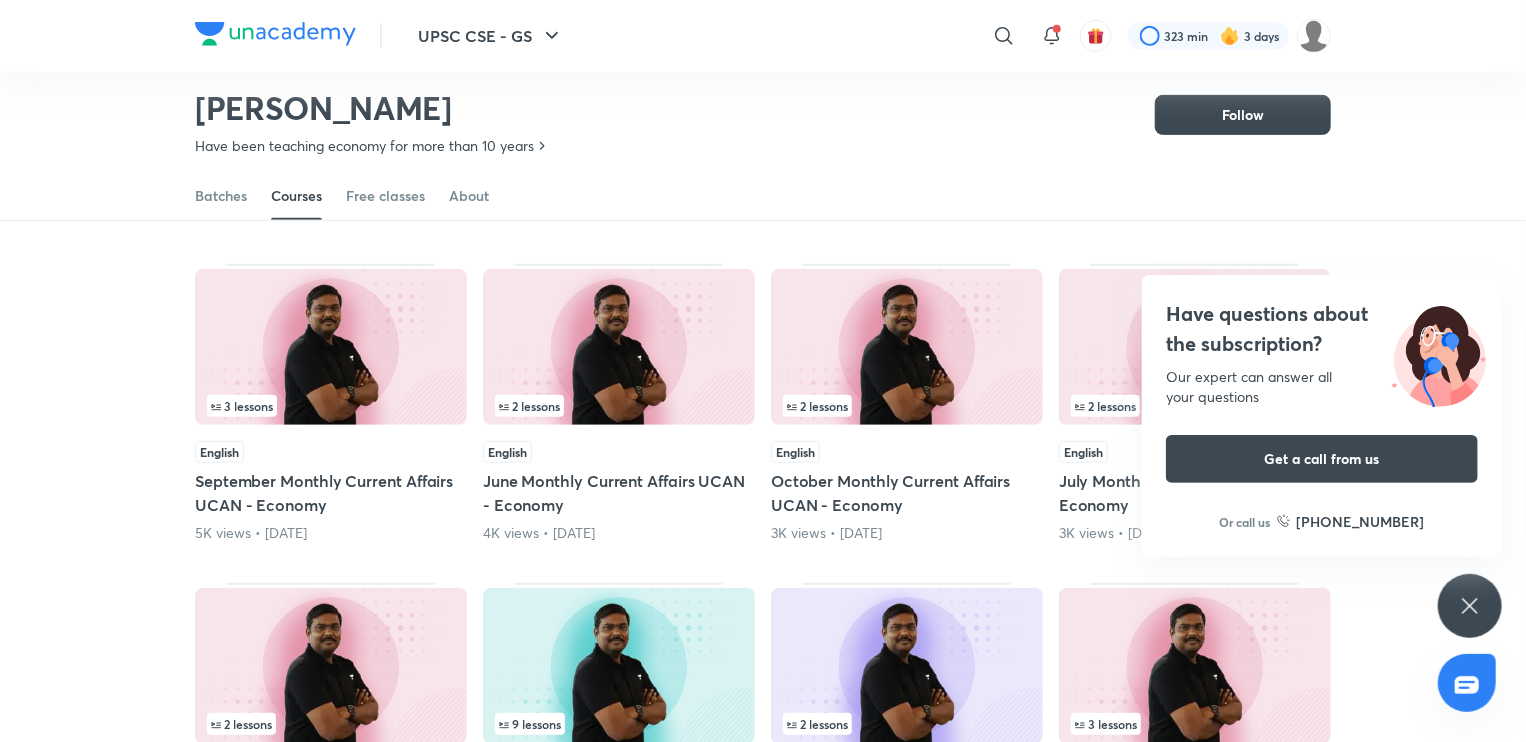 scroll, scrollTop: 456, scrollLeft: 0, axis: vertical 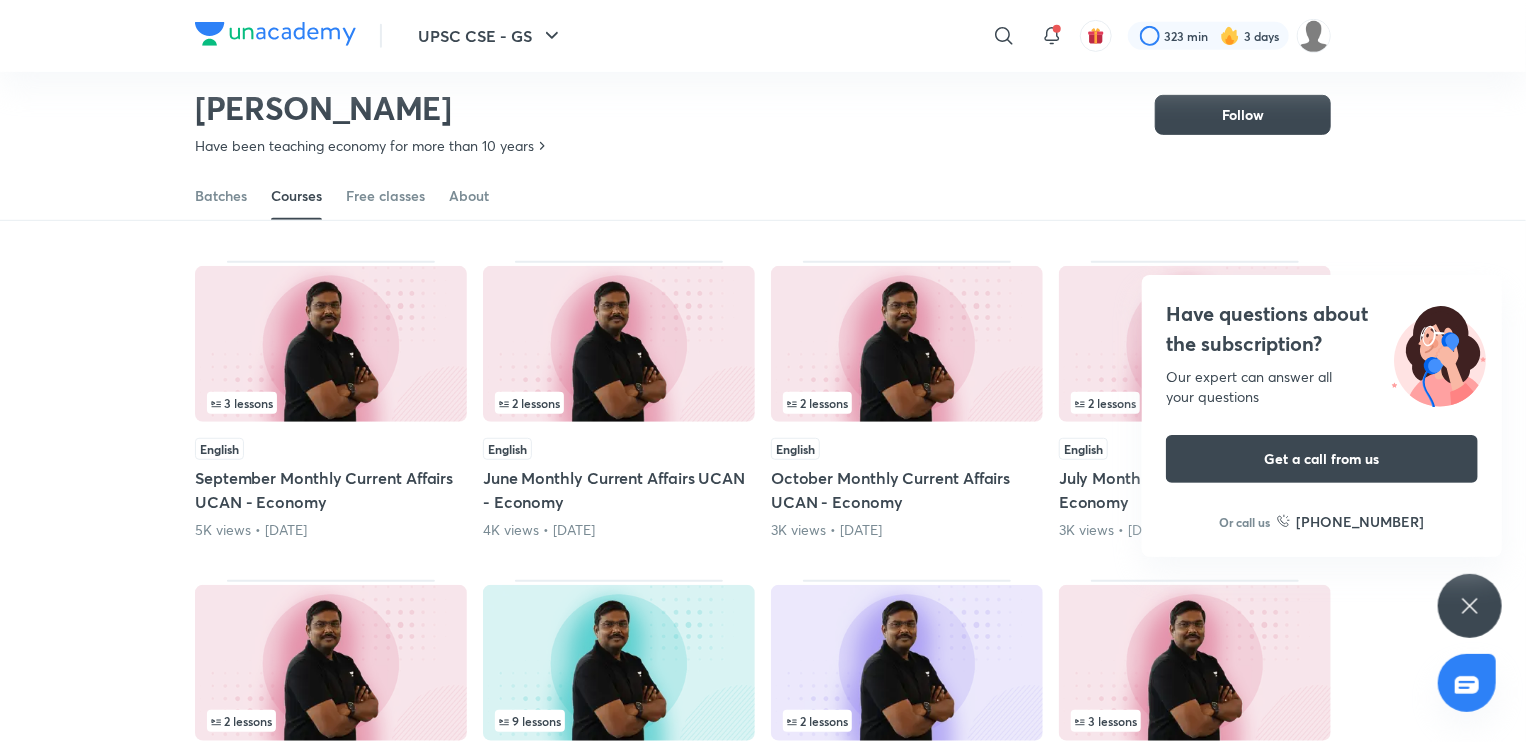 click on "Have questions about the subscription? Our expert can answer all your questions Get a call from us Or call us [PHONE_NUMBER]" at bounding box center [1470, 606] 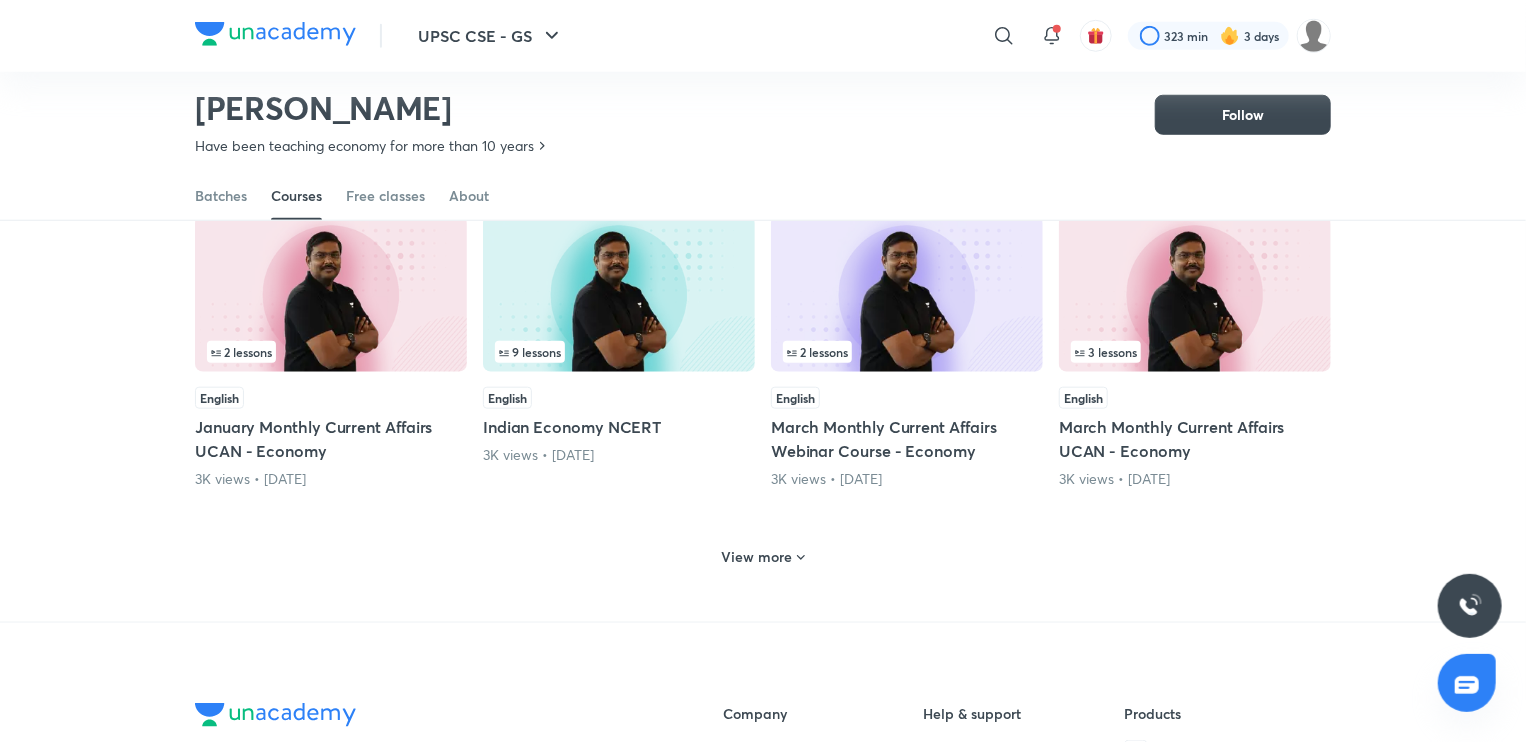 scroll, scrollTop: 827, scrollLeft: 0, axis: vertical 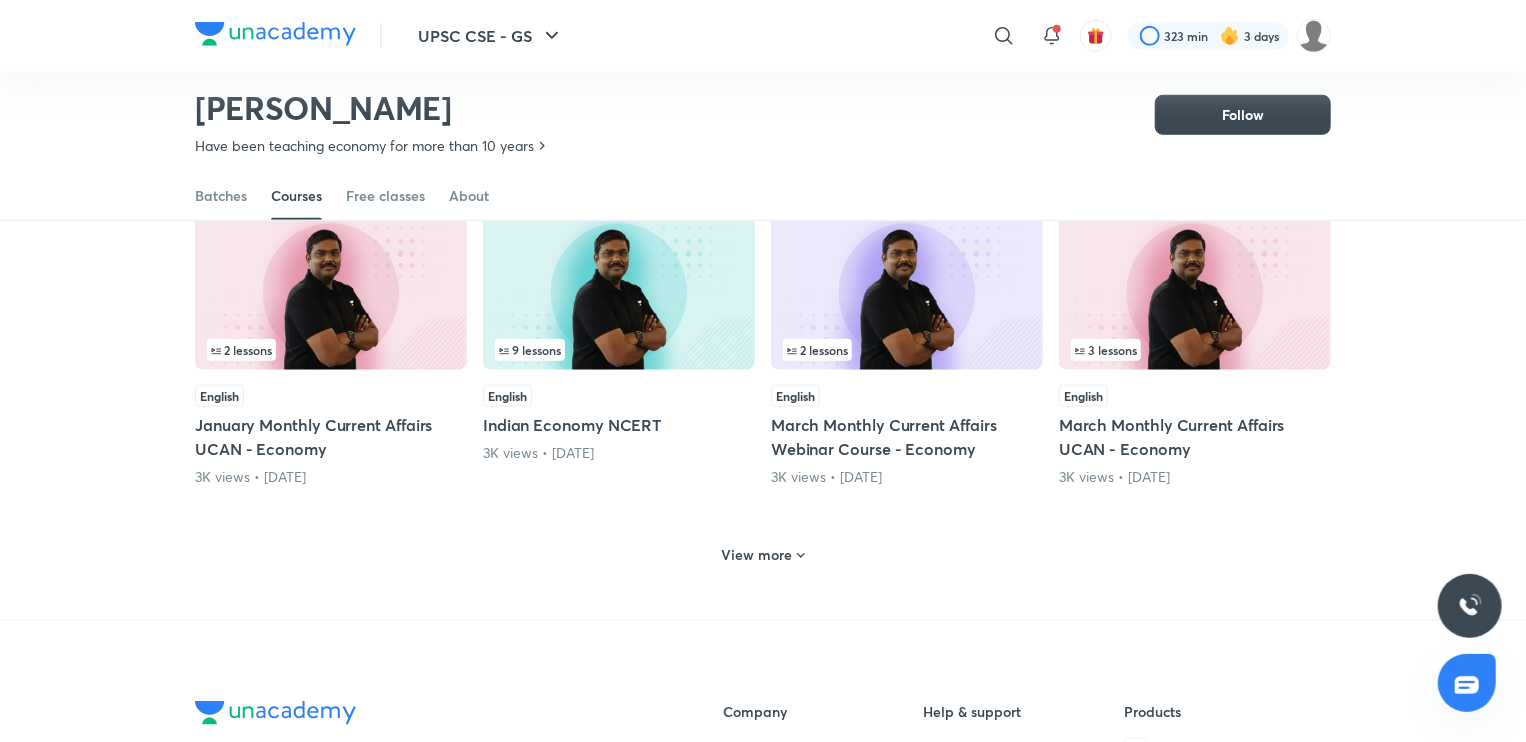 click 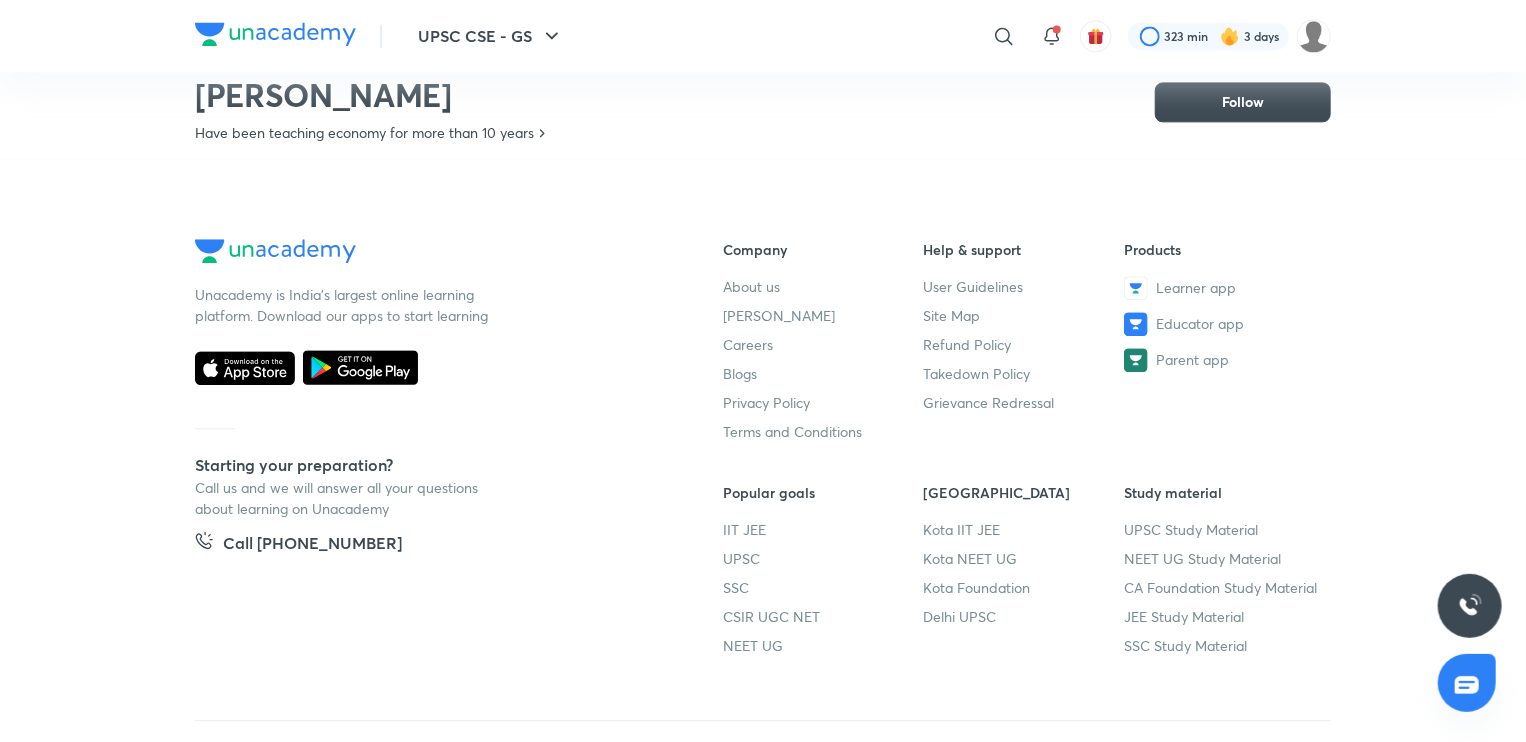 scroll, scrollTop: 2370, scrollLeft: 0, axis: vertical 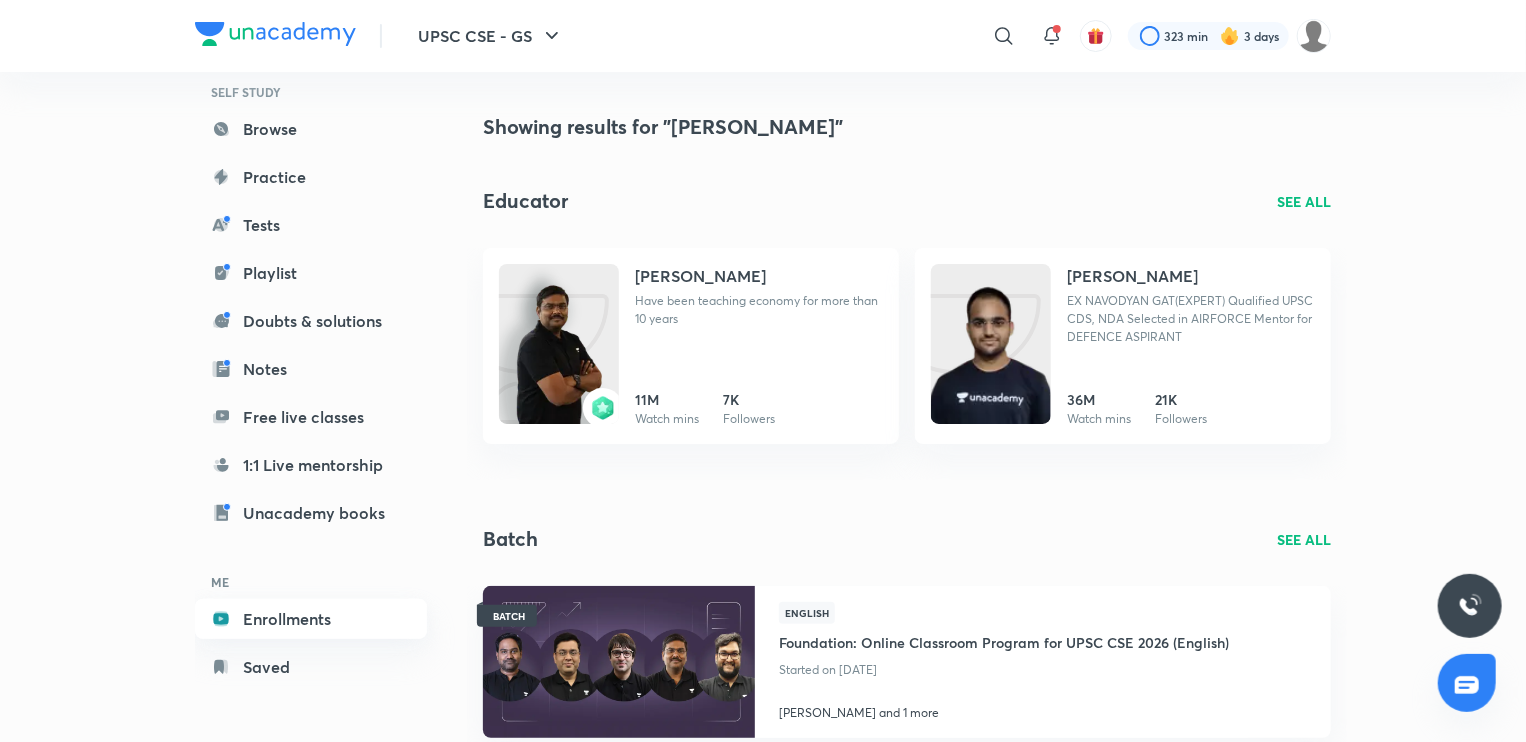 click on "Enrollments" at bounding box center (311, 619) 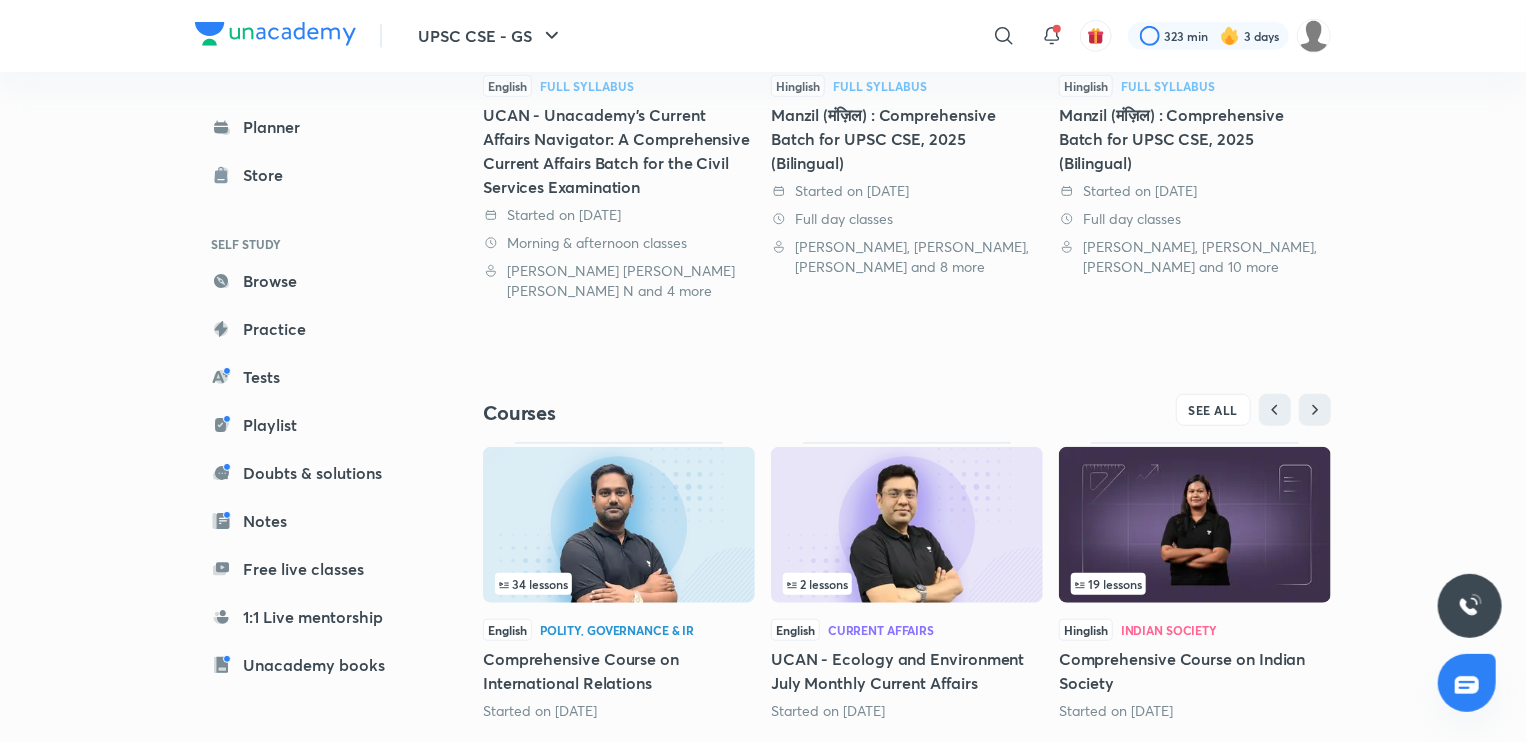 scroll, scrollTop: 680, scrollLeft: 0, axis: vertical 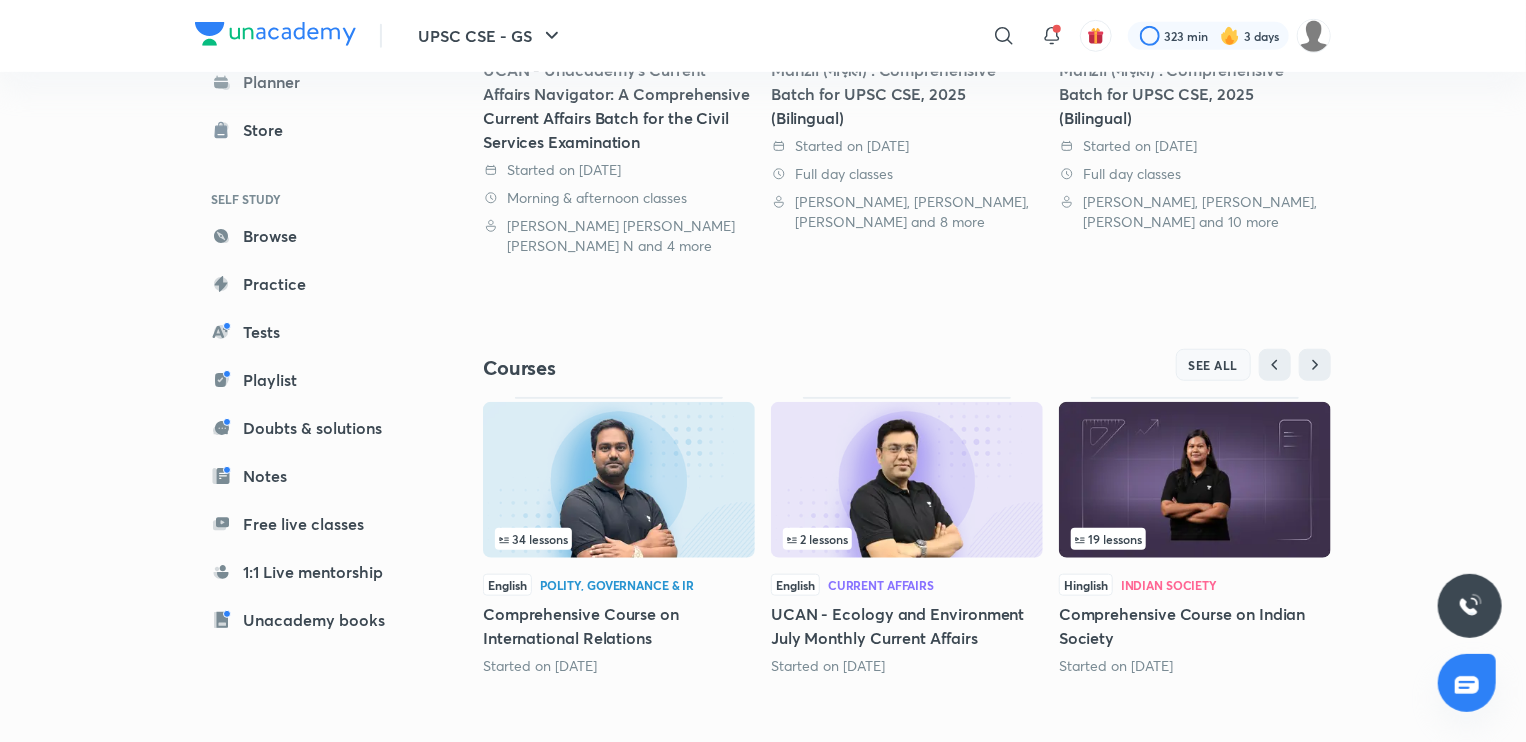 click on "SEE ALL" at bounding box center [1214, 365] 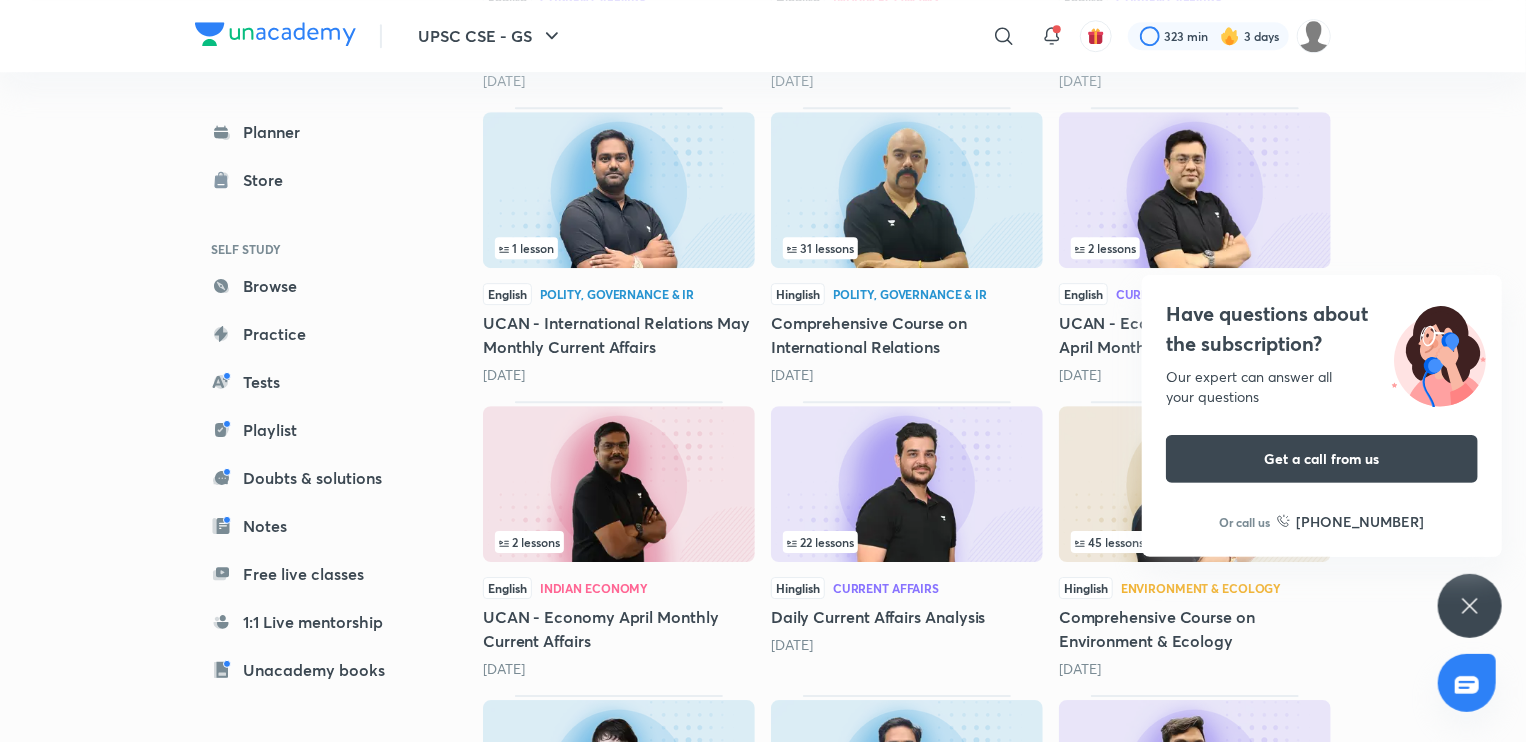 scroll, scrollTop: 2943, scrollLeft: 0, axis: vertical 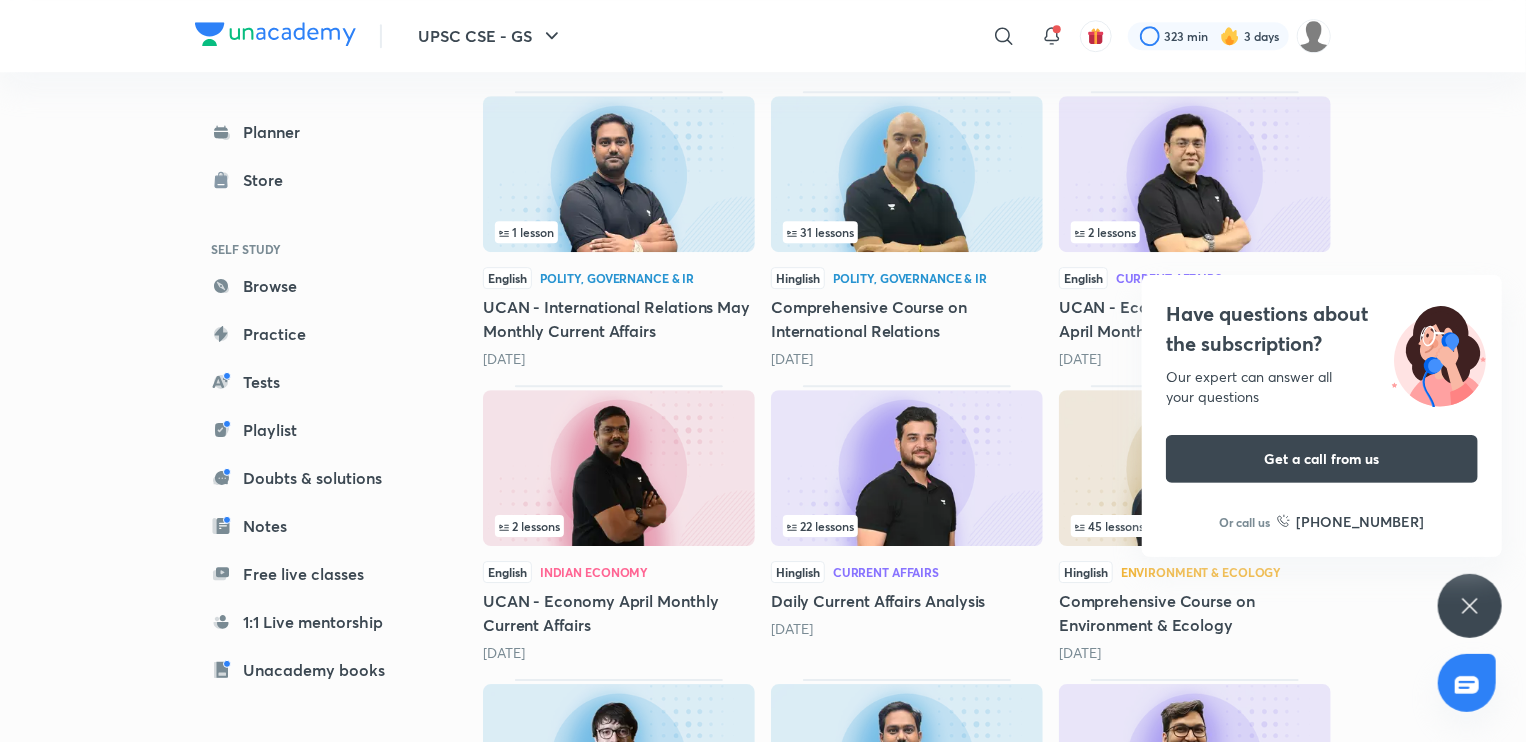 click on "Have questions about the subscription? Our expert can answer all your questions Get a call from us Or call us [PHONE_NUMBER]" at bounding box center [1470, 606] 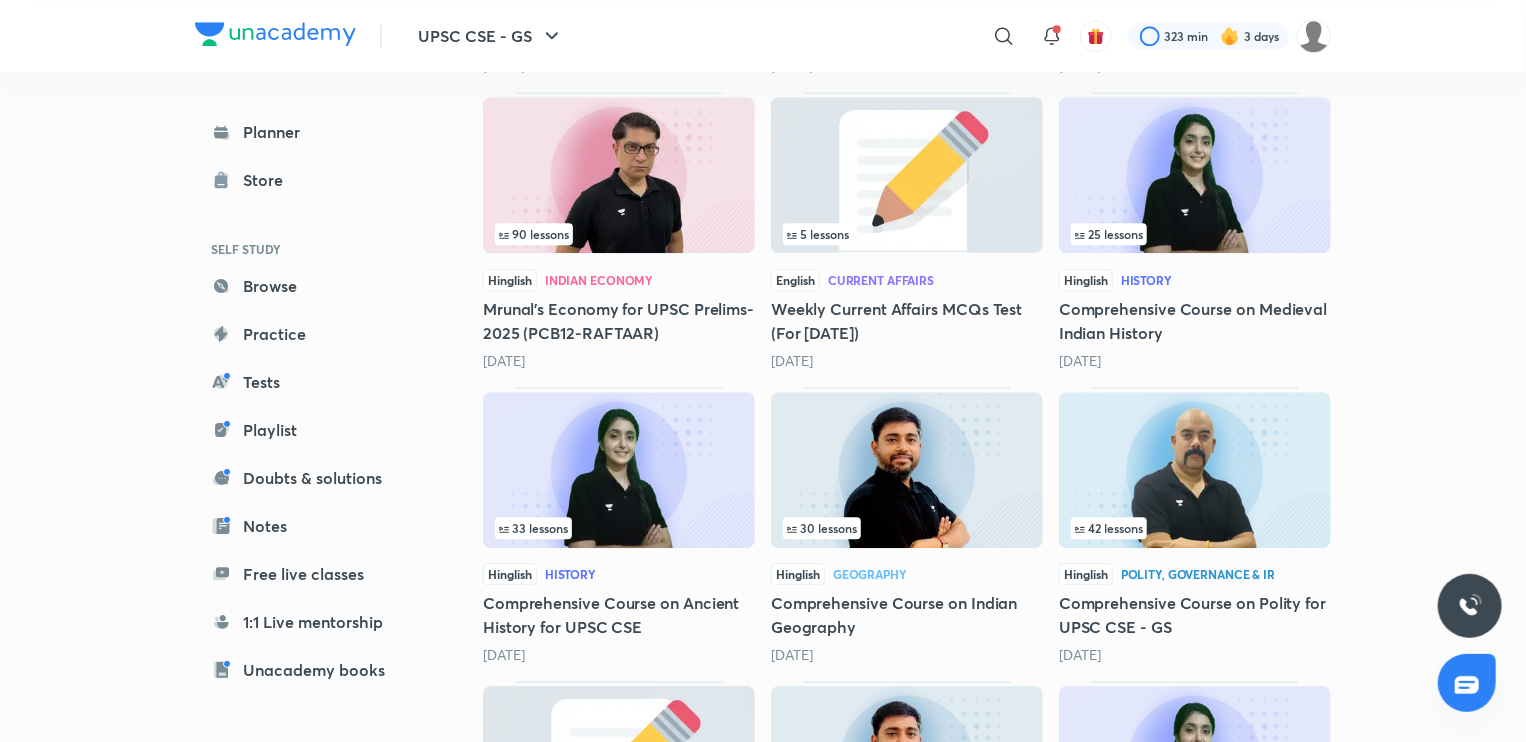 scroll, scrollTop: 6760, scrollLeft: 0, axis: vertical 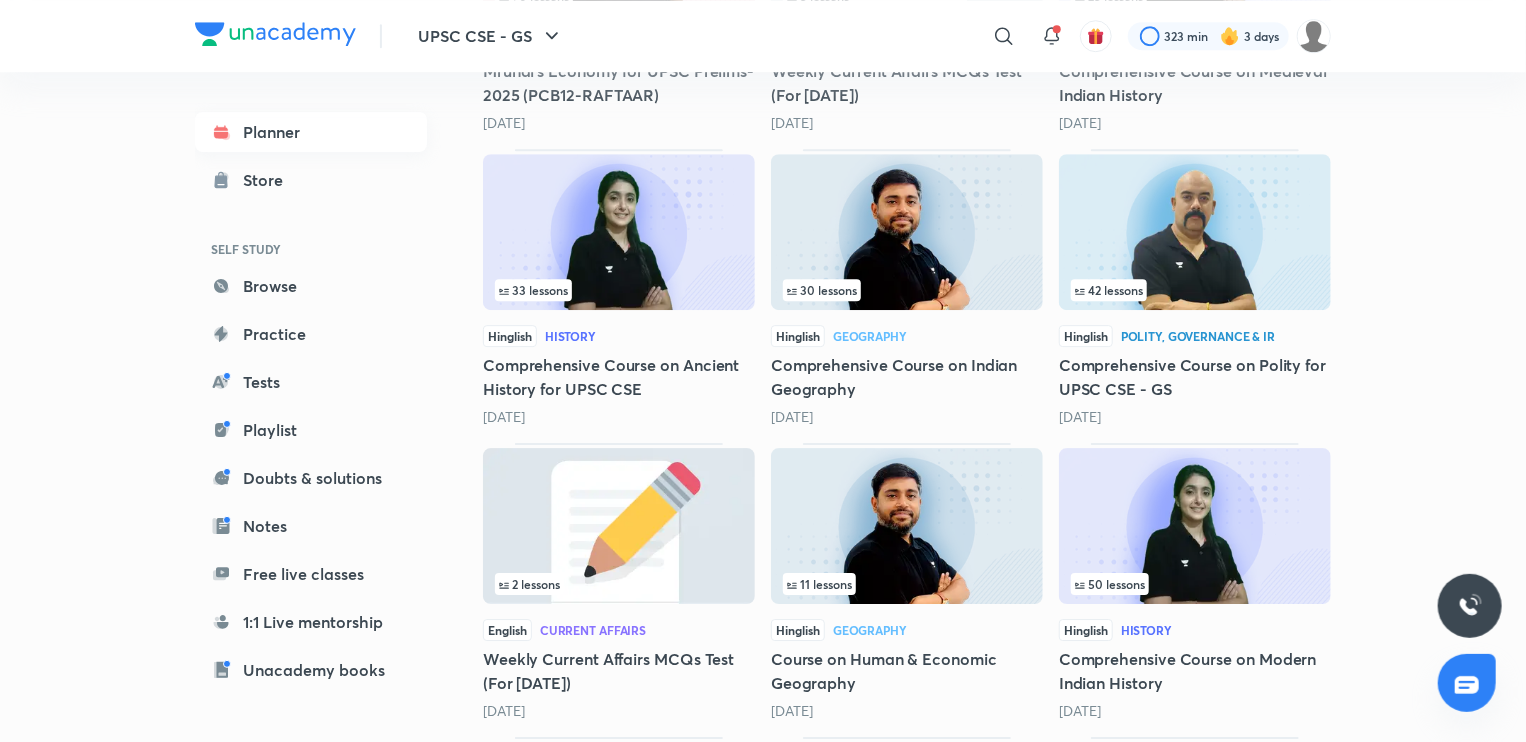 click on "Planner" at bounding box center (311, 132) 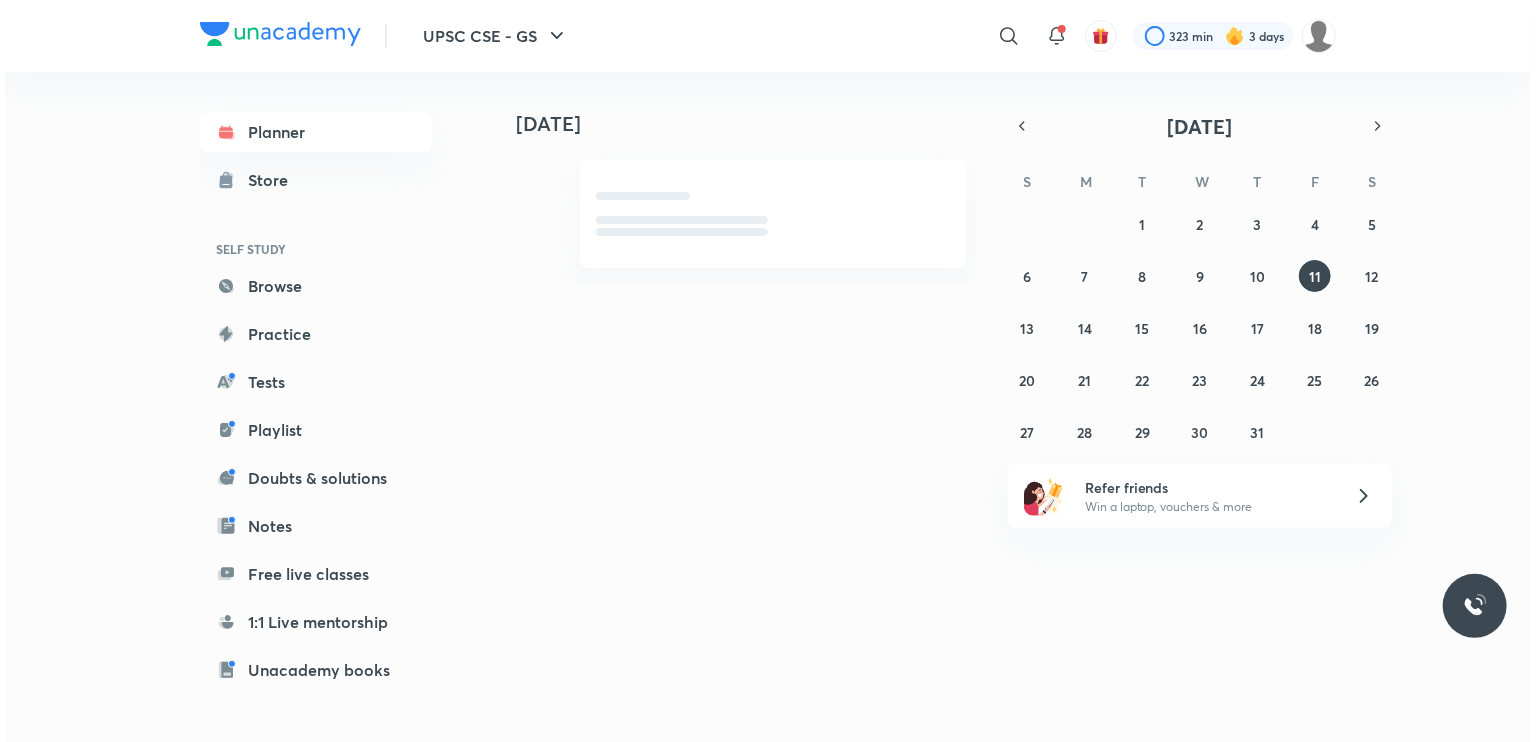 scroll, scrollTop: 0, scrollLeft: 0, axis: both 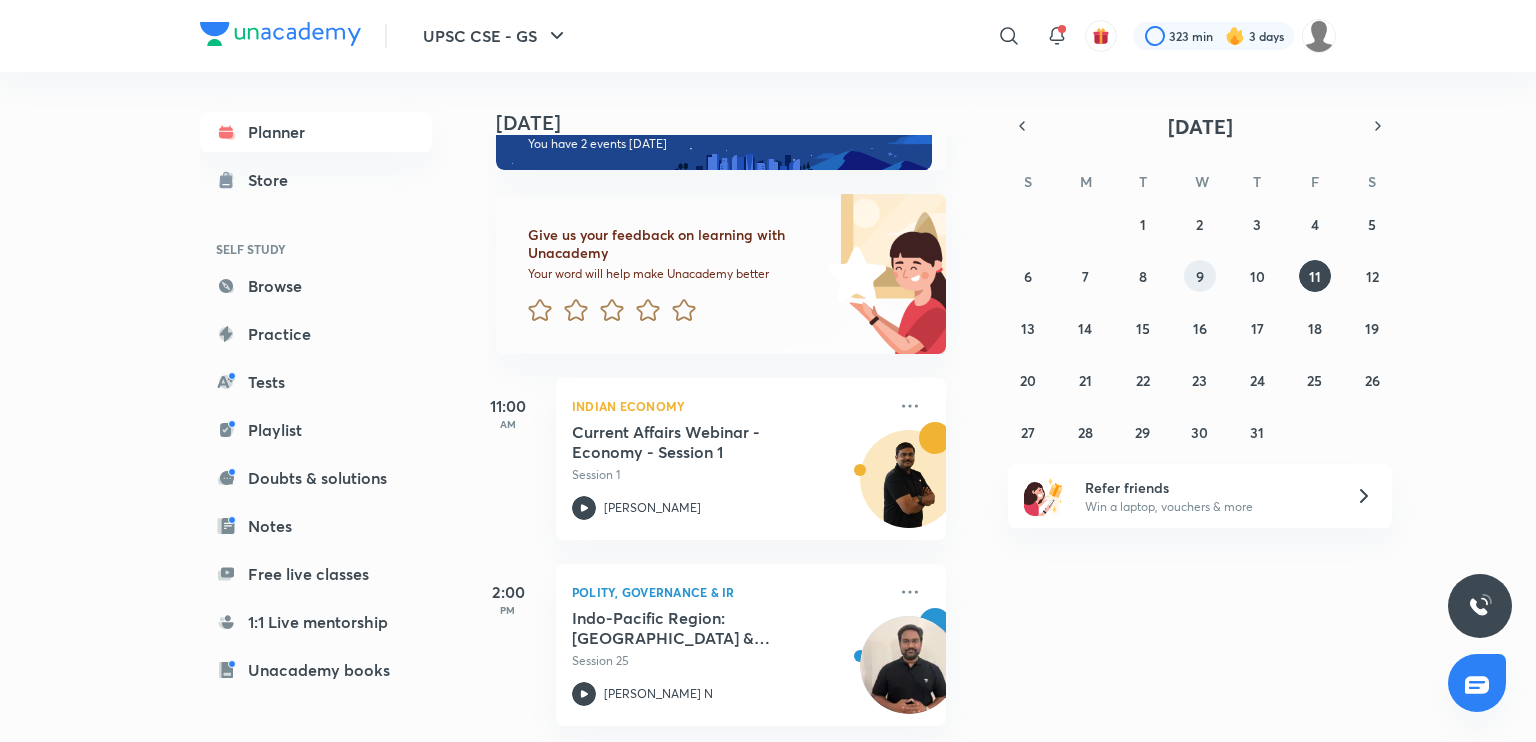 click on "9" at bounding box center (1200, 276) 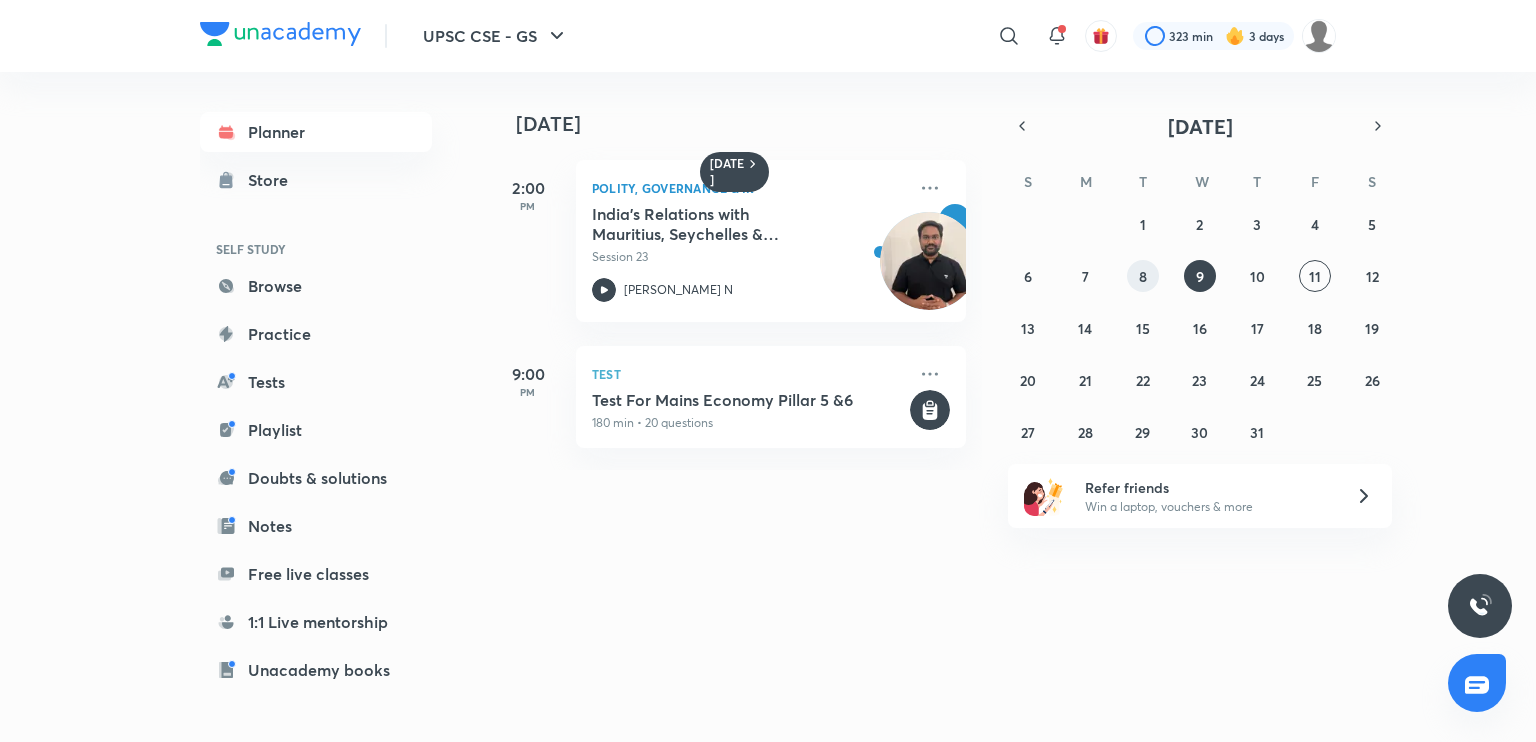 click on "8" at bounding box center (1143, 276) 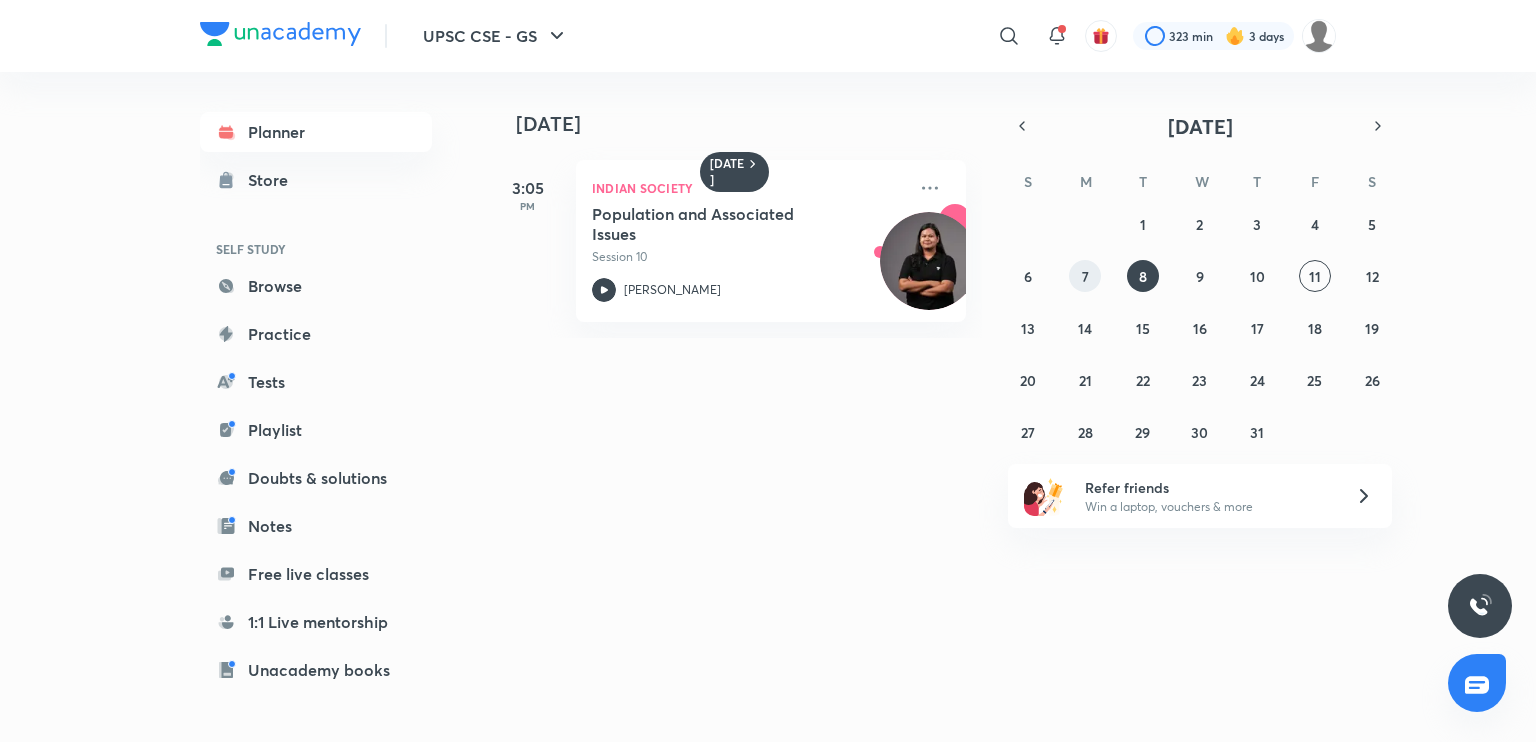 click on "7" at bounding box center (1085, 276) 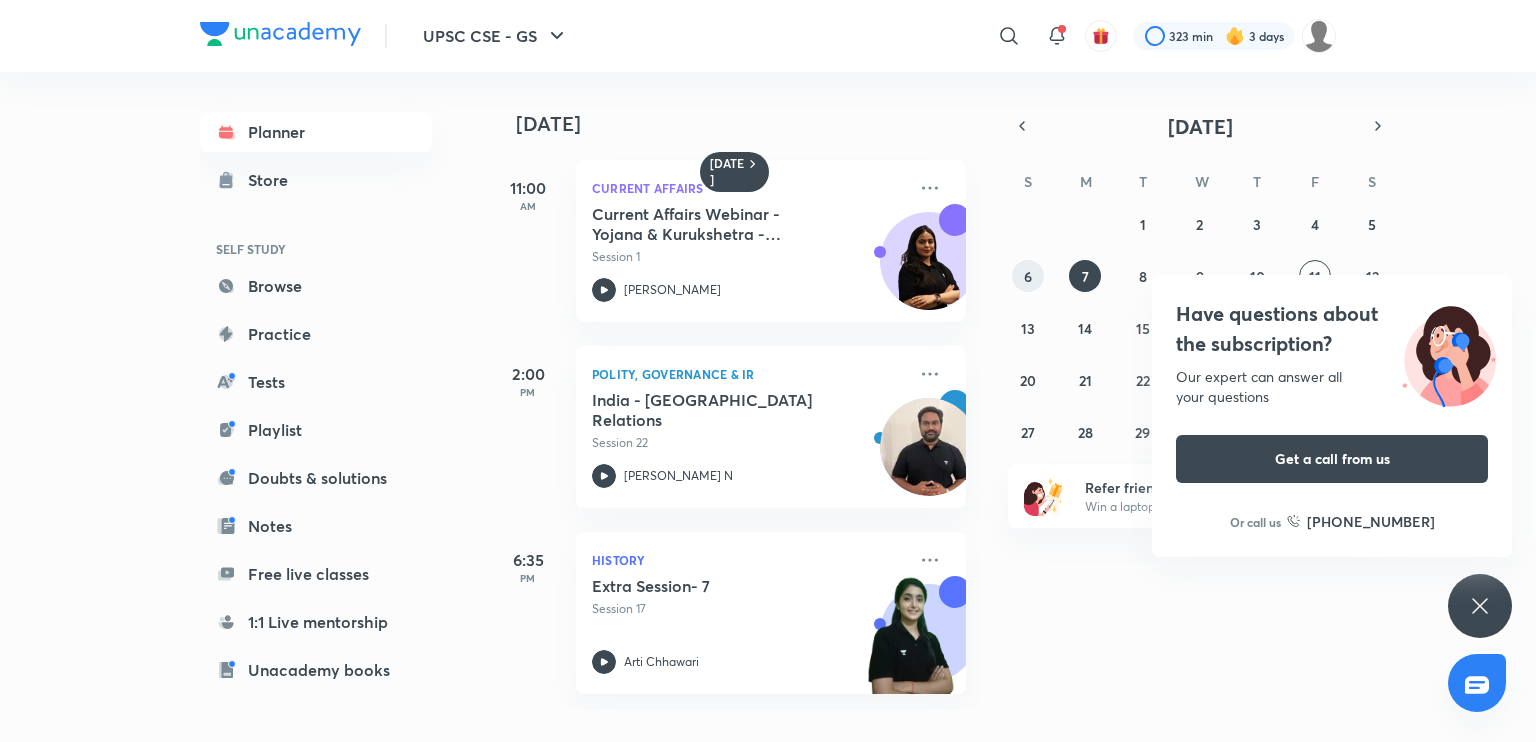 click on "6" at bounding box center [1028, 276] 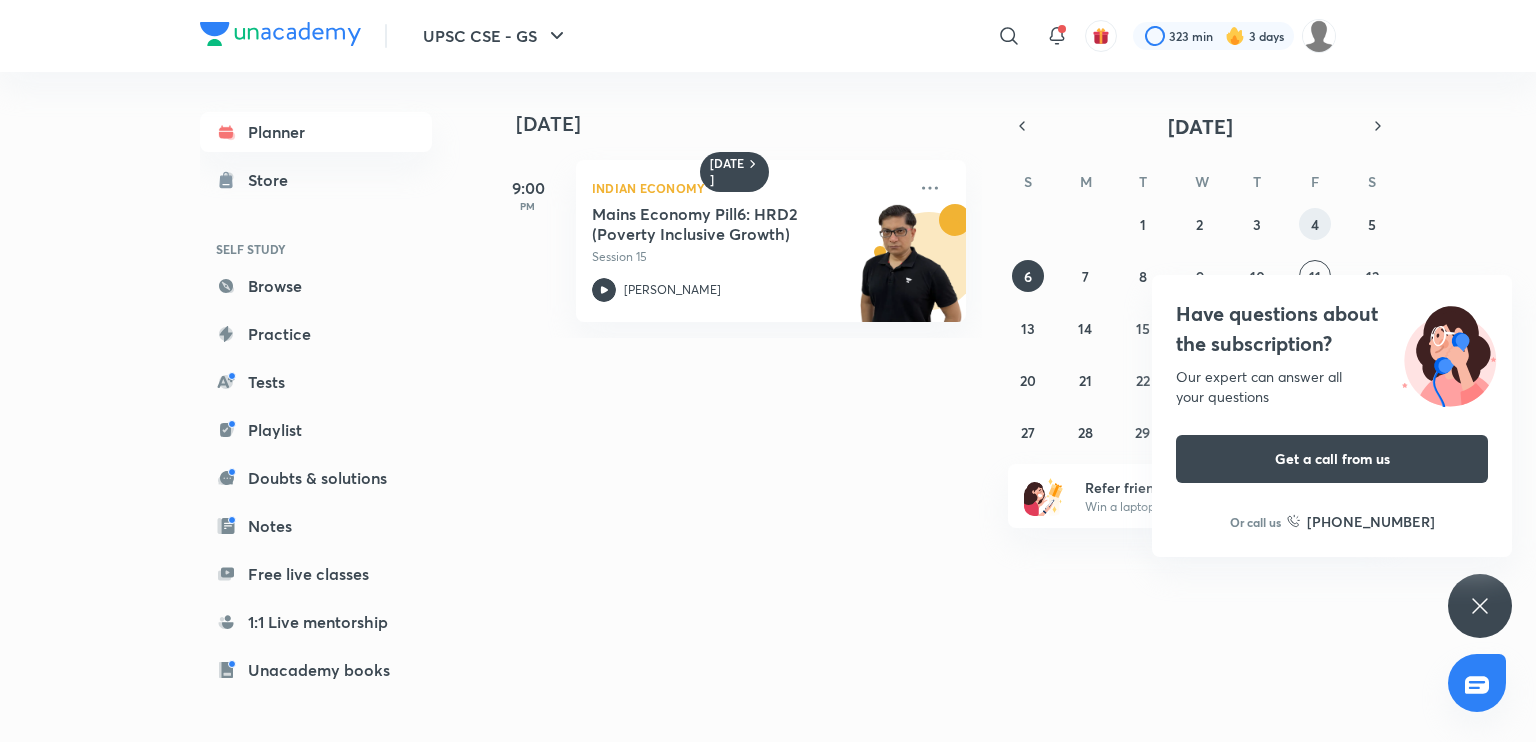 click on "4" at bounding box center (1315, 224) 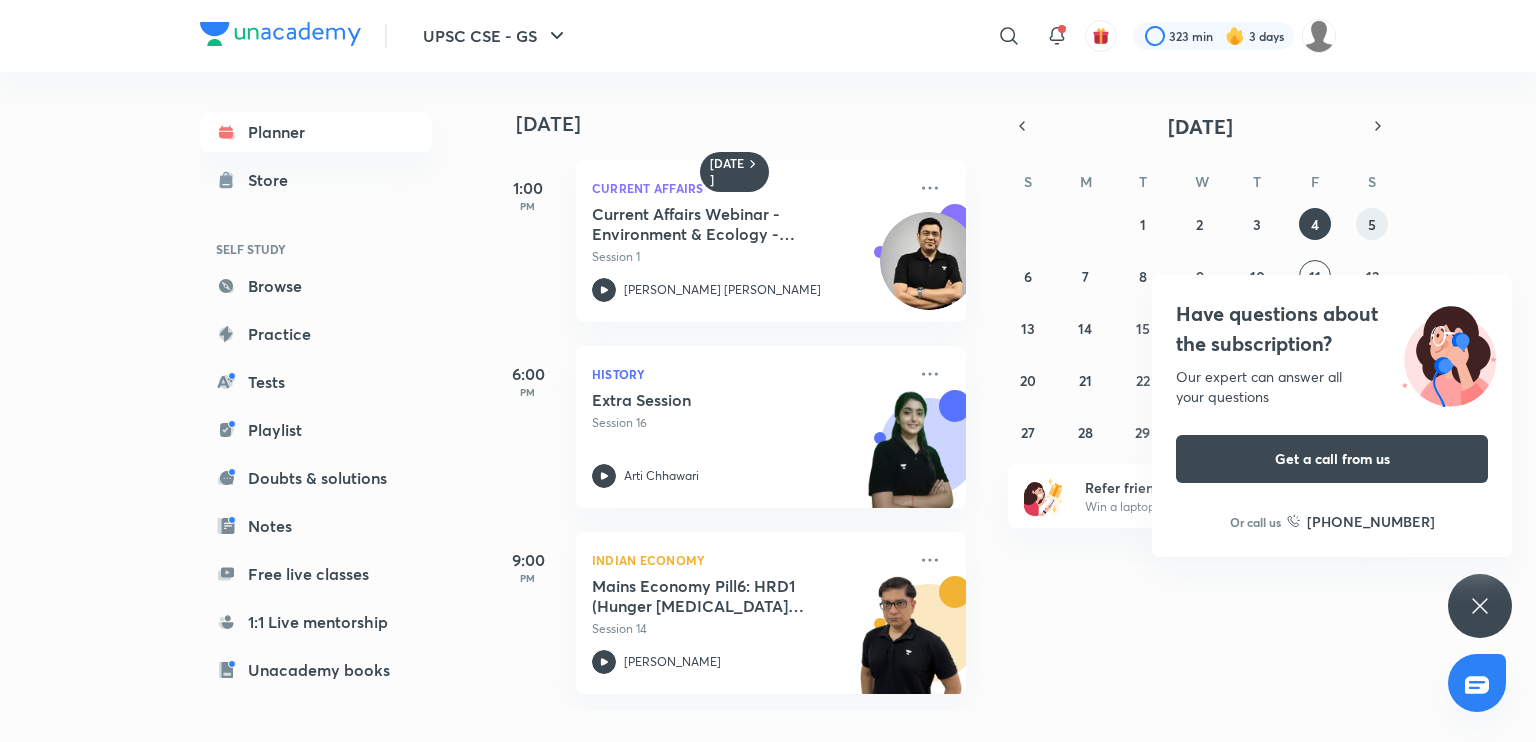 click on "5" at bounding box center (1372, 224) 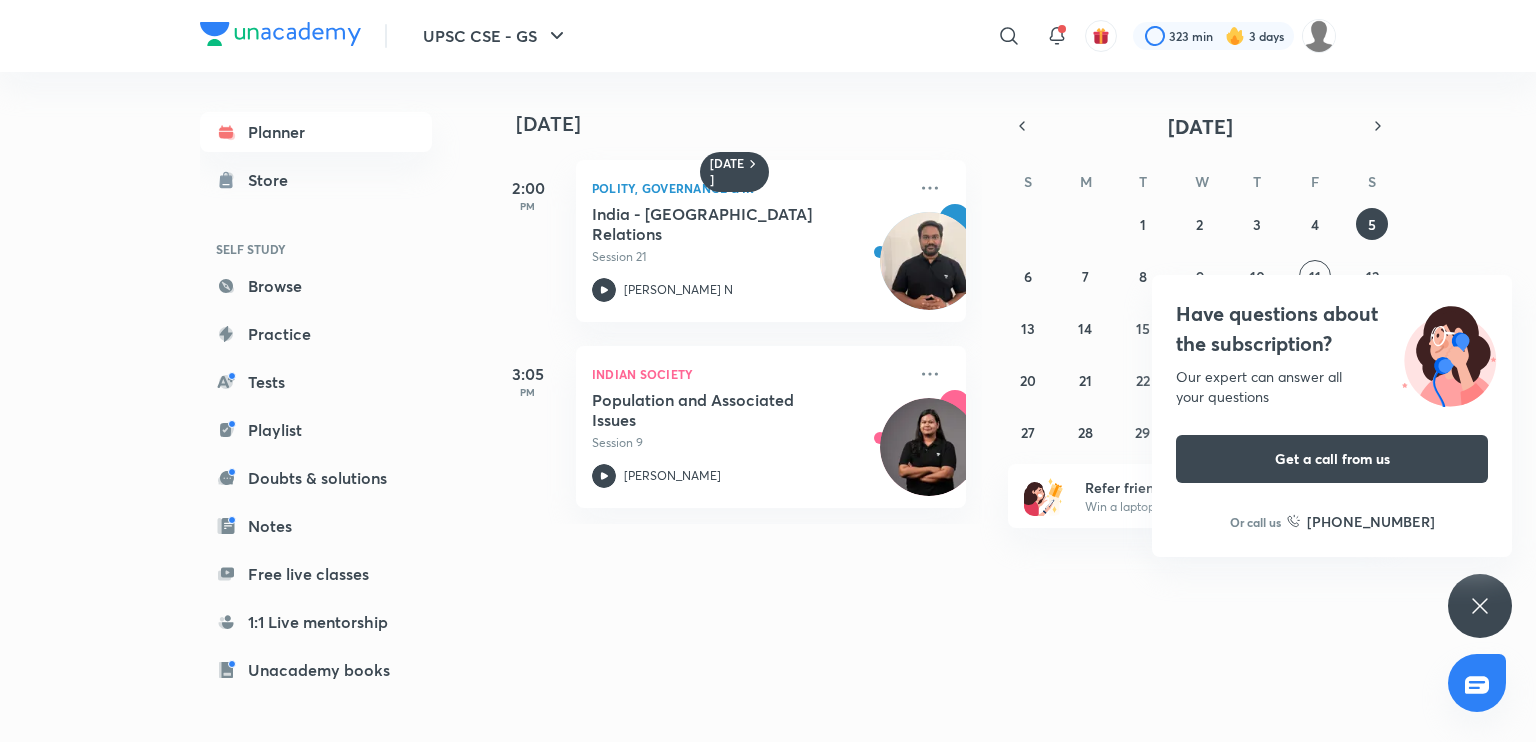click on "Have questions about the subscription? Our expert can answer all your questions Get a call from us Or call us [PHONE_NUMBER]" at bounding box center (1480, 606) 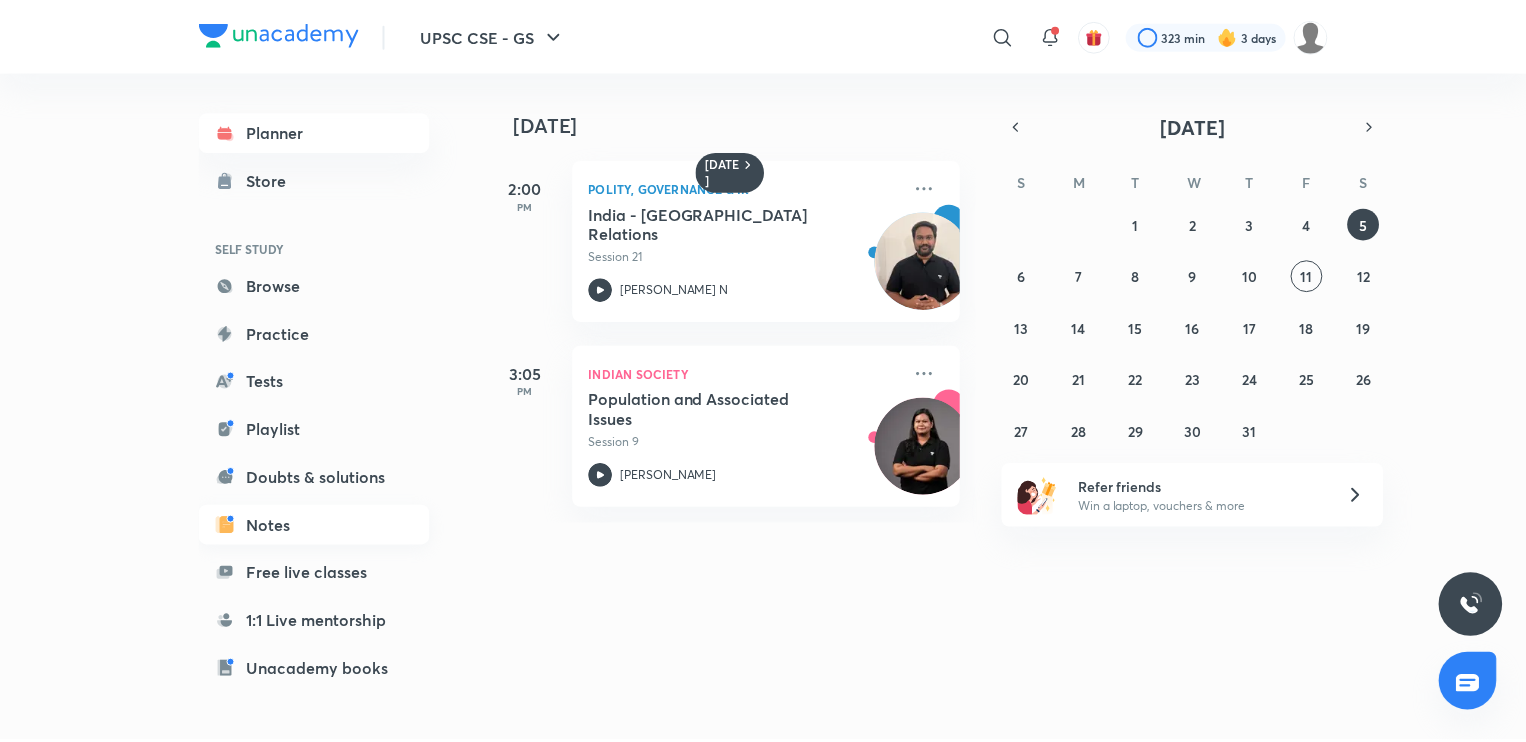 scroll, scrollTop: 157, scrollLeft: 0, axis: vertical 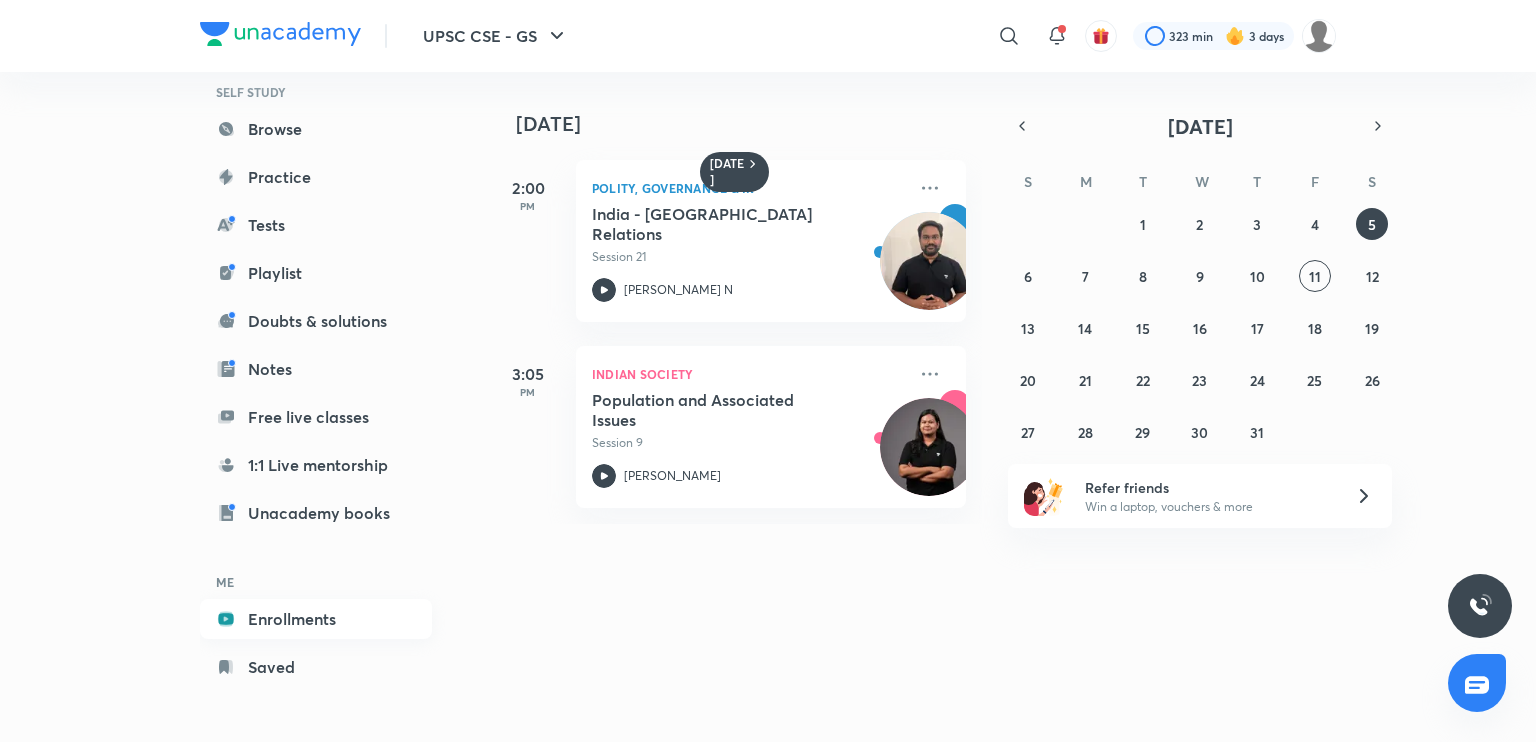 click on "Enrollments" at bounding box center (316, 619) 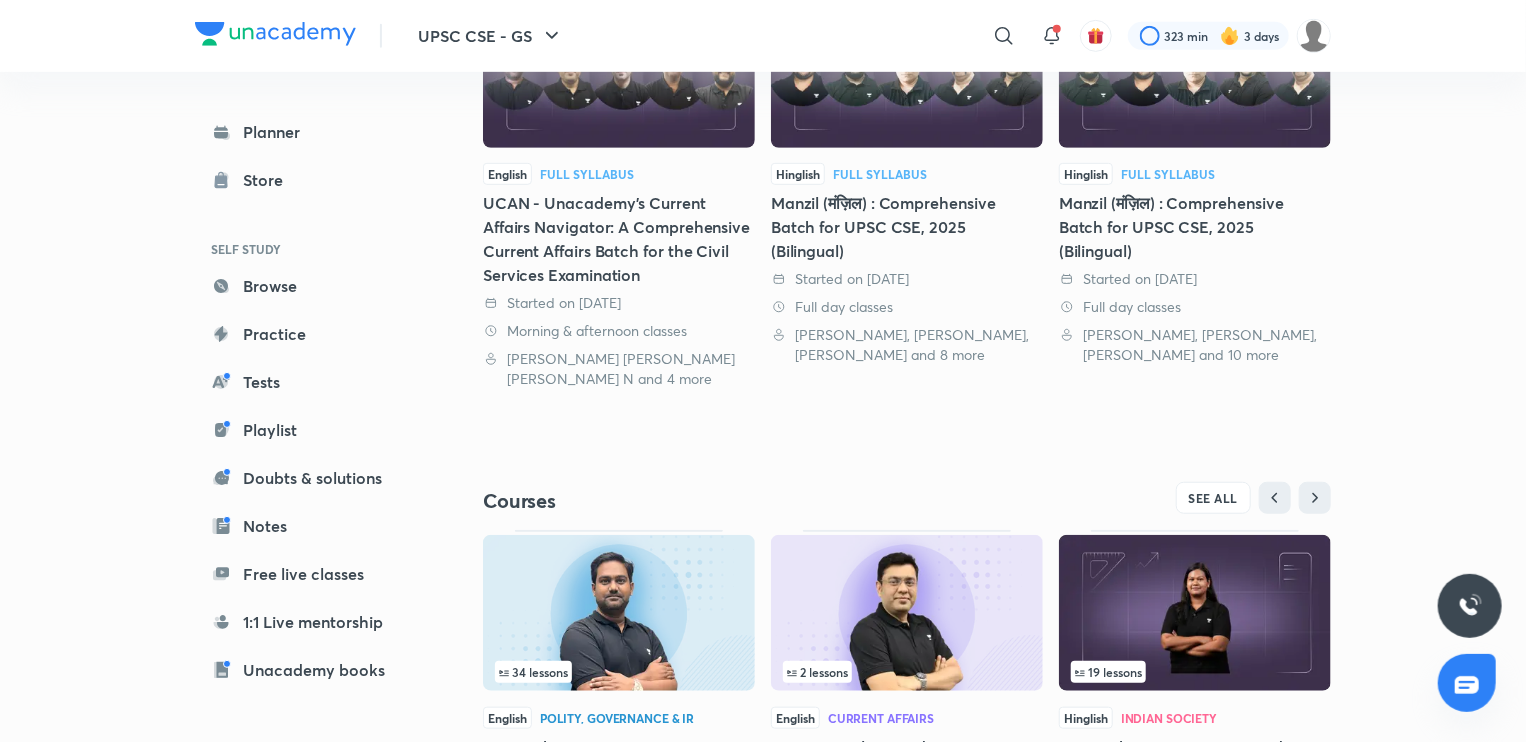scroll, scrollTop: 680, scrollLeft: 0, axis: vertical 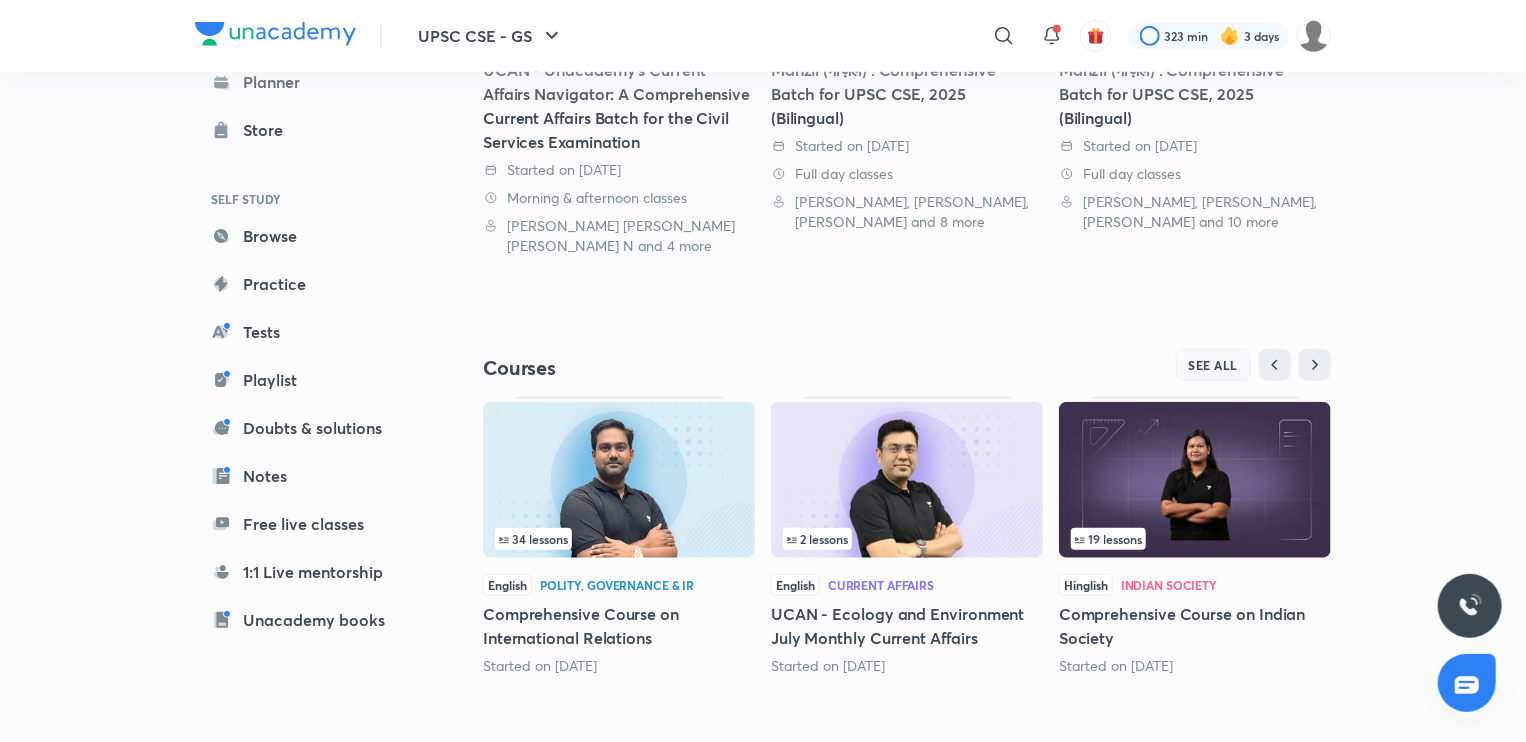 click on "SEE ALL" at bounding box center [1214, 365] 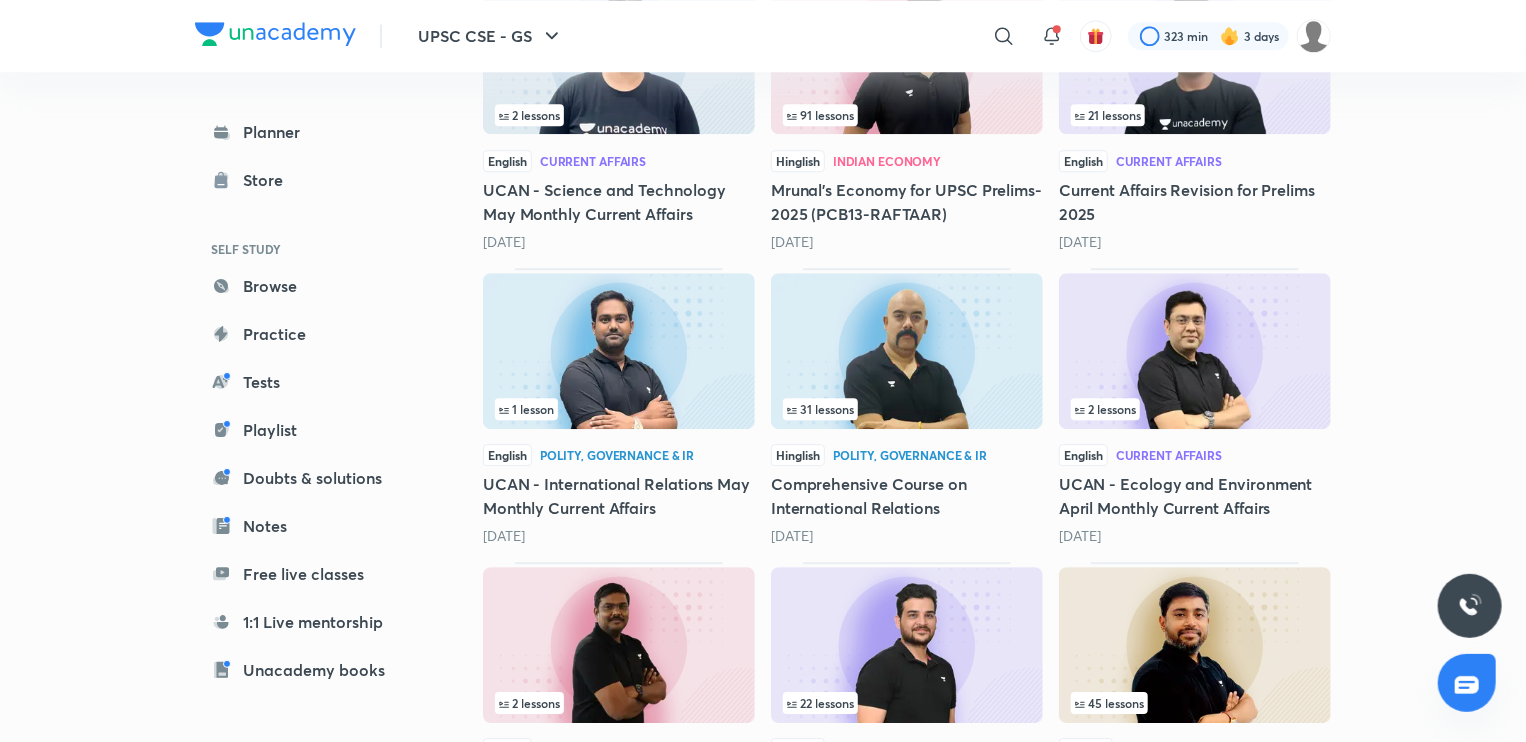 scroll, scrollTop: 2784, scrollLeft: 0, axis: vertical 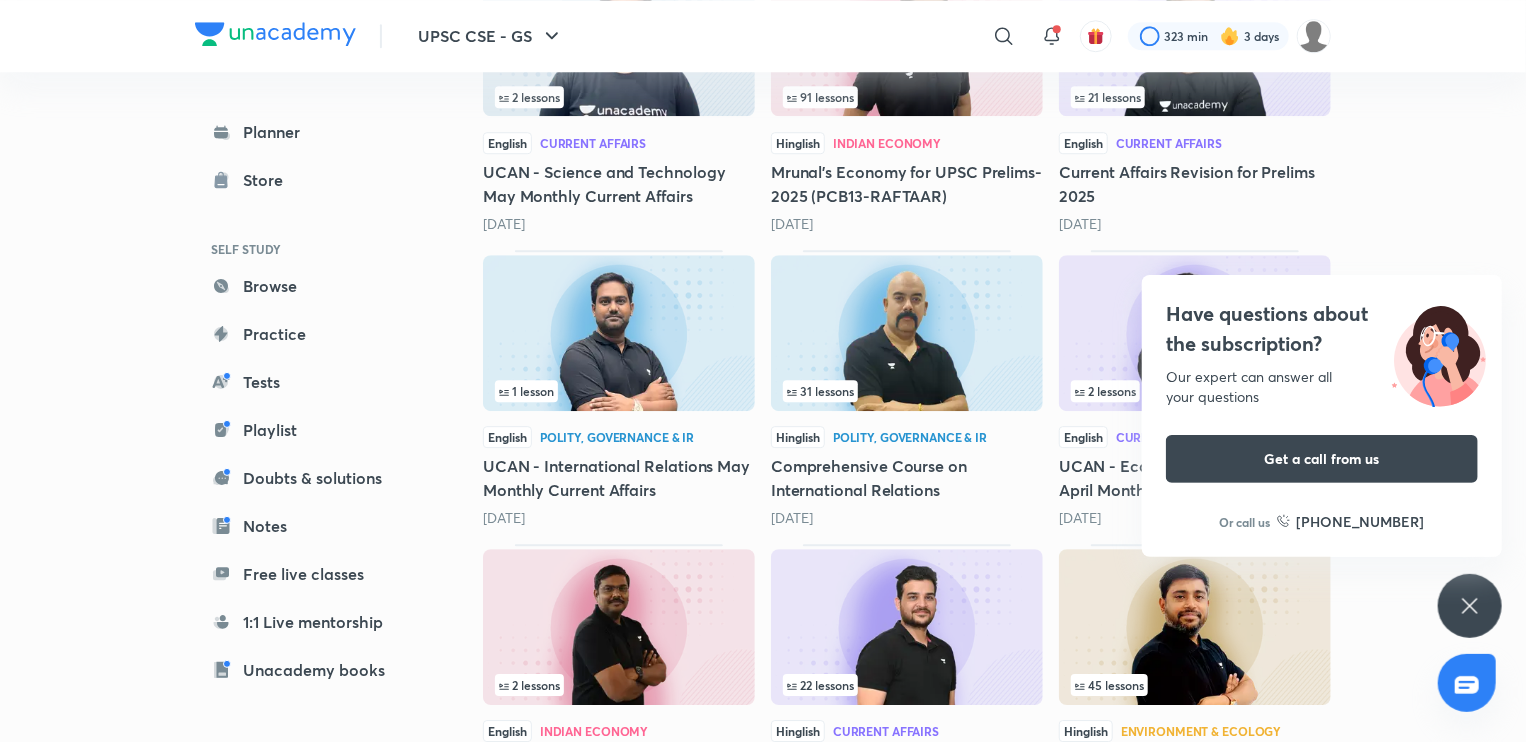 click on "Have questions about the subscription? Our expert can answer all your questions Get a call from us Or call us [PHONE_NUMBER]" at bounding box center (1470, 606) 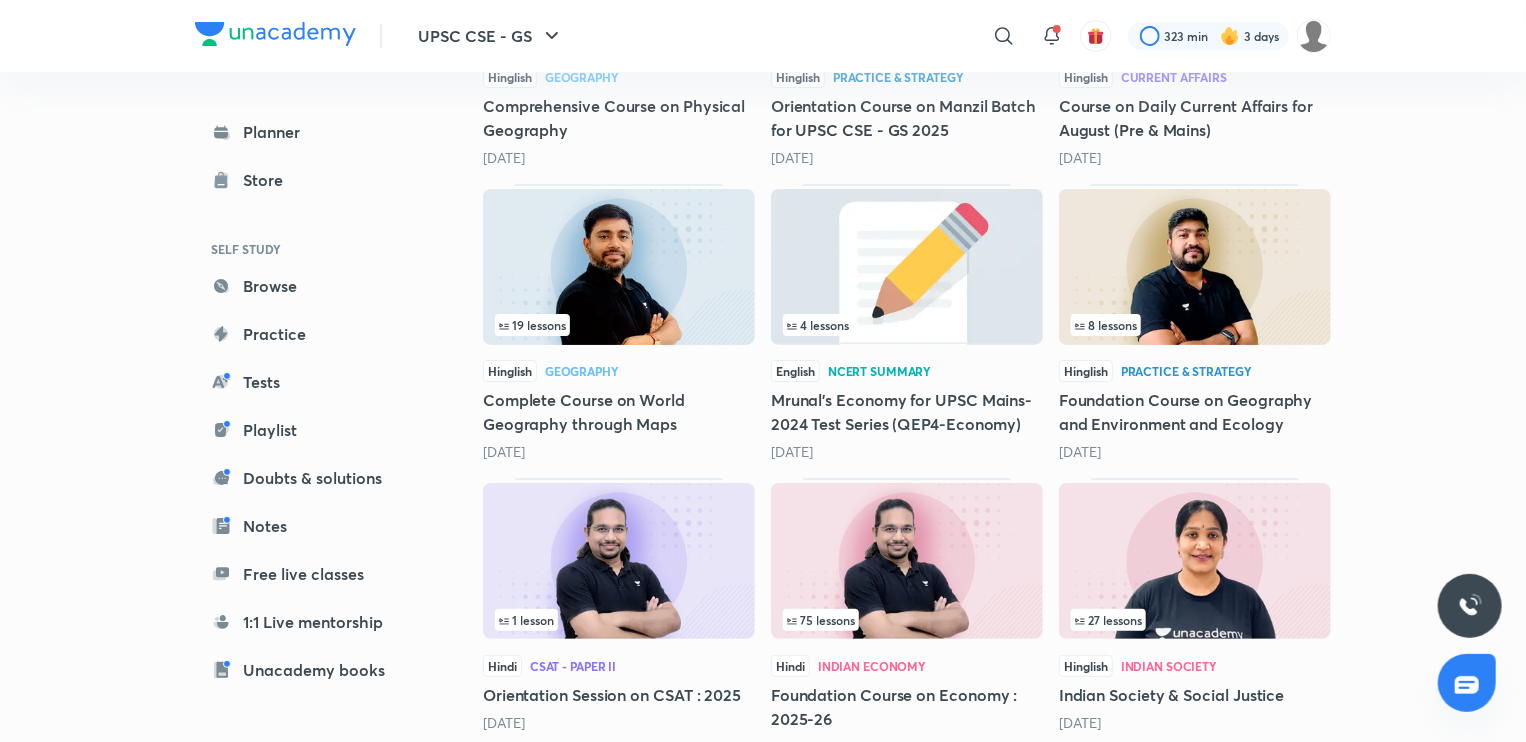 scroll, scrollTop: 7936, scrollLeft: 0, axis: vertical 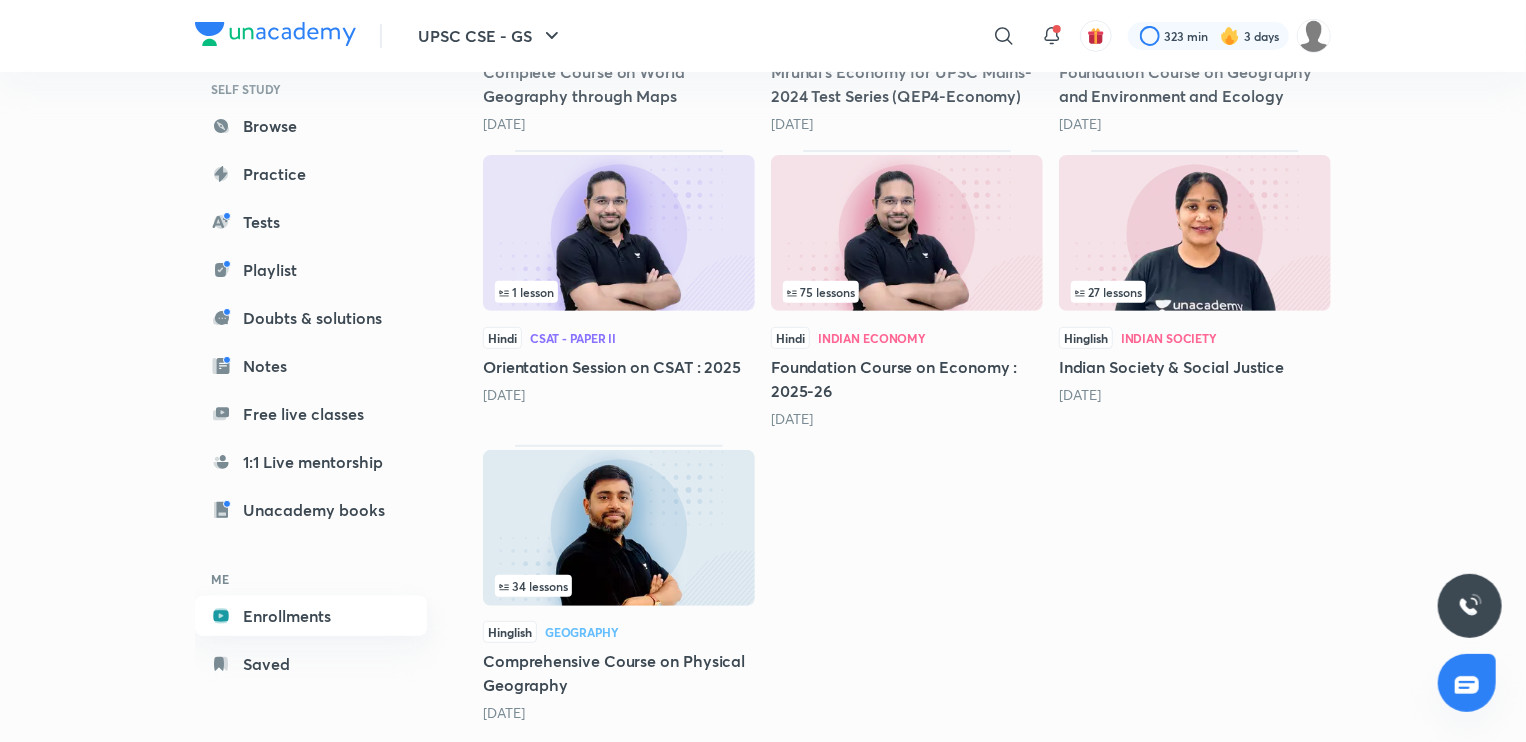click on "Enrollments" at bounding box center (311, 616) 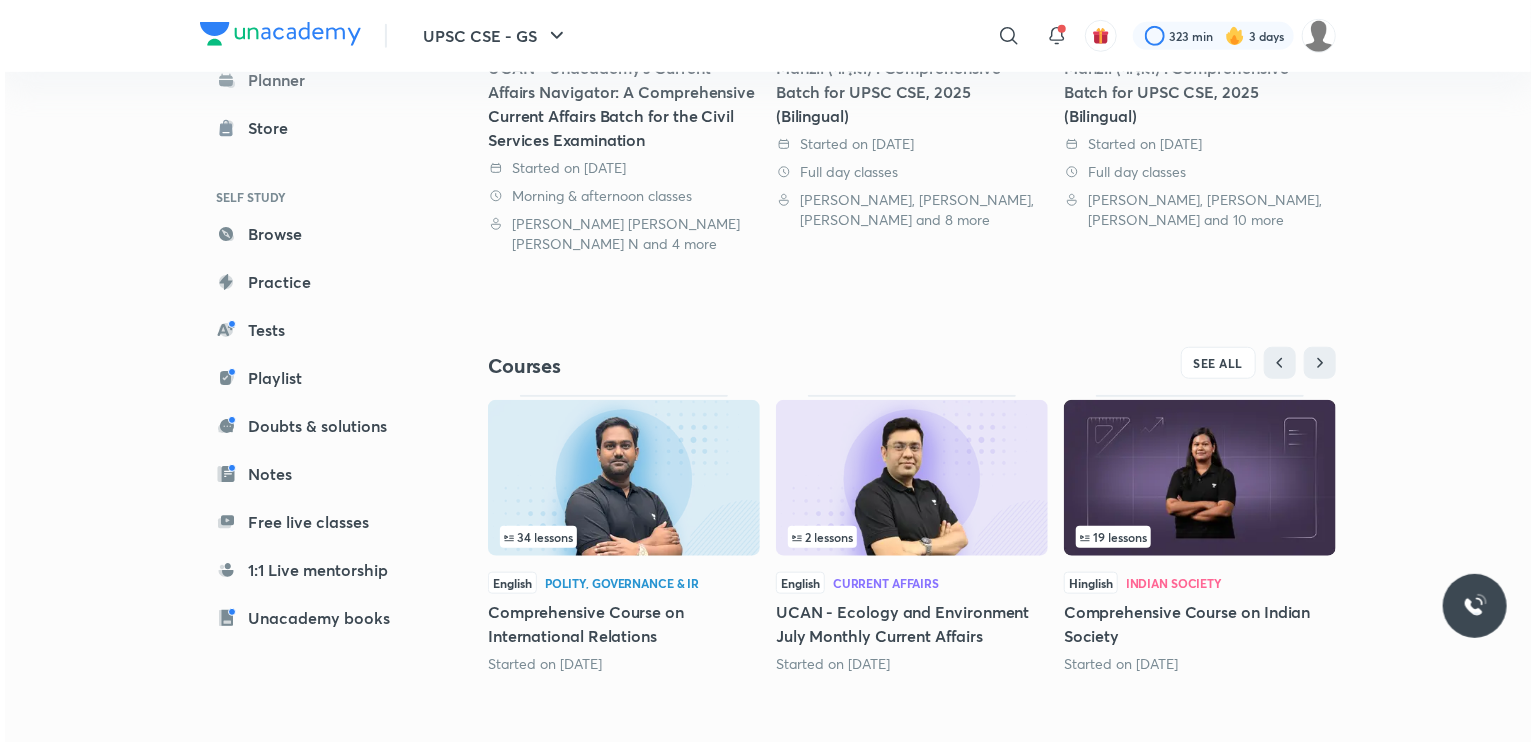 scroll, scrollTop: 0, scrollLeft: 0, axis: both 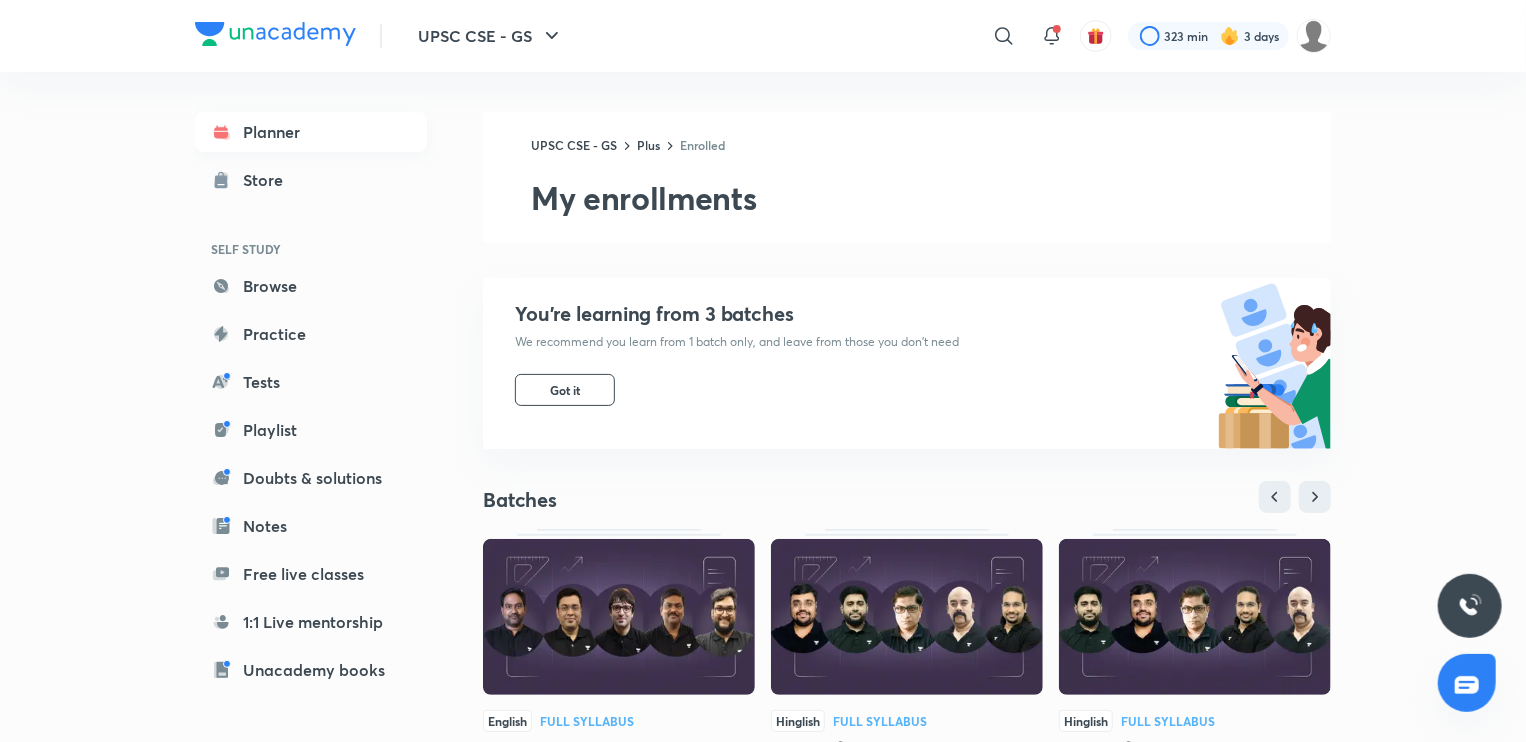click on "Planner" at bounding box center (311, 132) 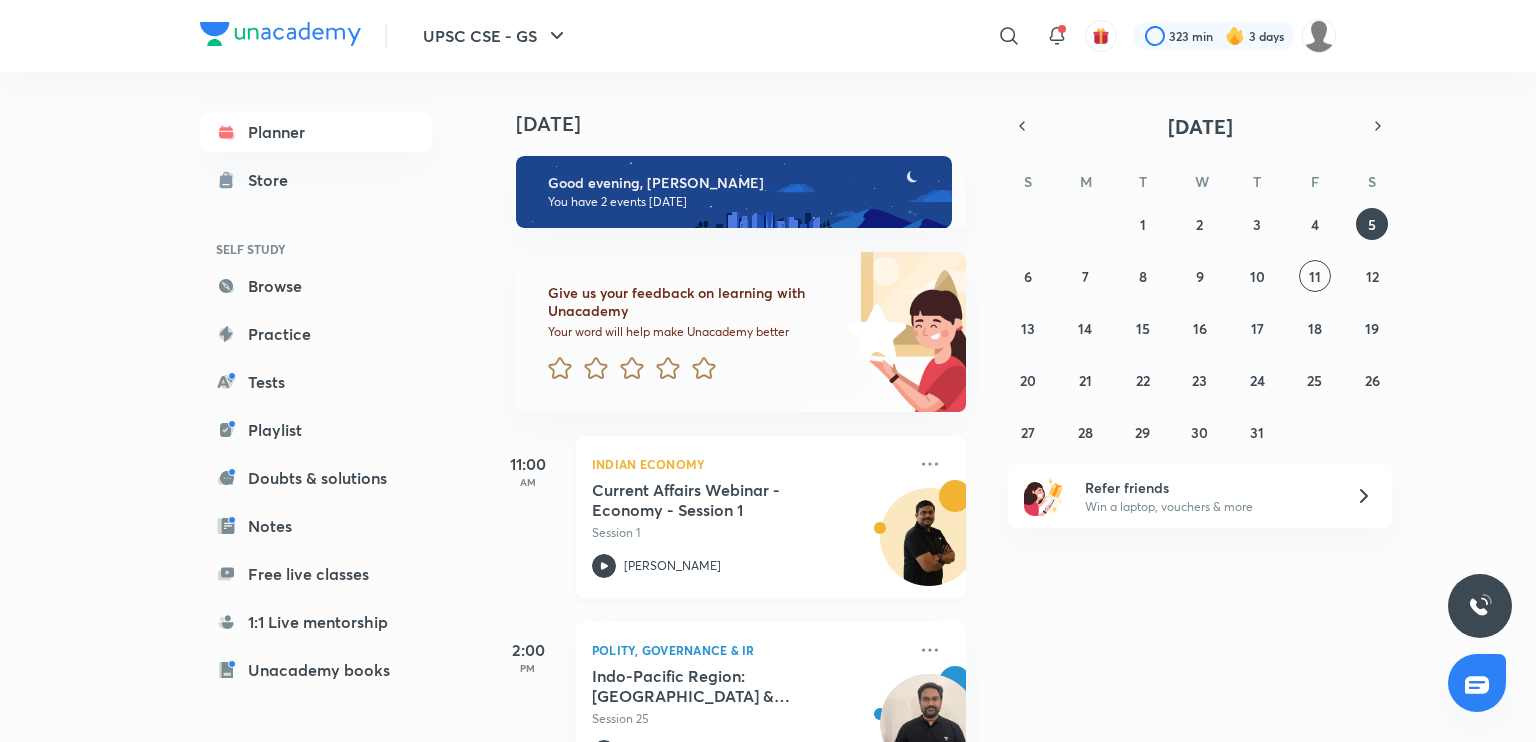 scroll, scrollTop: 72, scrollLeft: 0, axis: vertical 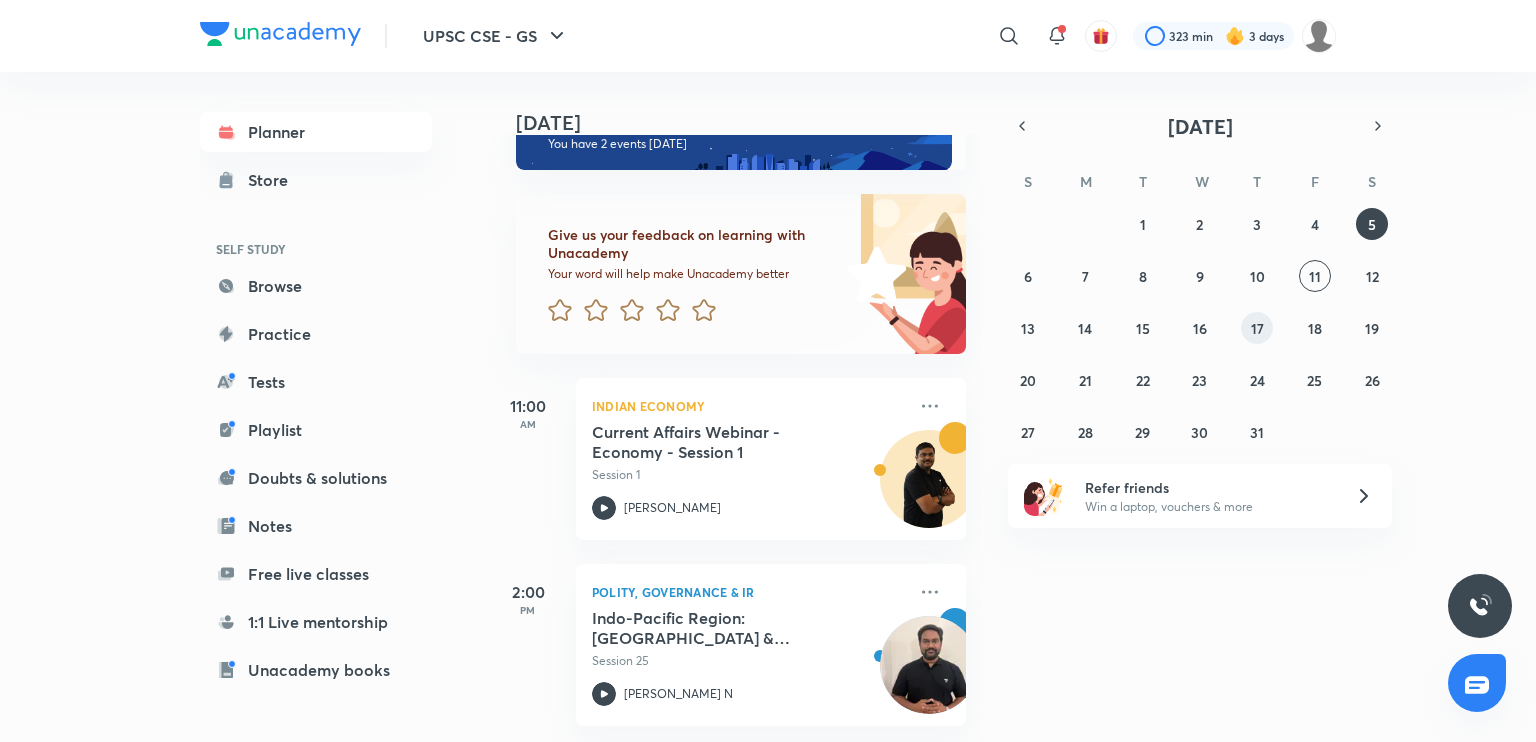click on "17" at bounding box center [1257, 328] 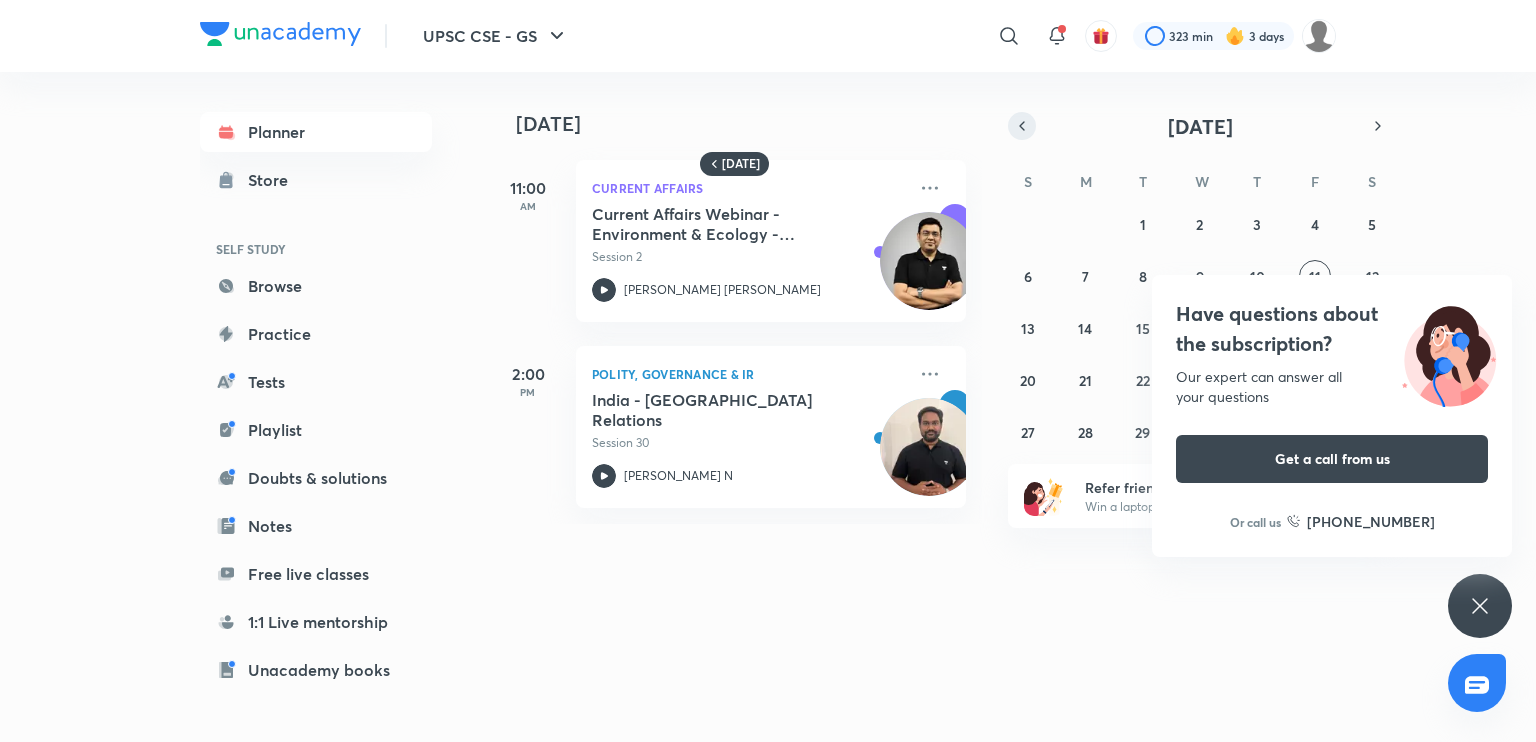 click at bounding box center [1022, 126] 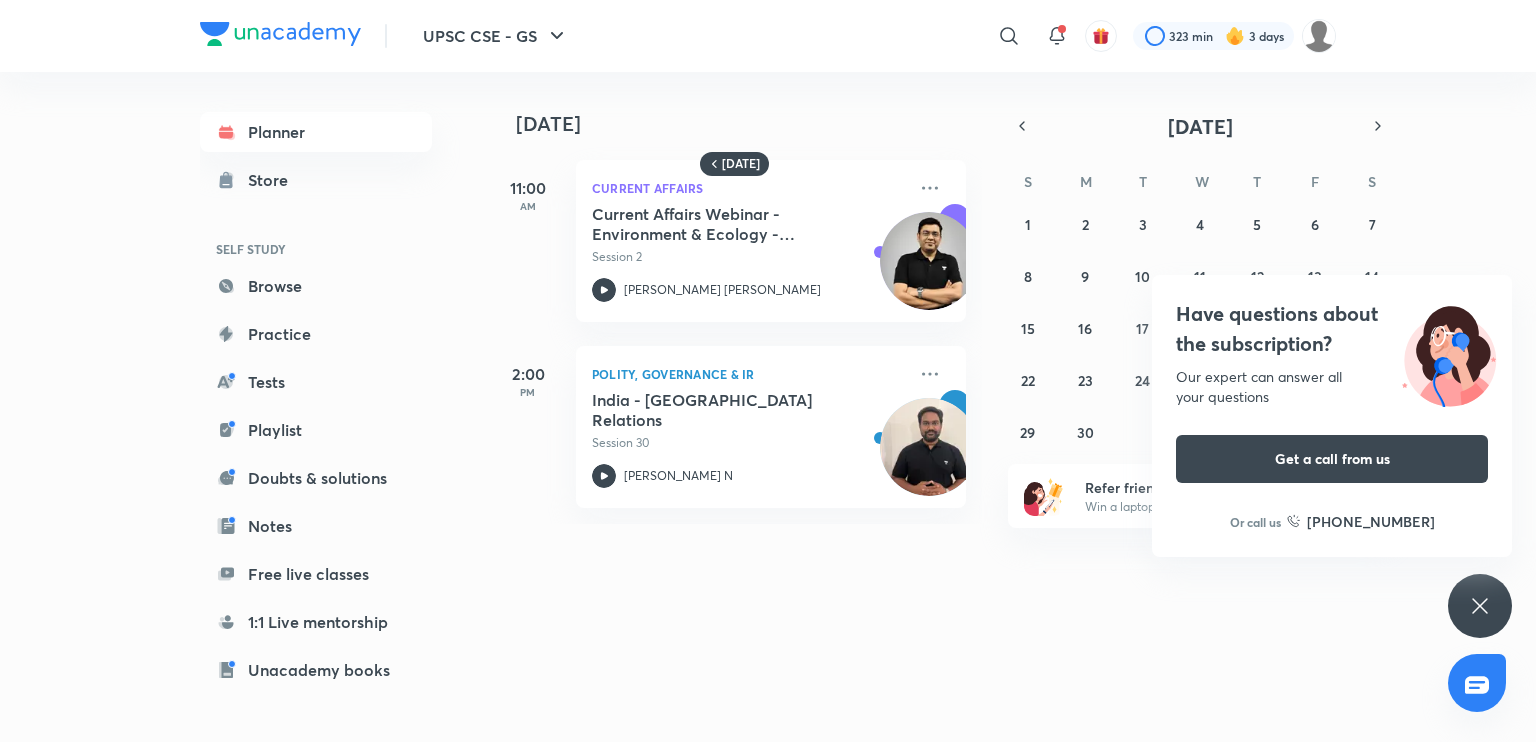 click 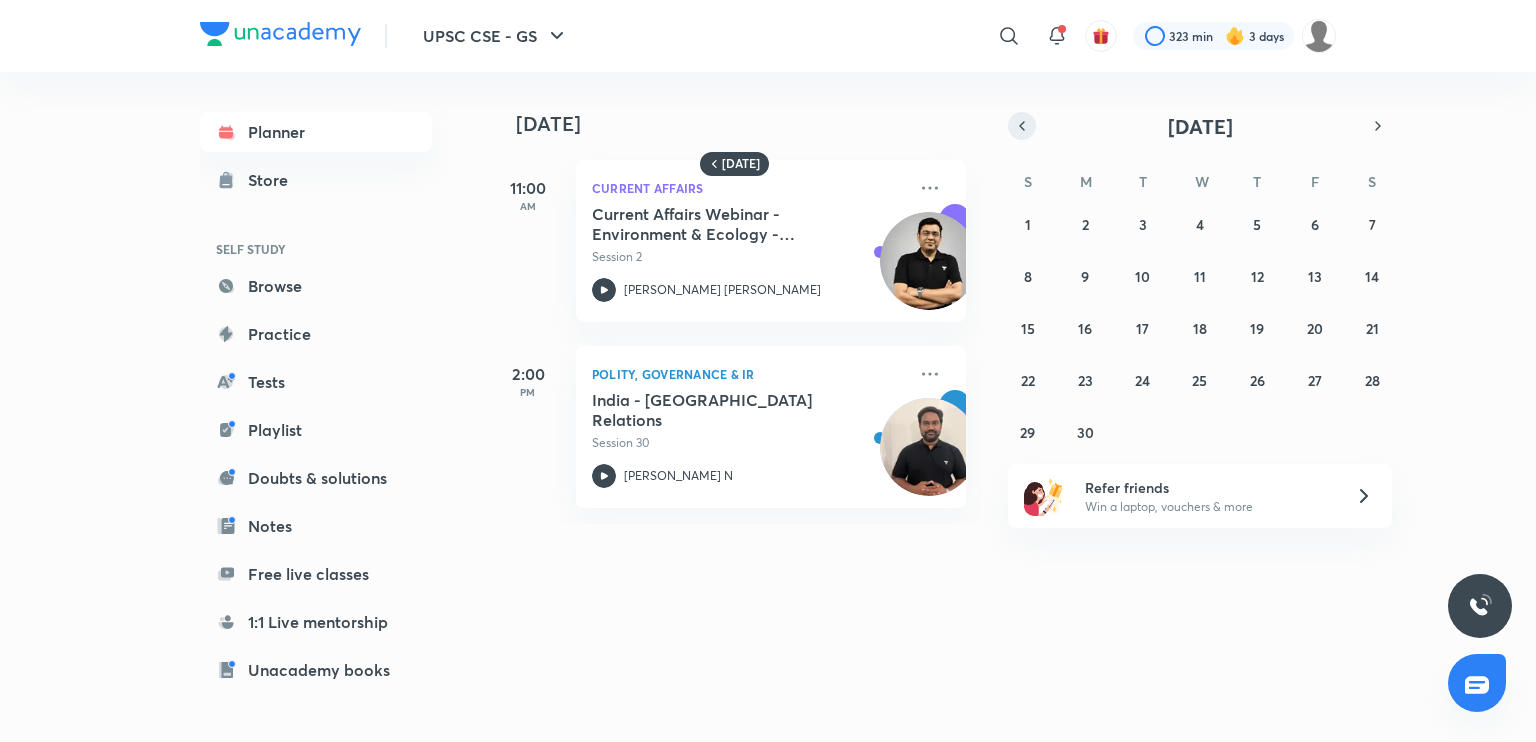 click 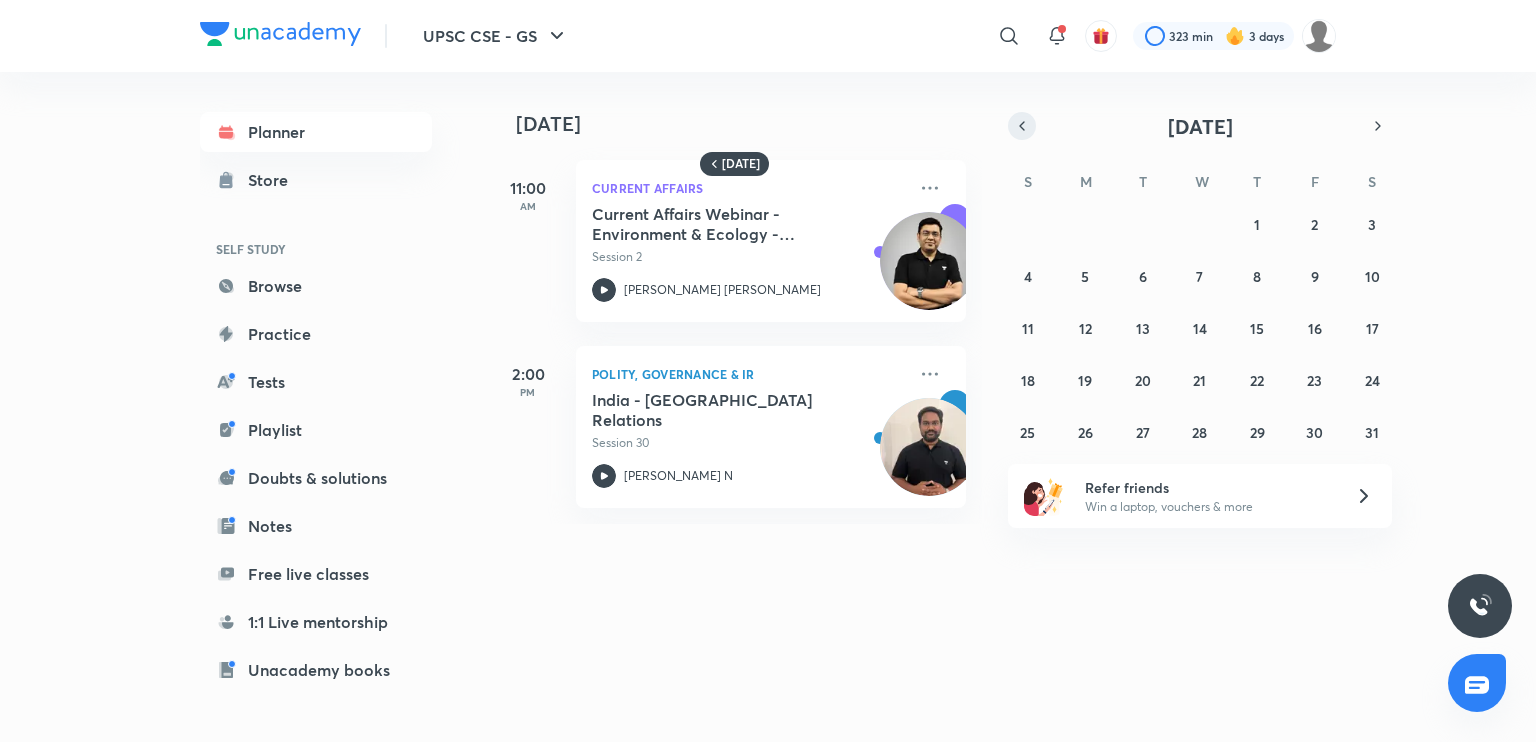 click 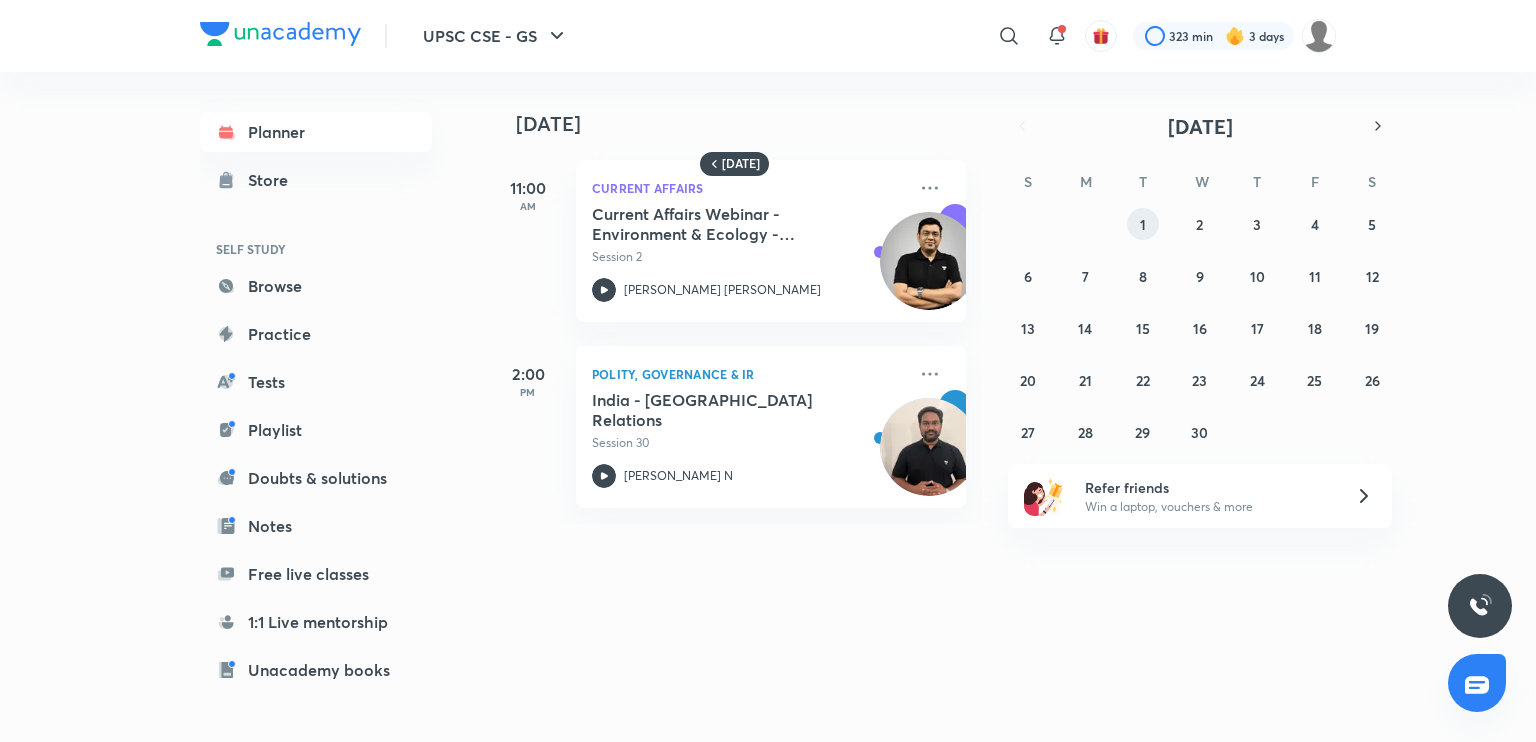 click on "1" at bounding box center (1143, 224) 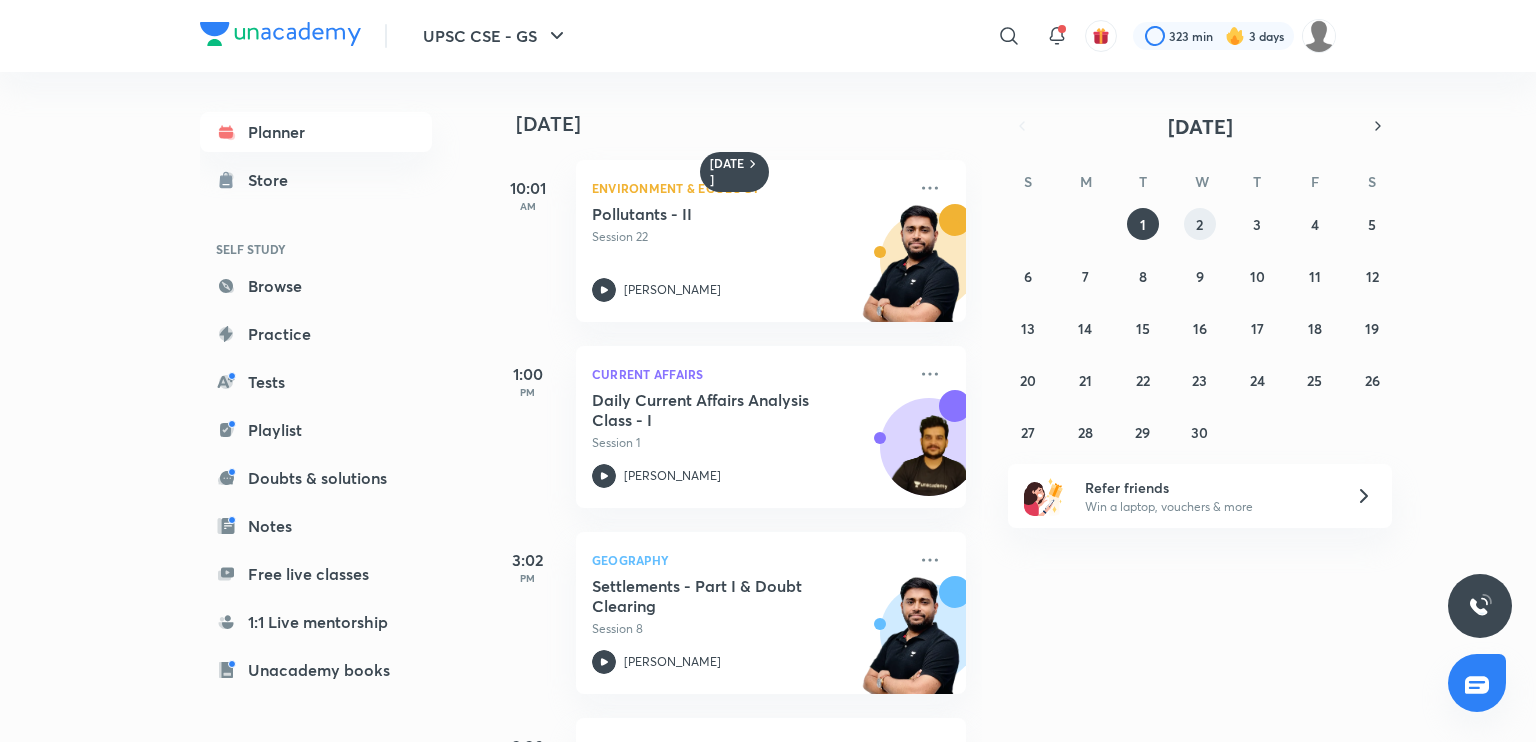 click on "2" at bounding box center [1200, 224] 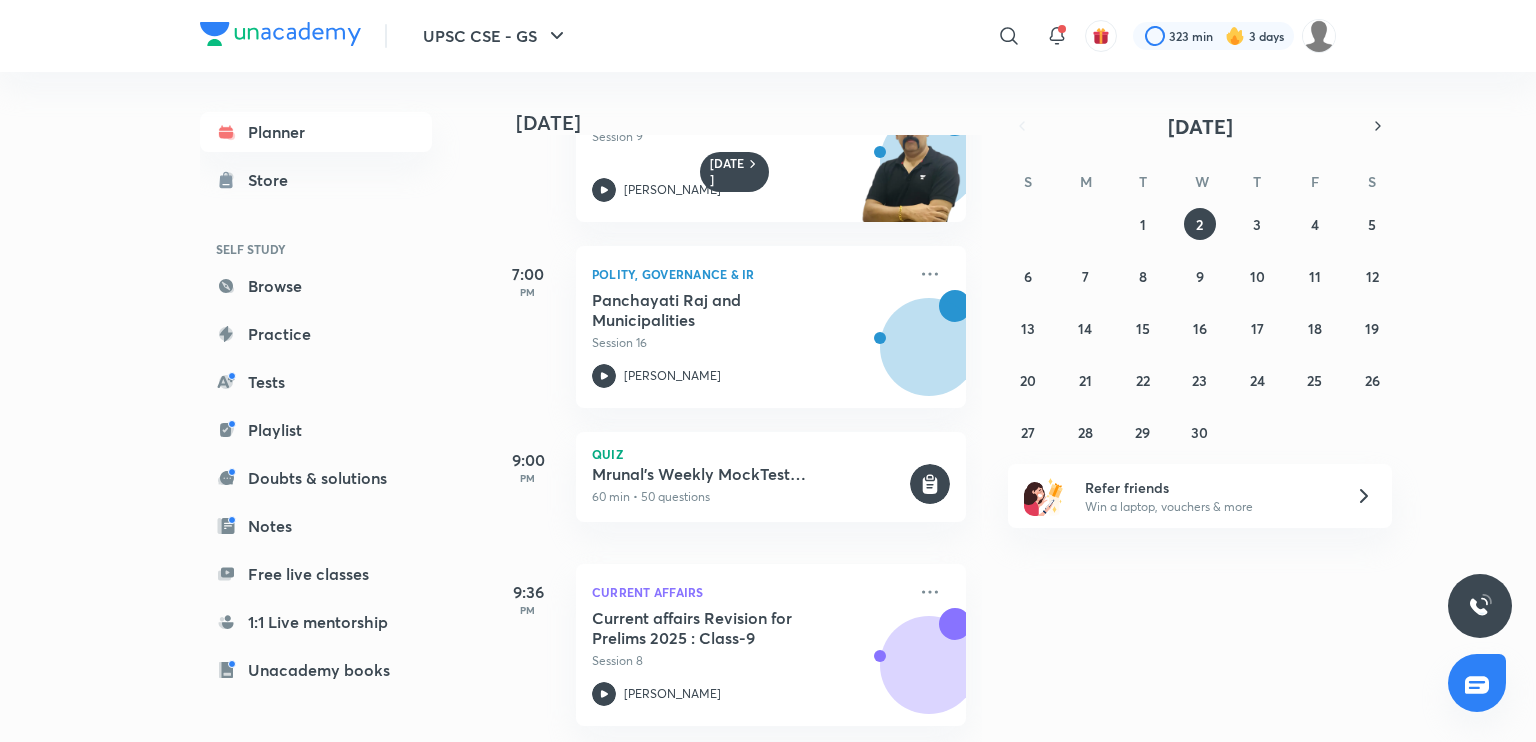 scroll, scrollTop: 672, scrollLeft: 20, axis: both 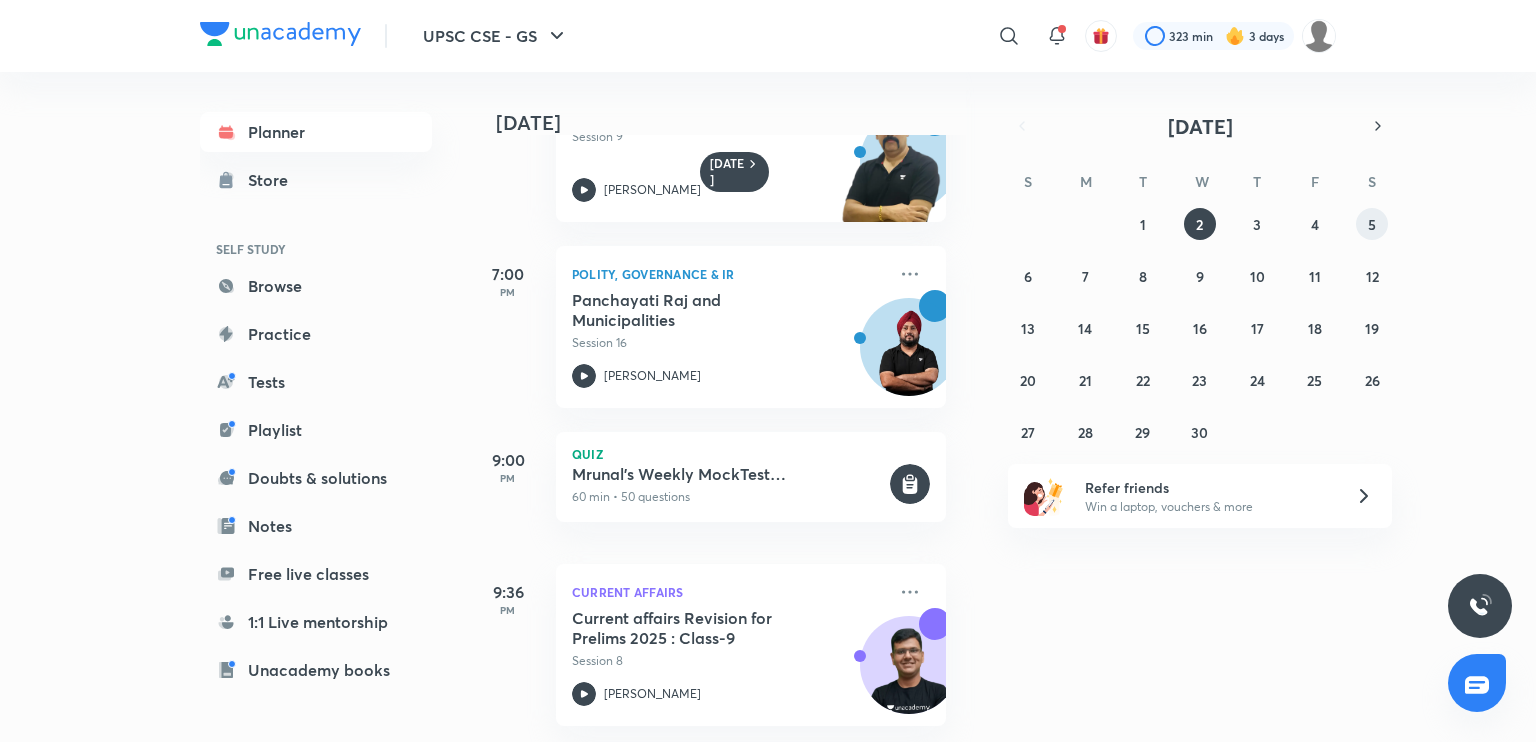 click on "5" at bounding box center [1372, 224] 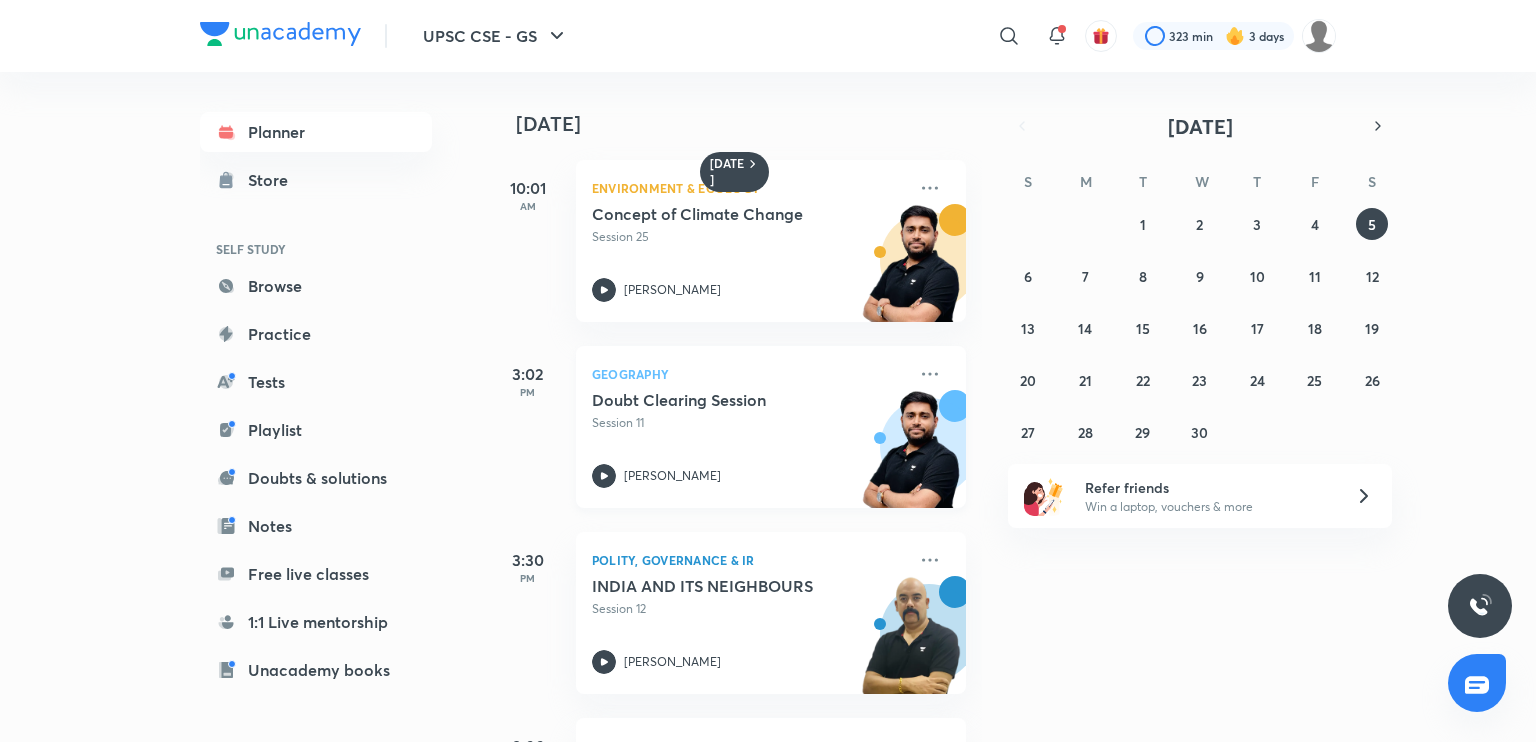 scroll, scrollTop: 168, scrollLeft: 0, axis: vertical 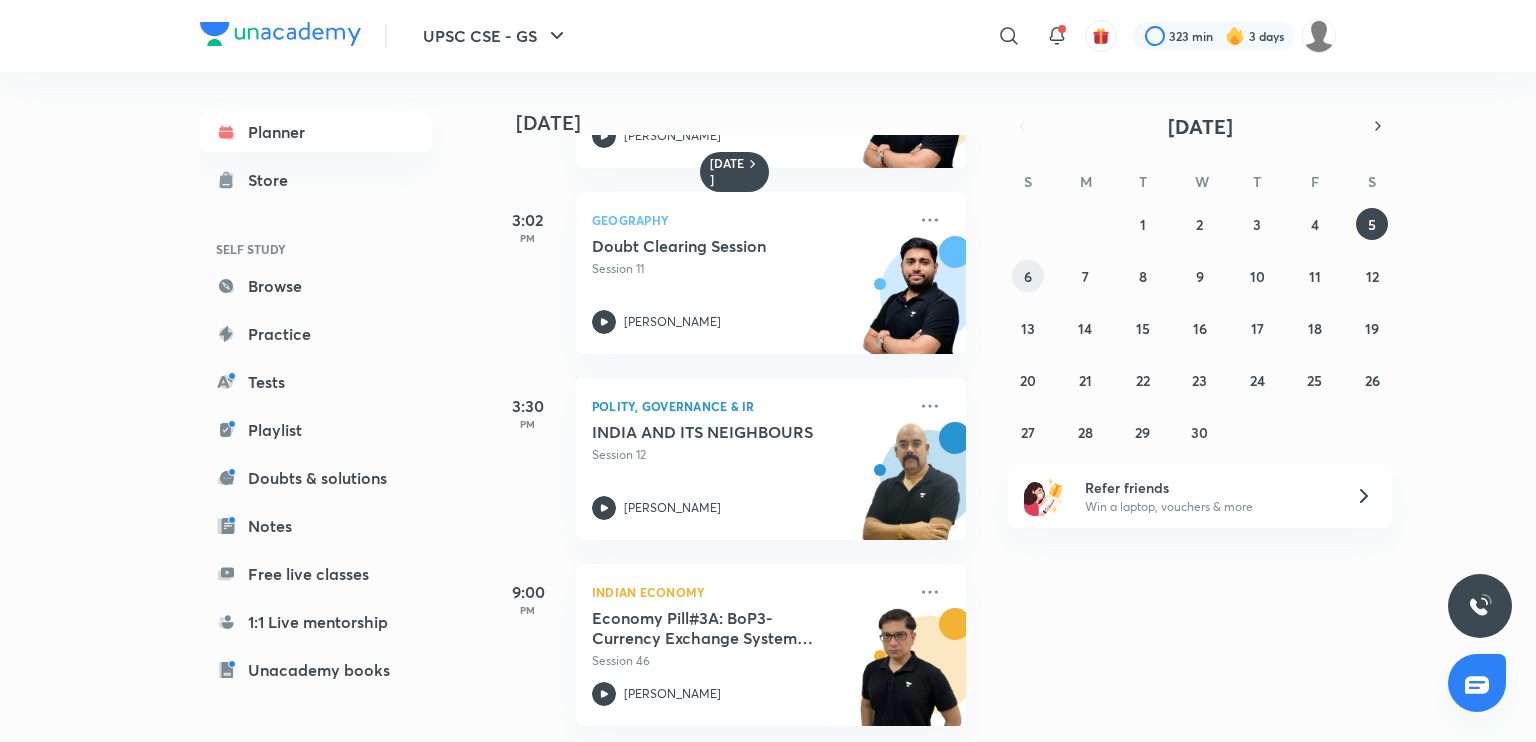 click on "6" at bounding box center (1028, 276) 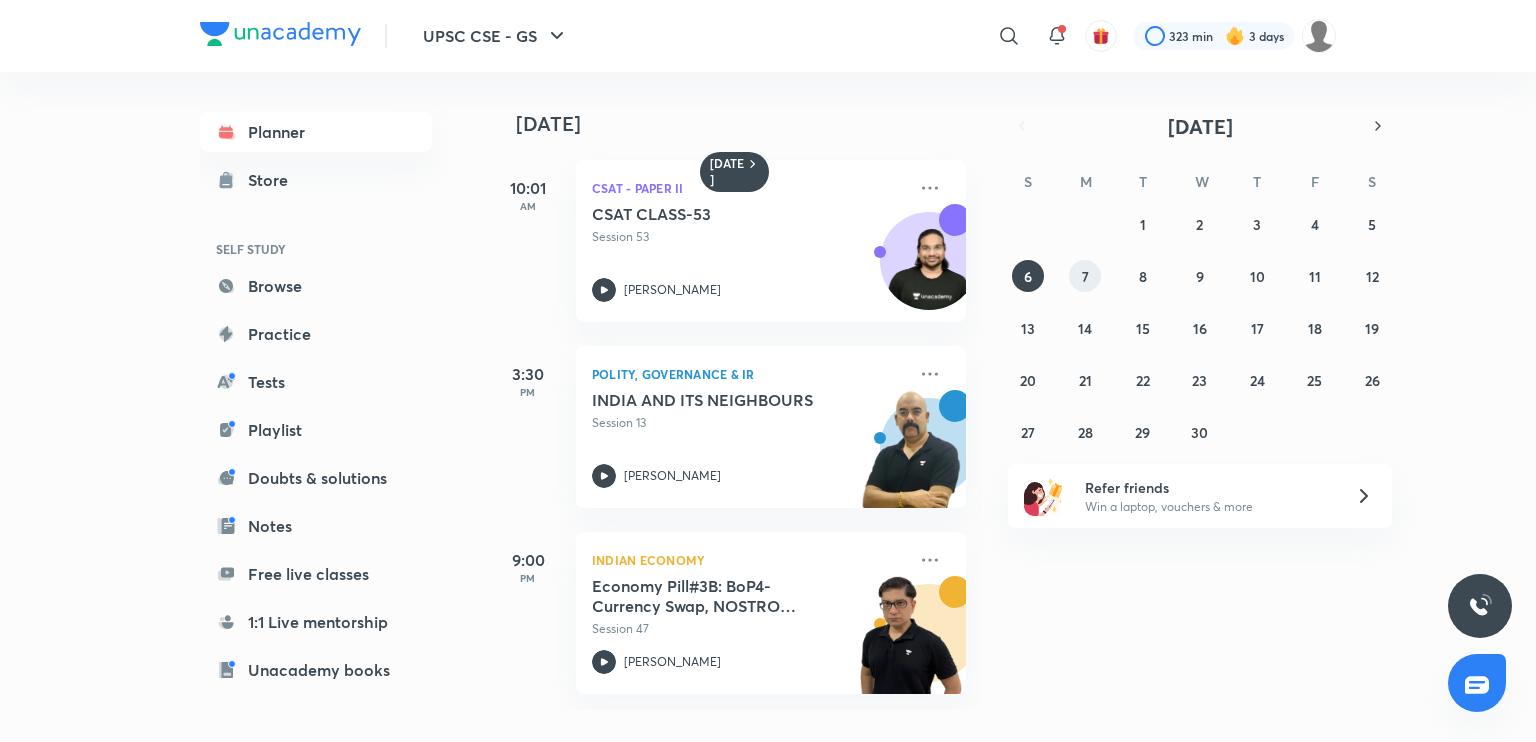 click on "7" at bounding box center (1085, 276) 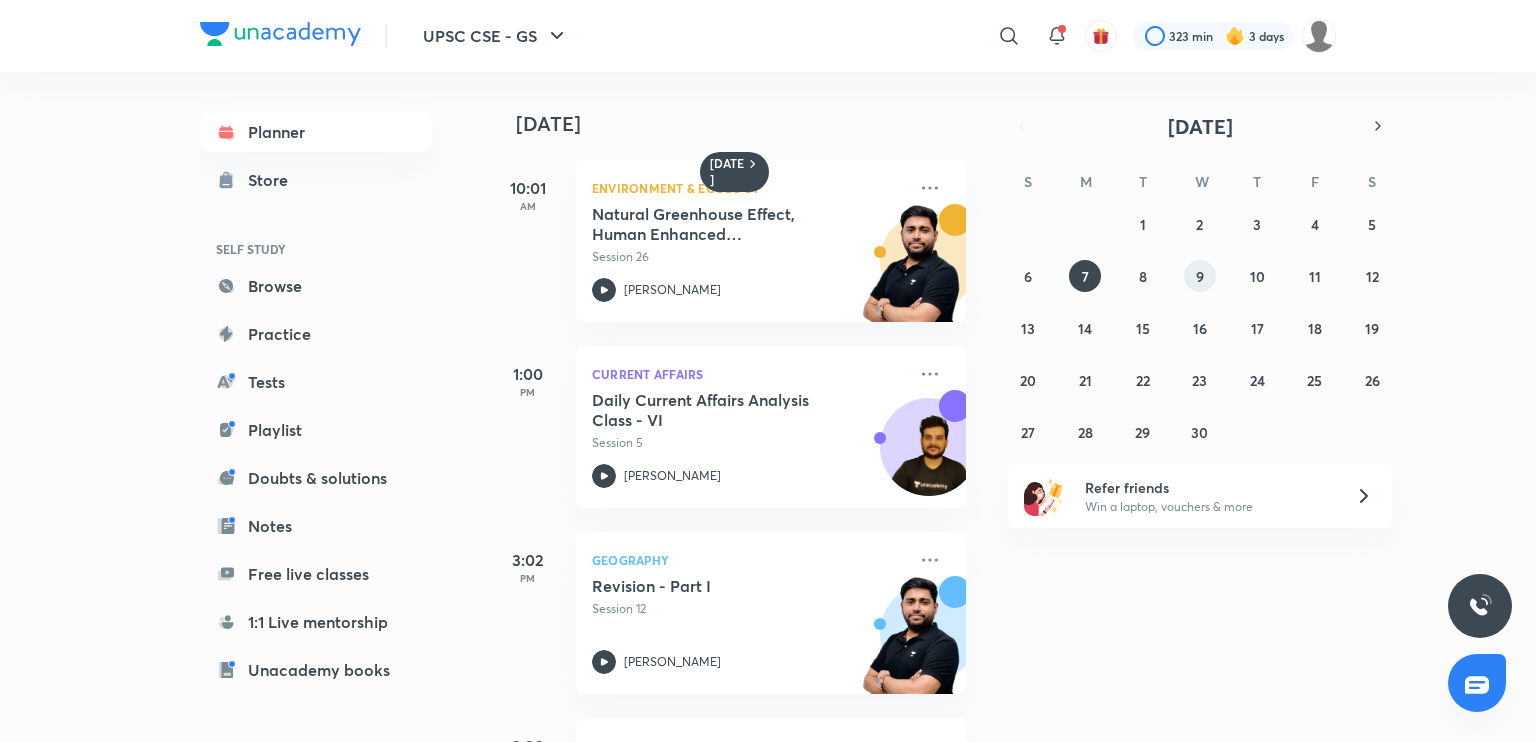click on "9" at bounding box center [1200, 276] 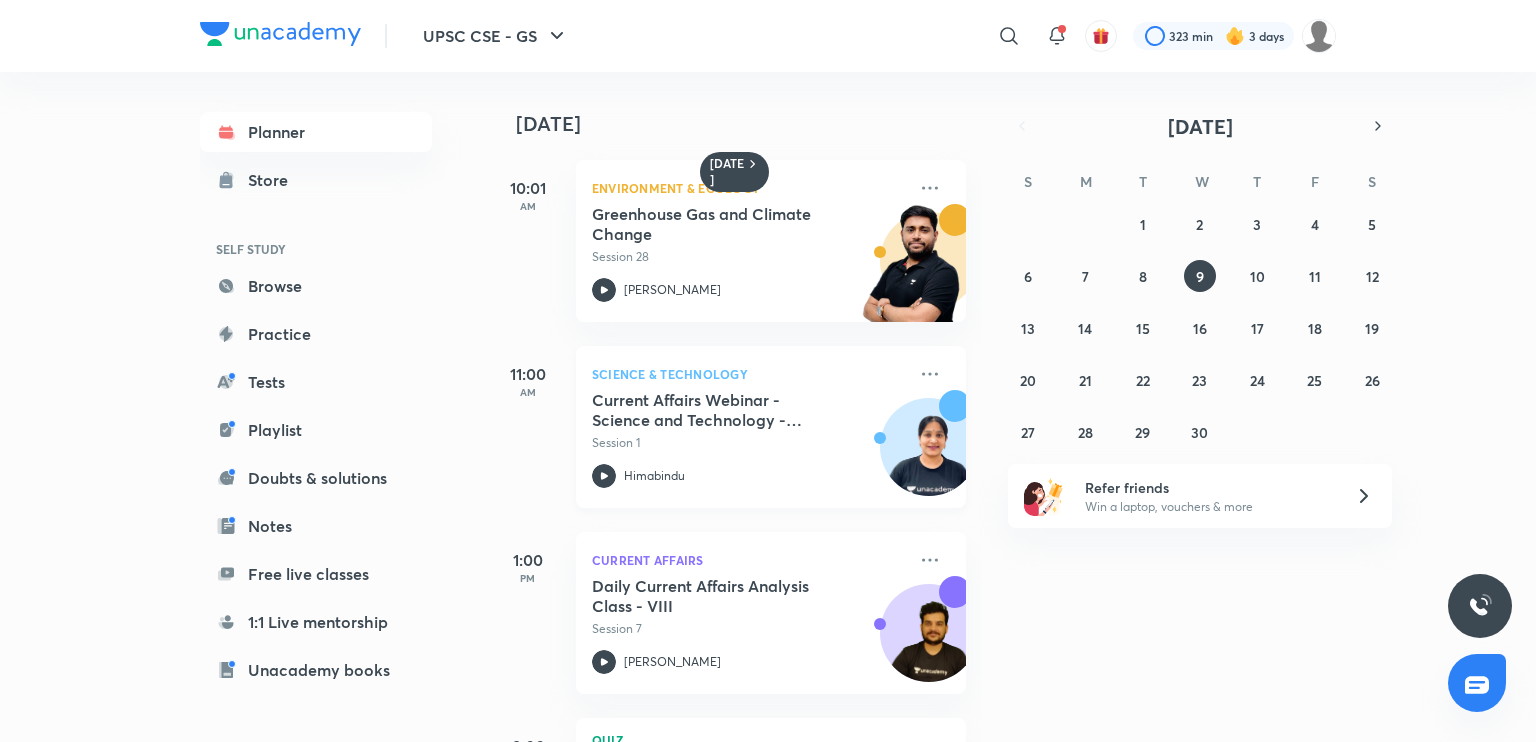 scroll, scrollTop: 300, scrollLeft: 0, axis: vertical 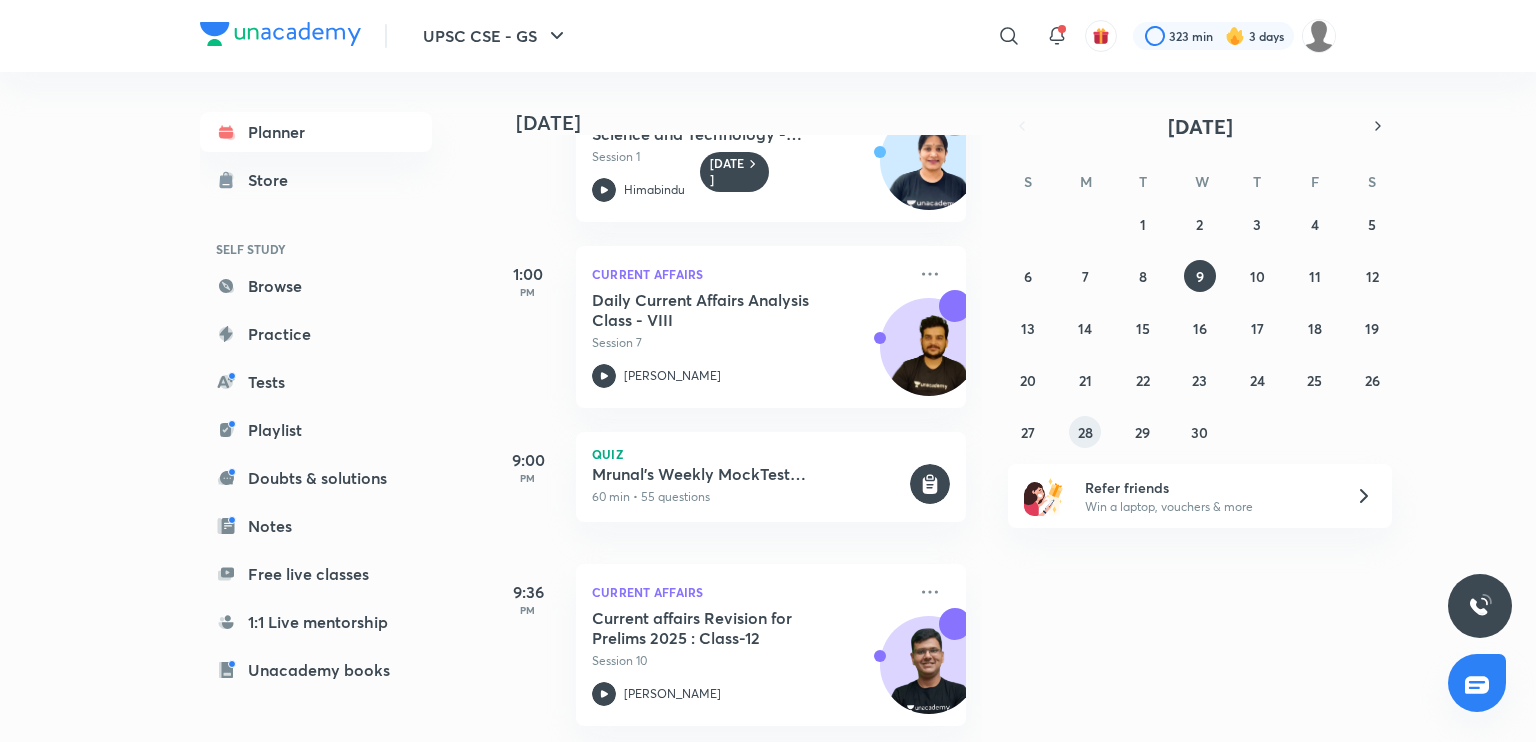 click on "28" at bounding box center (1085, 432) 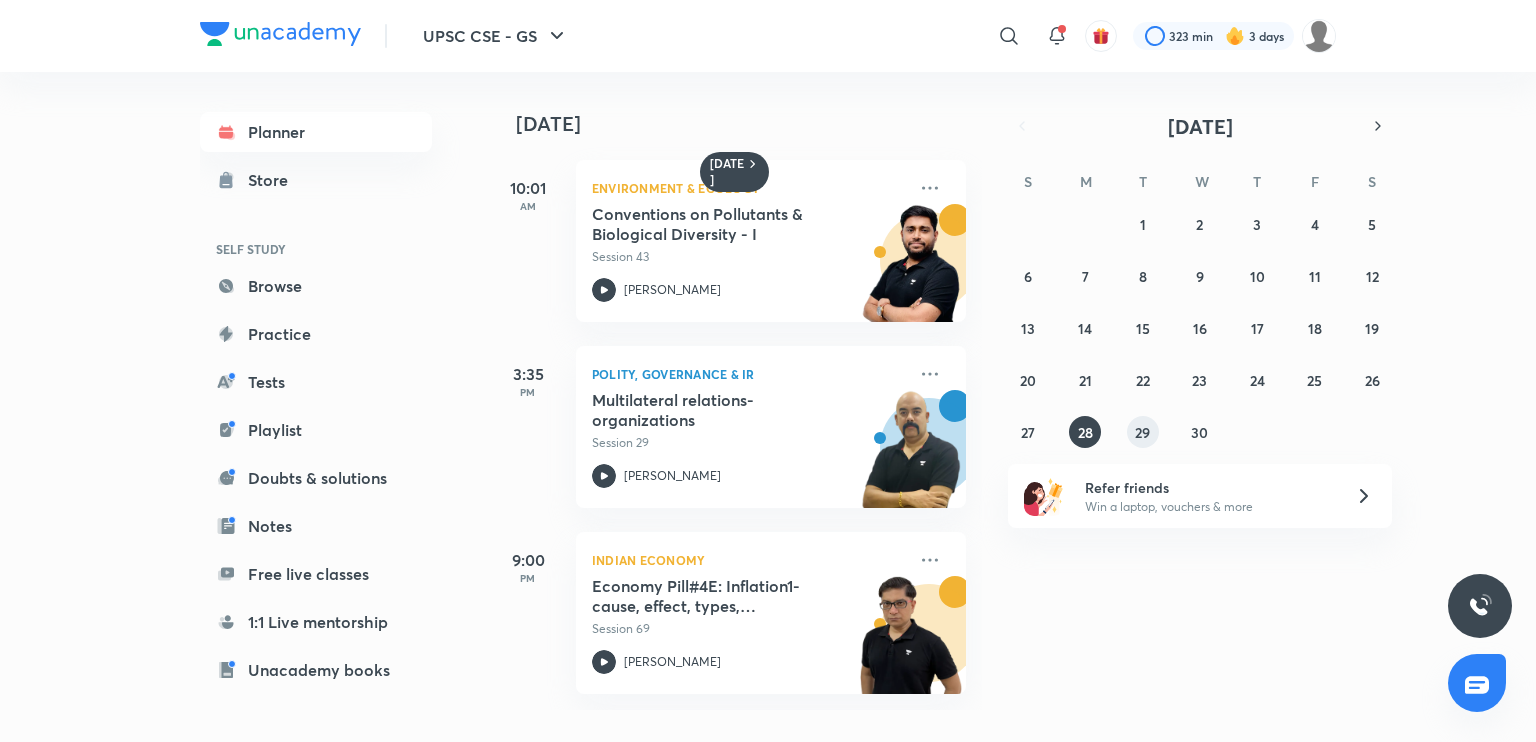 click on "29" at bounding box center (1142, 432) 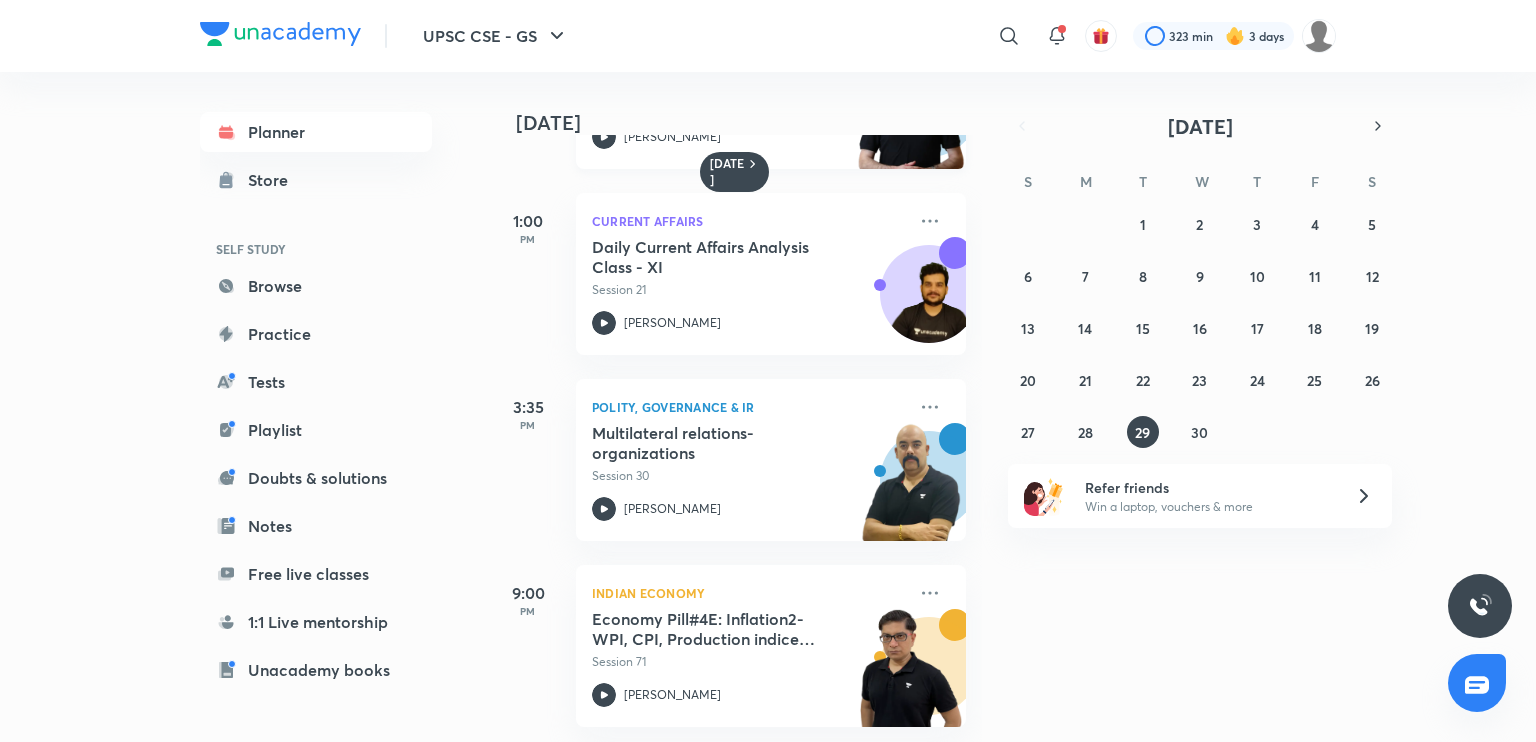 scroll, scrollTop: 487, scrollLeft: 0, axis: vertical 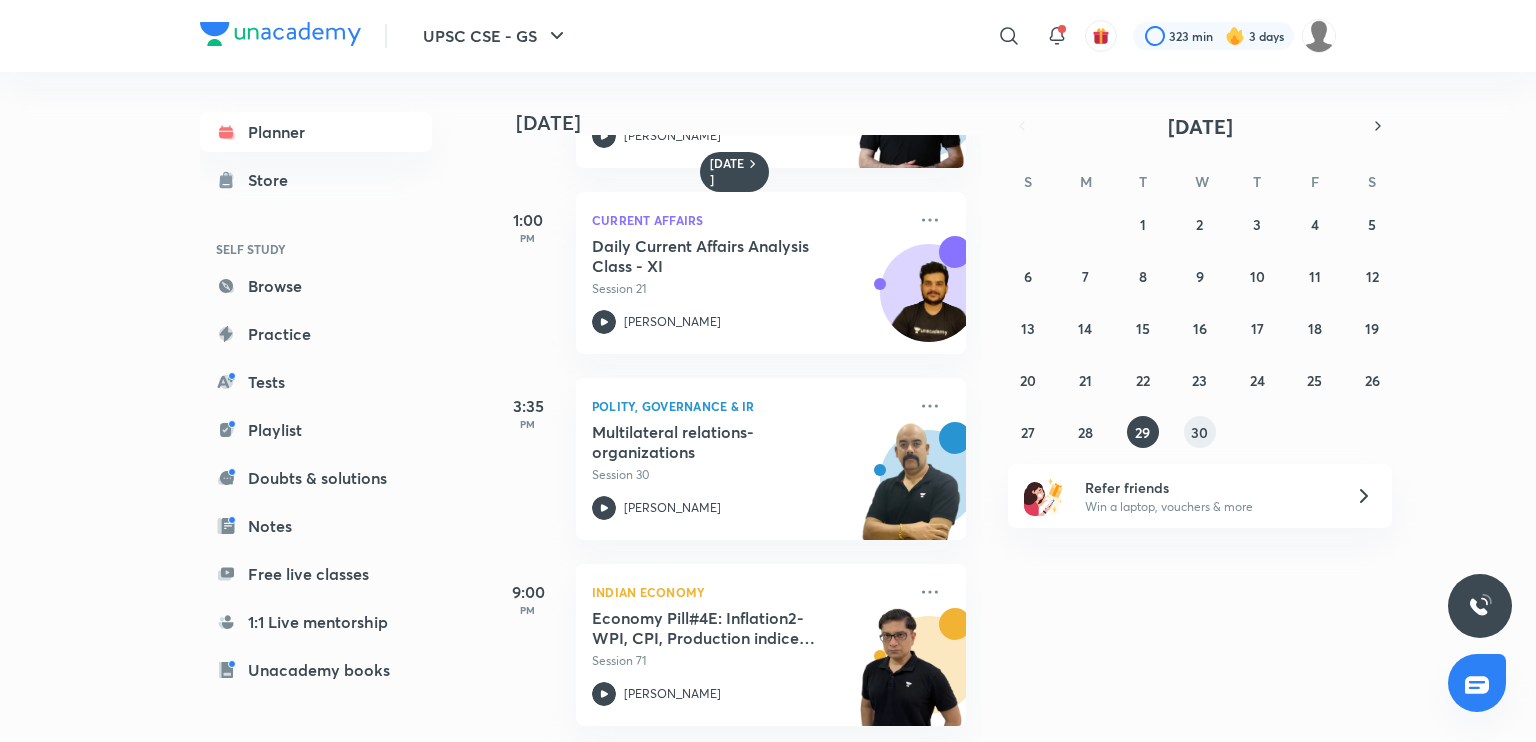 click on "30" at bounding box center (1199, 432) 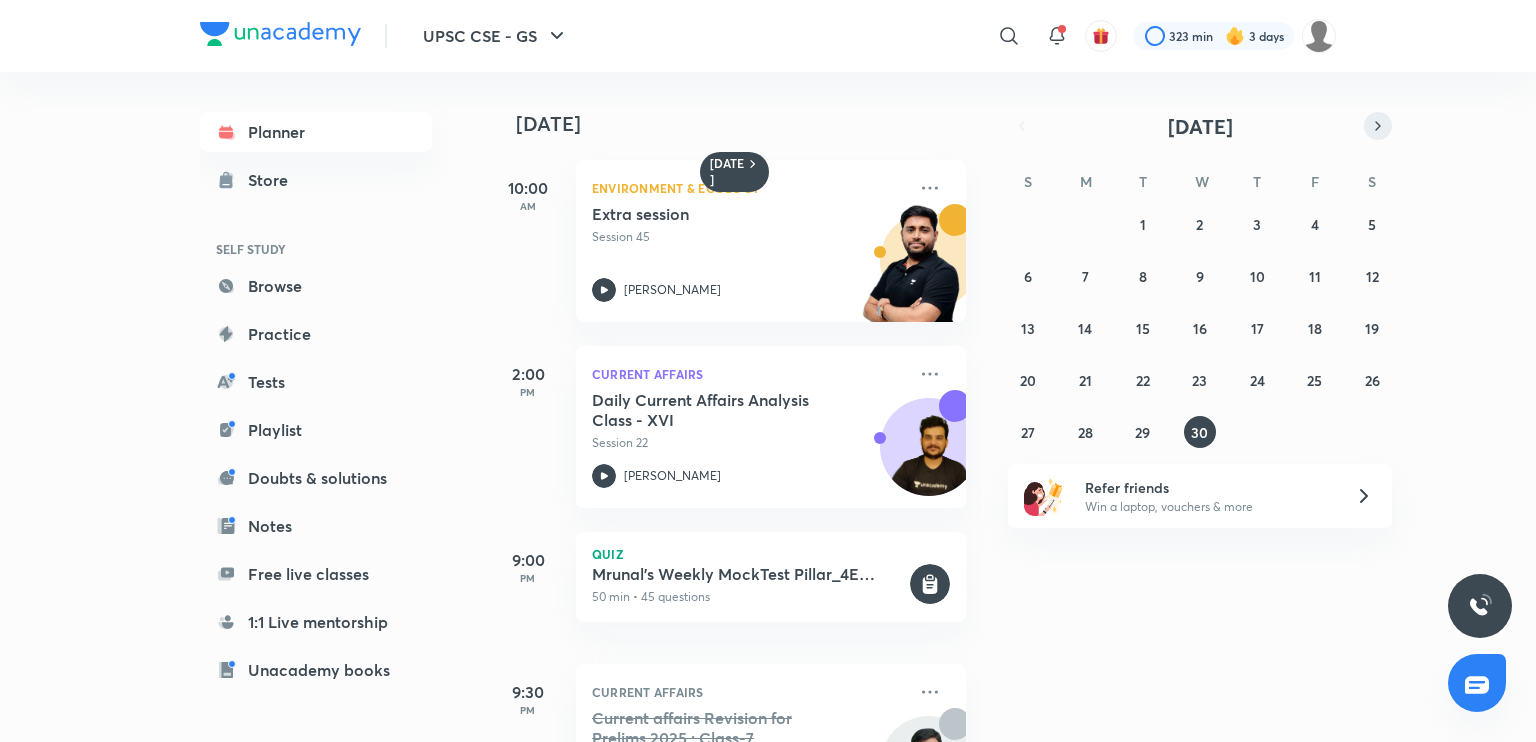 click 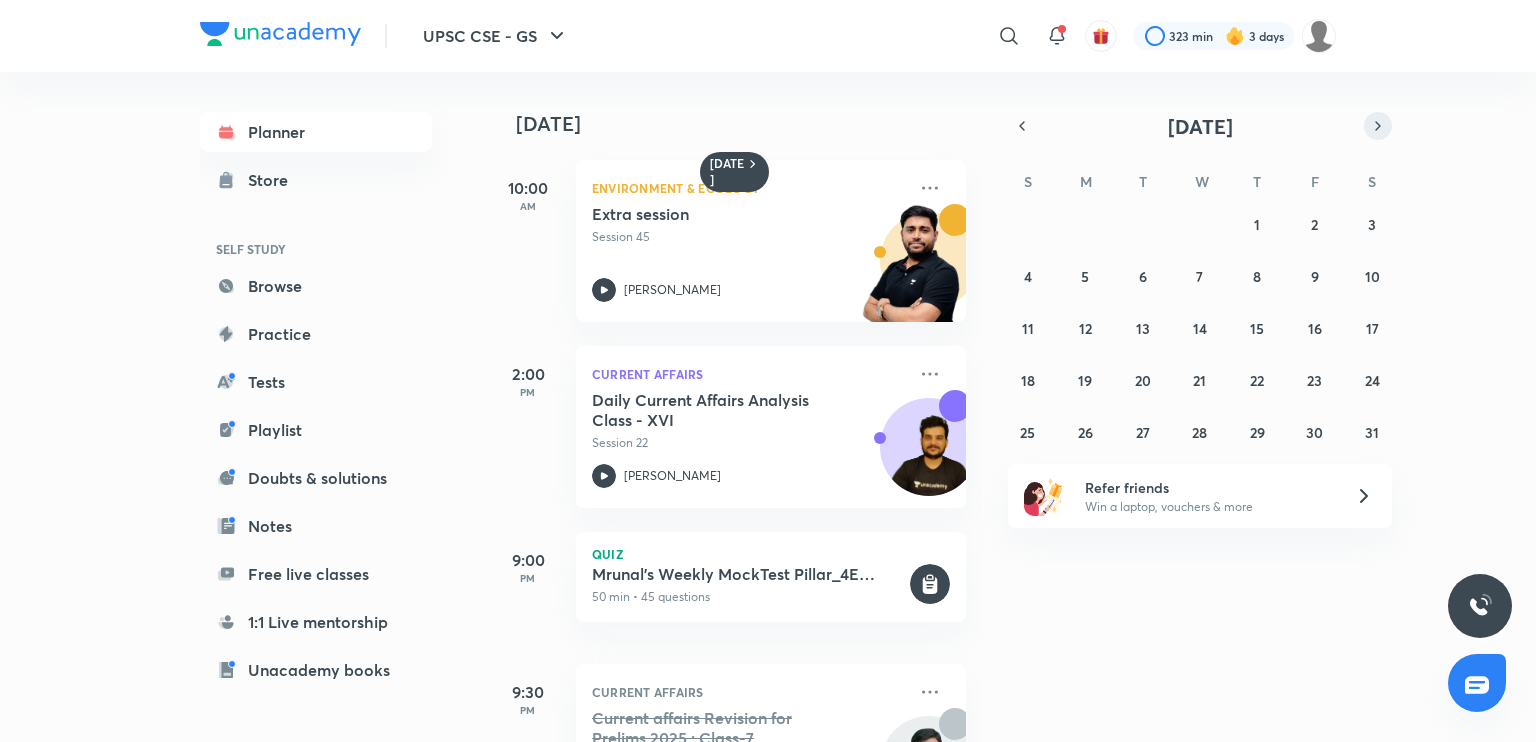 click 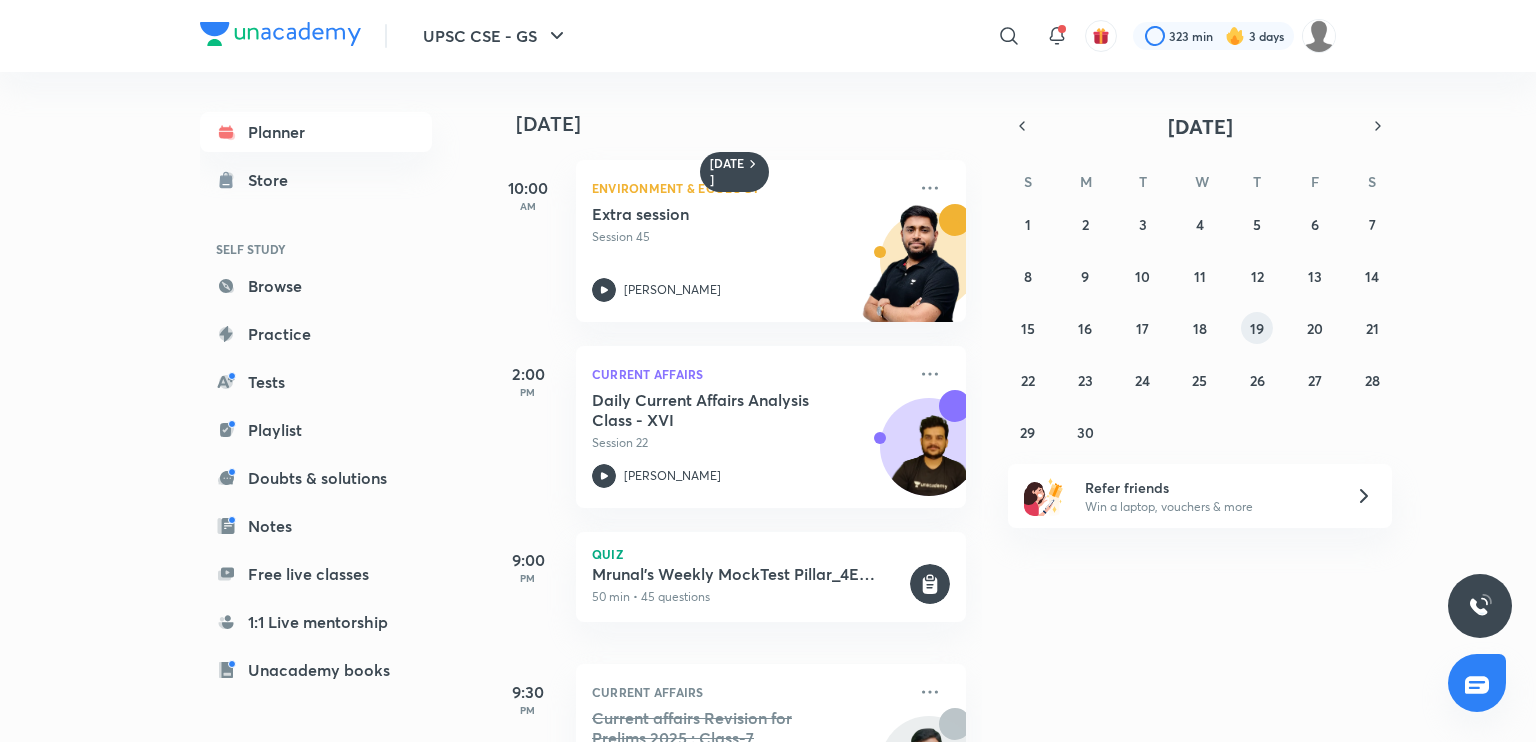 click on "19" at bounding box center (1257, 328) 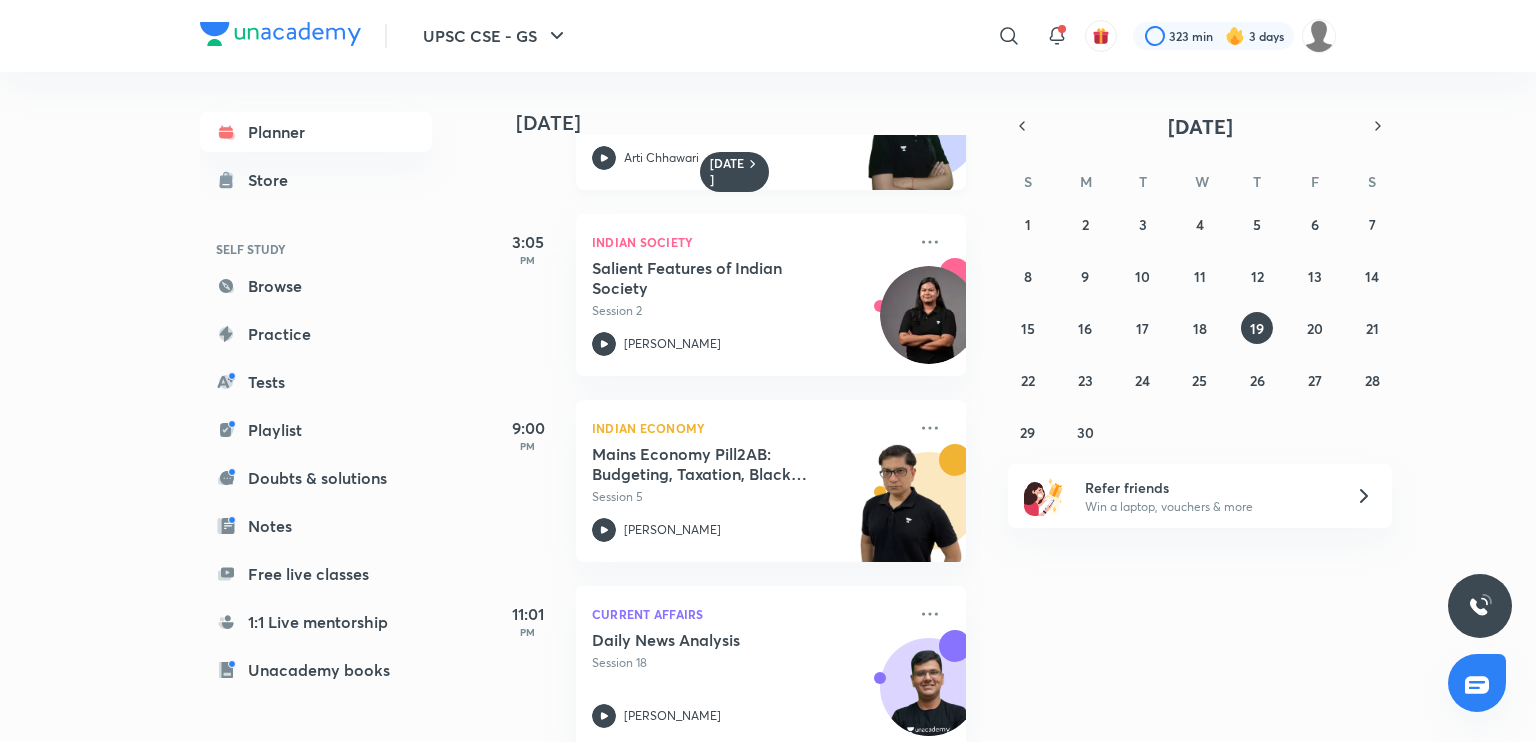 scroll, scrollTop: 355, scrollLeft: 0, axis: vertical 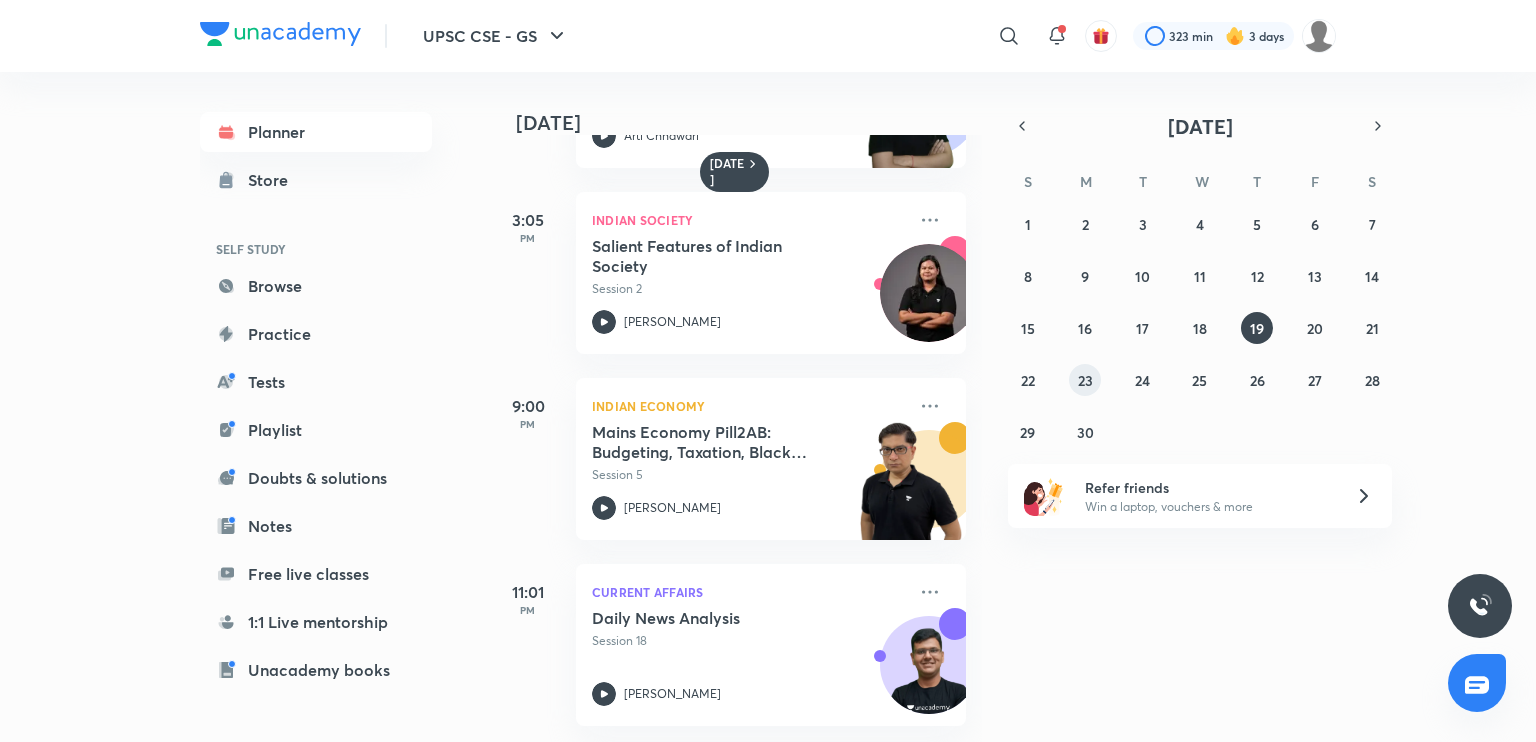 click on "23" at bounding box center (1085, 380) 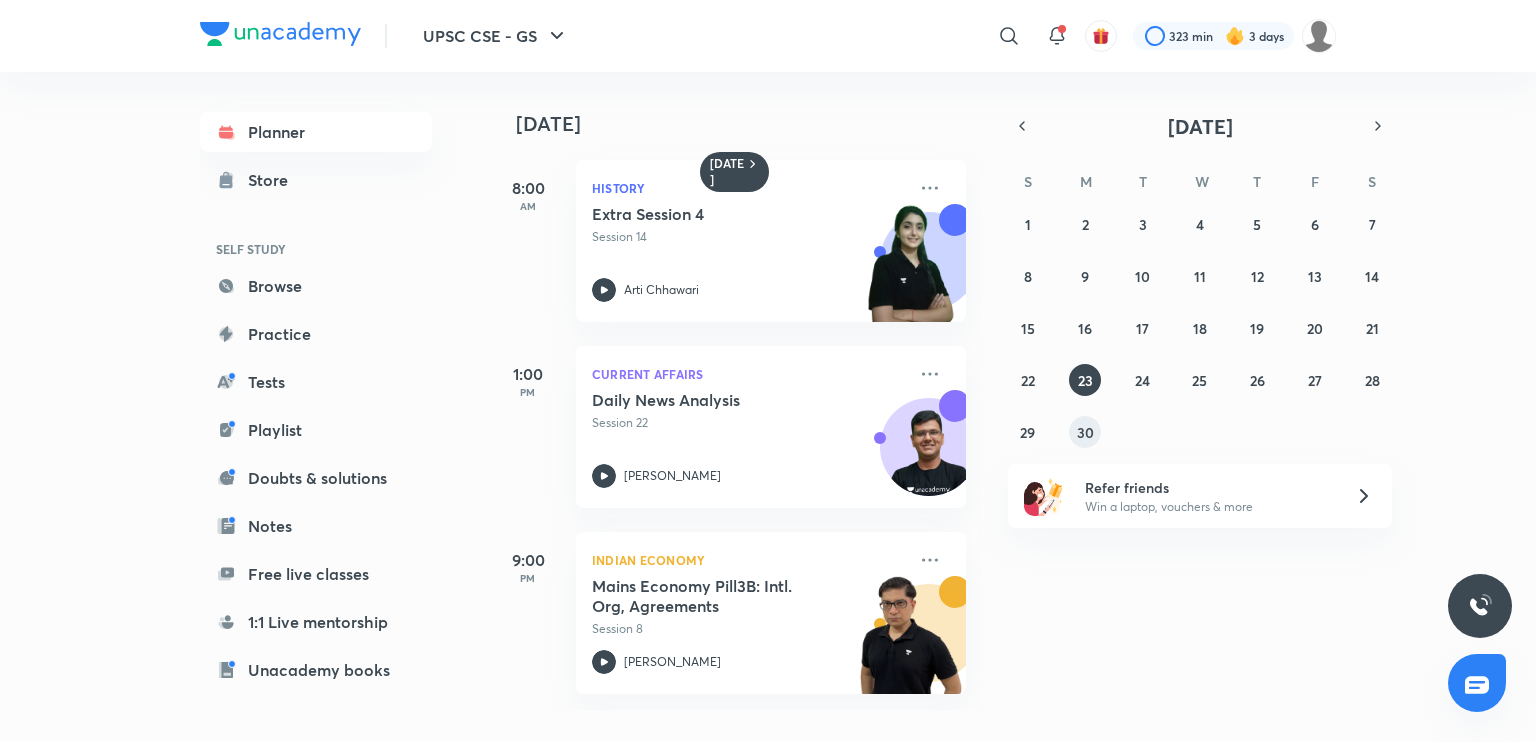 click on "30" at bounding box center [1085, 432] 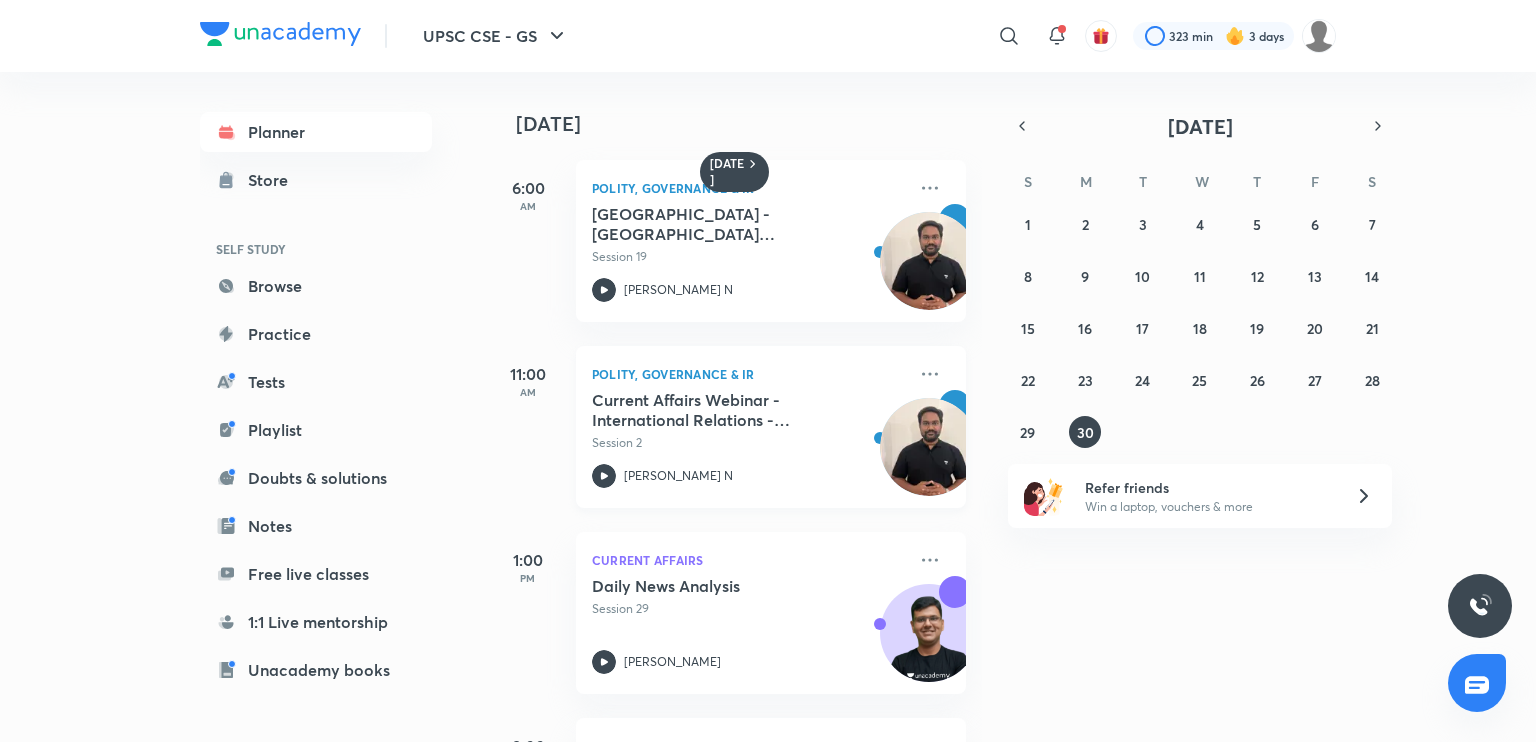 scroll, scrollTop: 168, scrollLeft: 0, axis: vertical 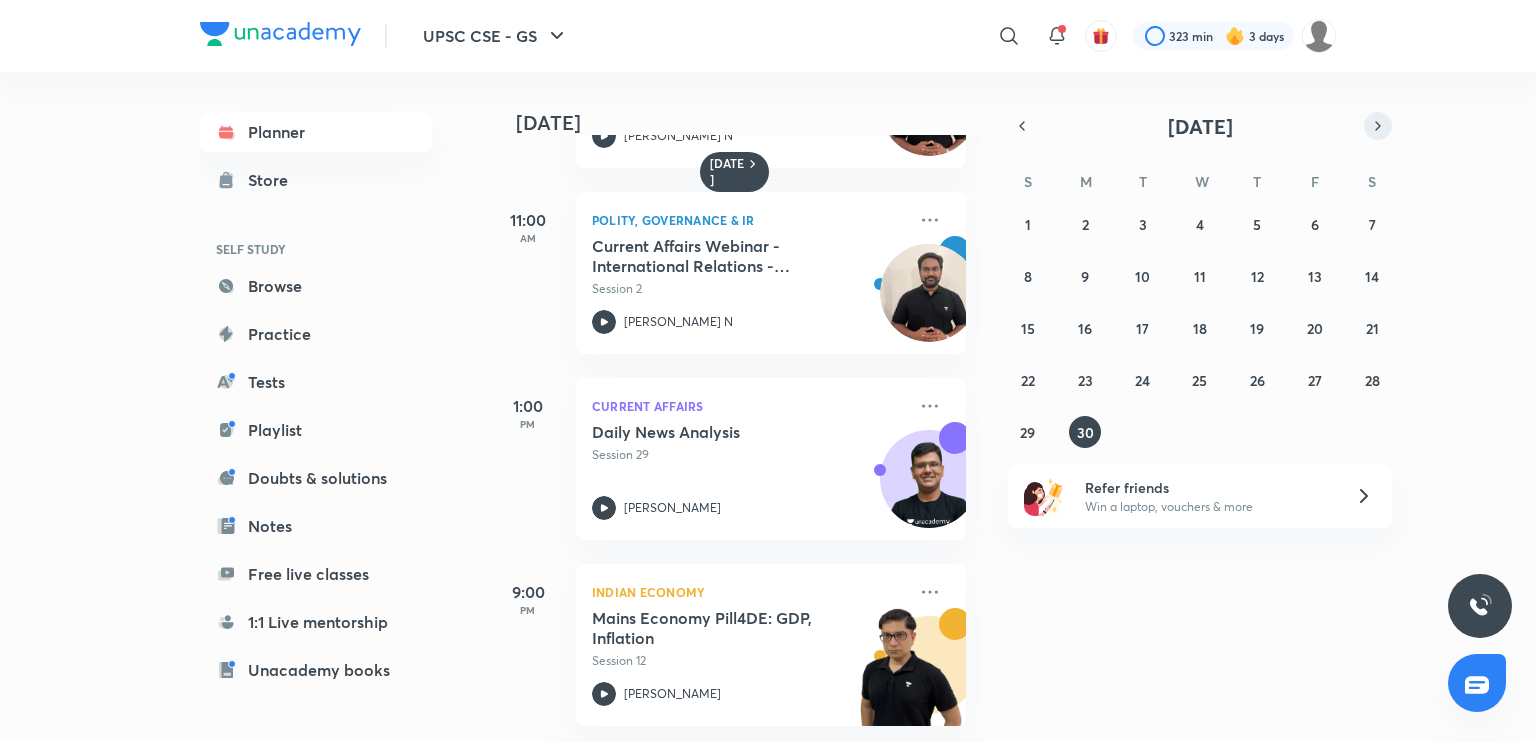 click 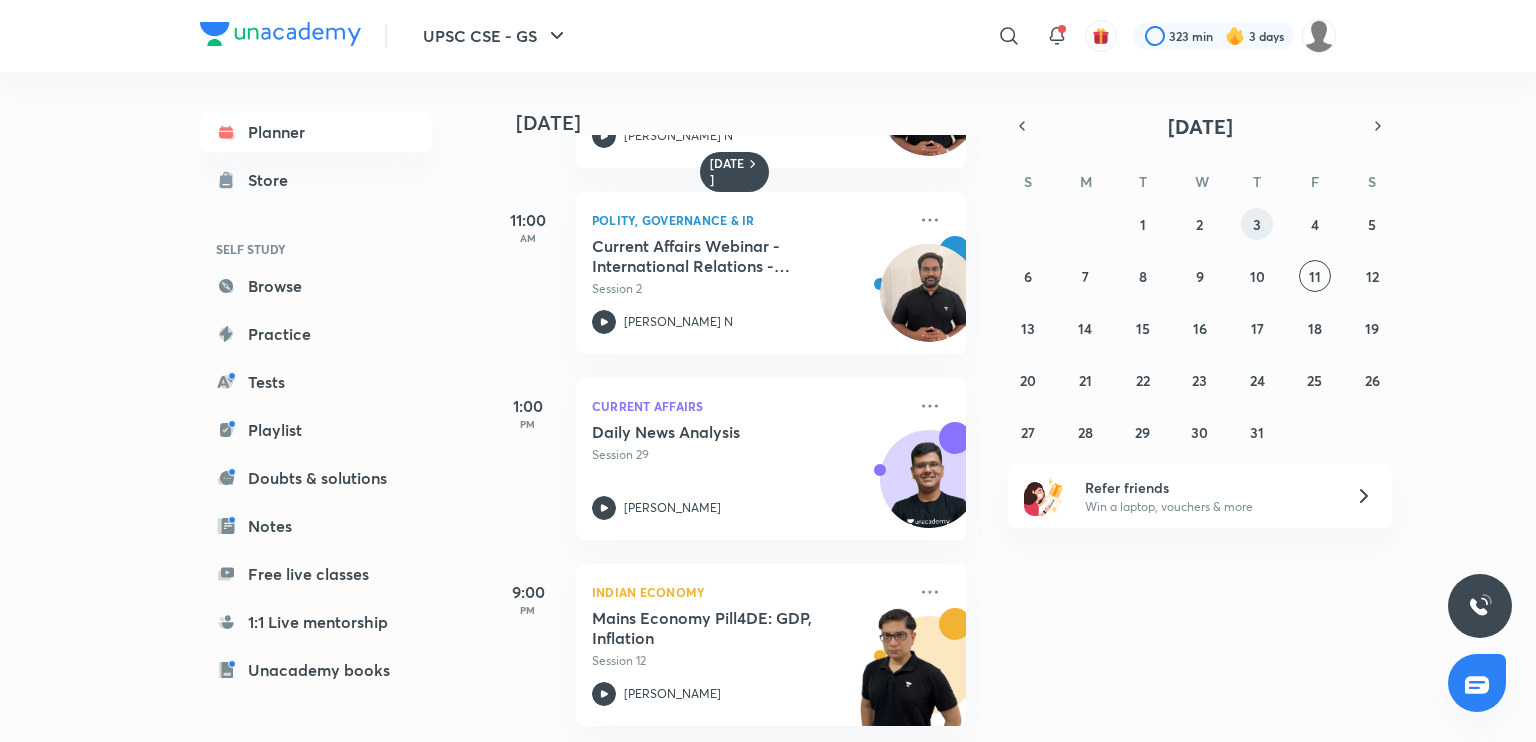 click on "3" at bounding box center (1257, 224) 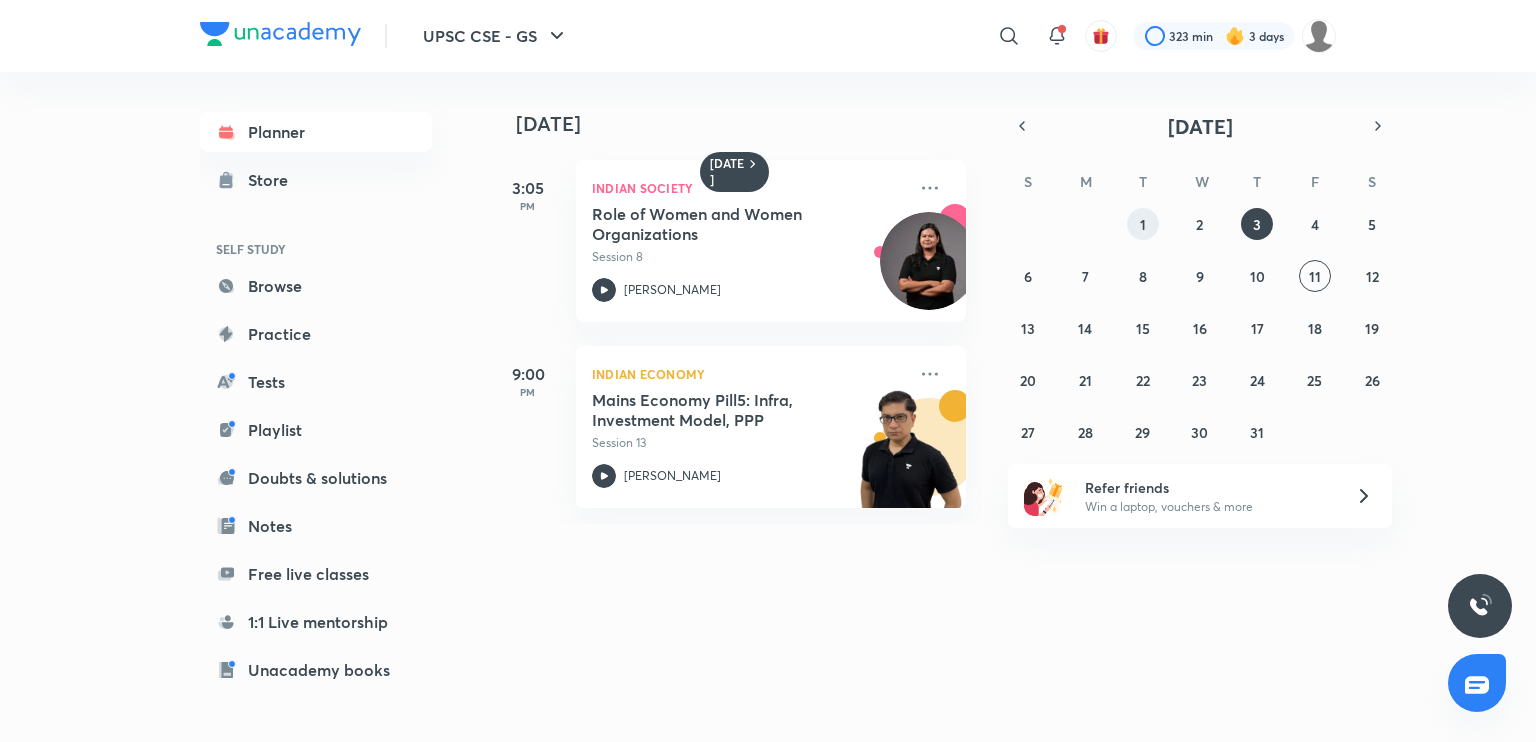click on "1" at bounding box center [1143, 224] 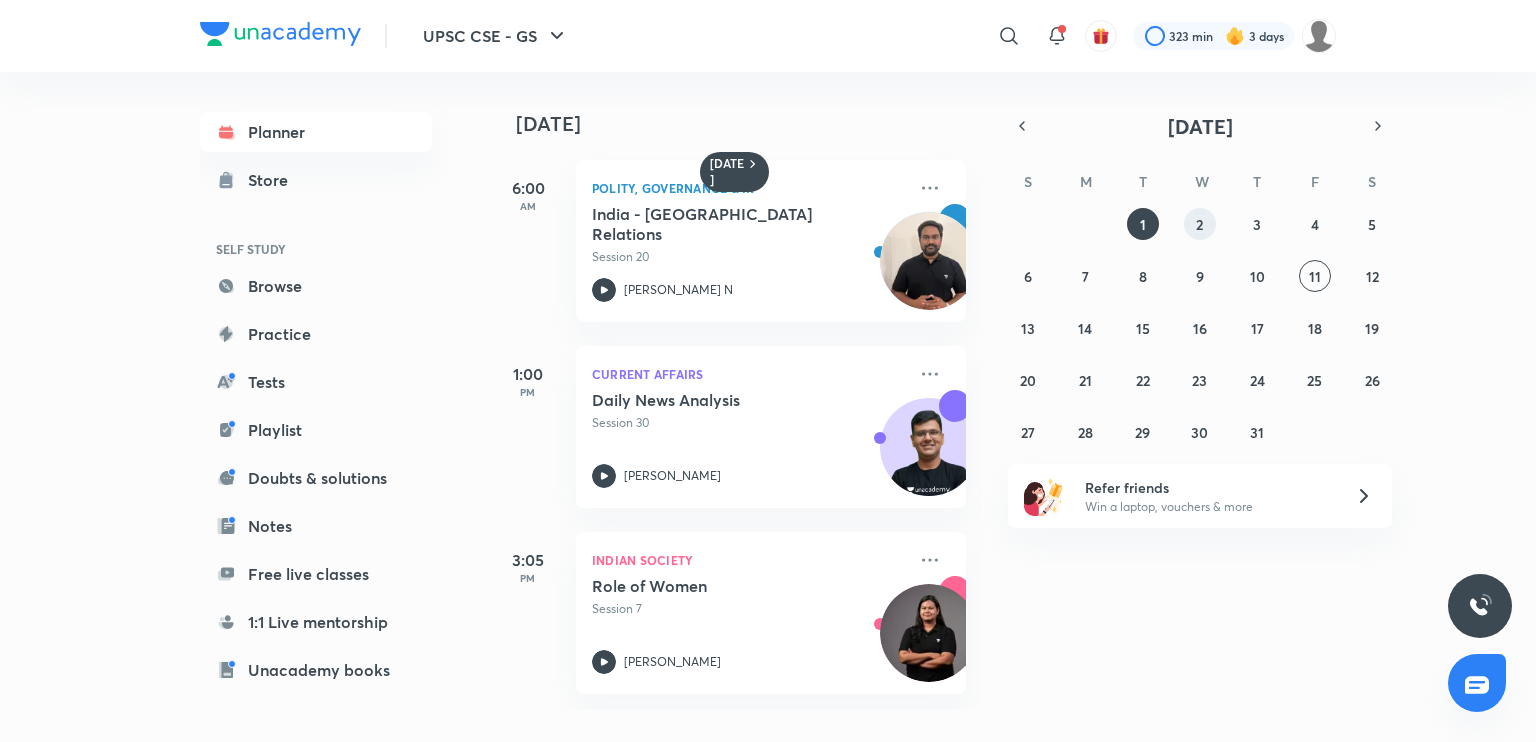 click on "2" at bounding box center (1199, 224) 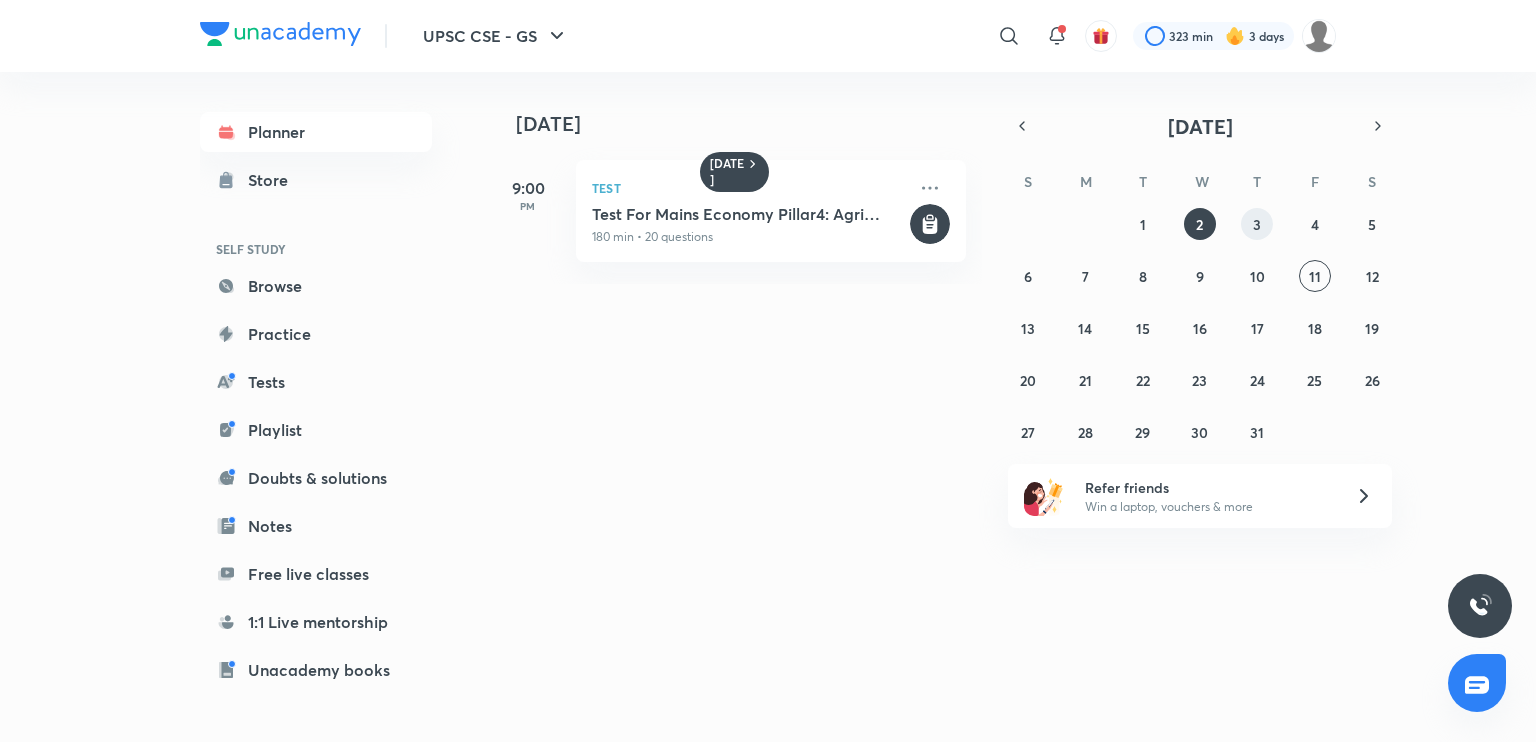 click on "3" at bounding box center (1257, 224) 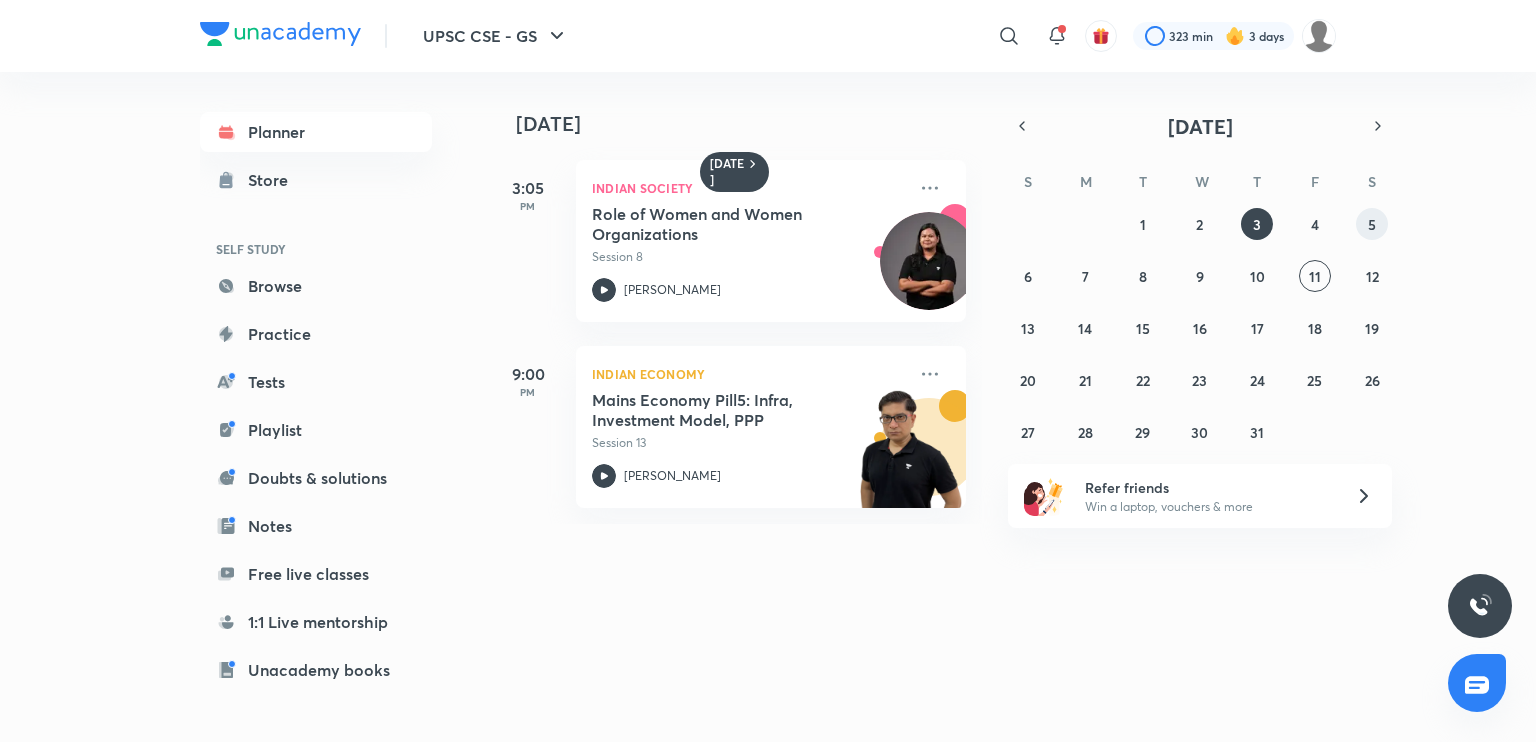 click on "5" at bounding box center [1372, 224] 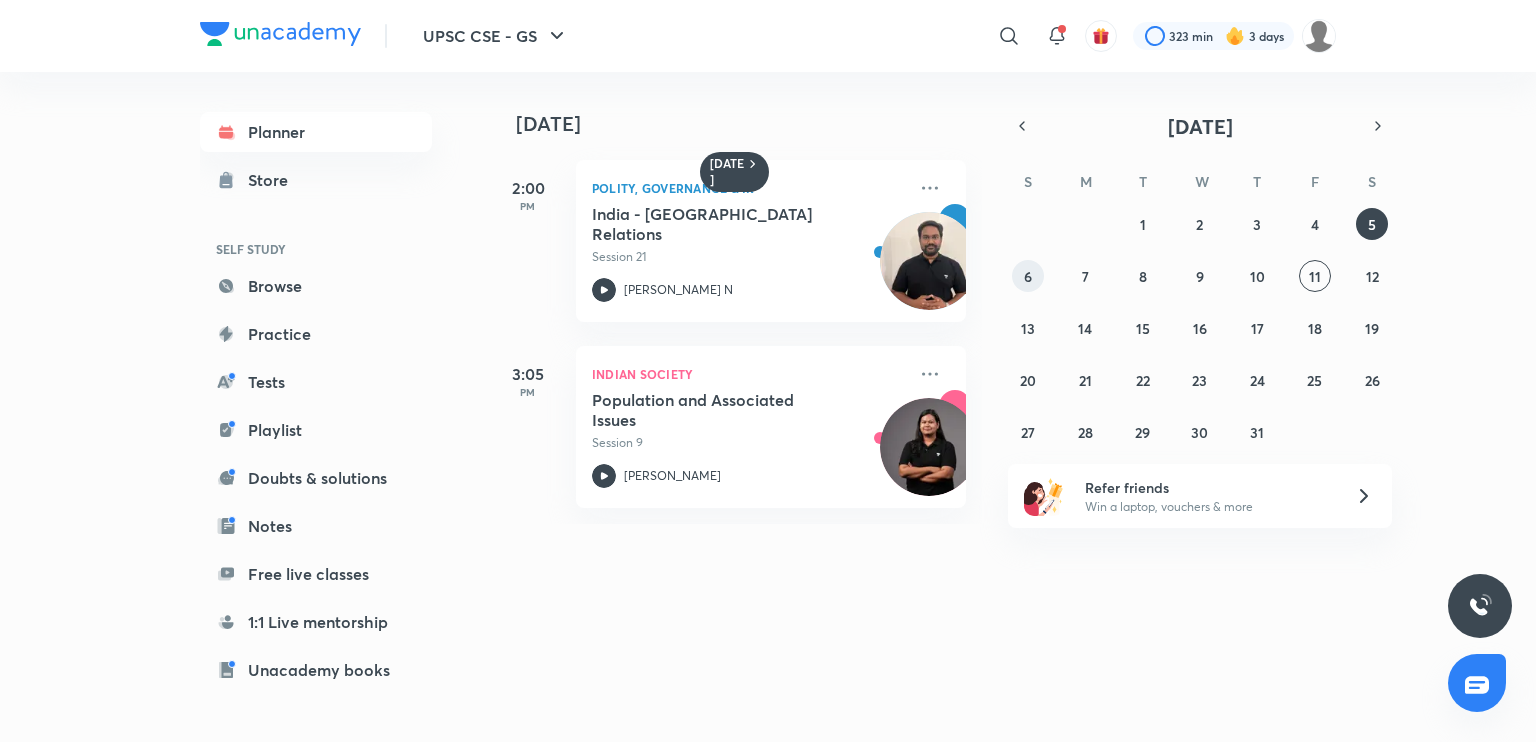 click on "6" at bounding box center (1028, 276) 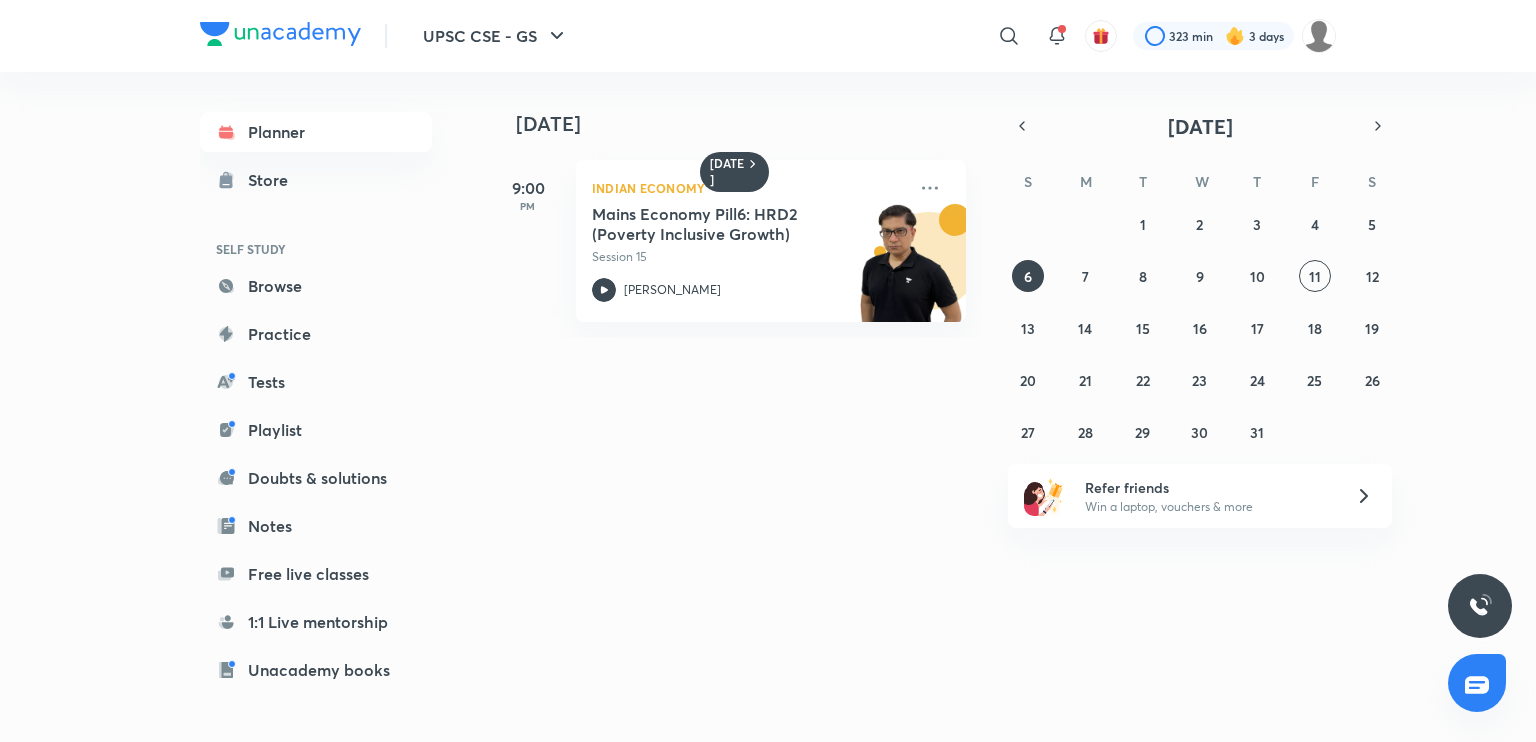 click on "29 30 1 2 3 4 5 6 7 8 9 10 11 12 13 14 15 16 17 18 19 20 21 22 23 24 25 26 27 28 29 30 31 1 2" at bounding box center (1200, 328) 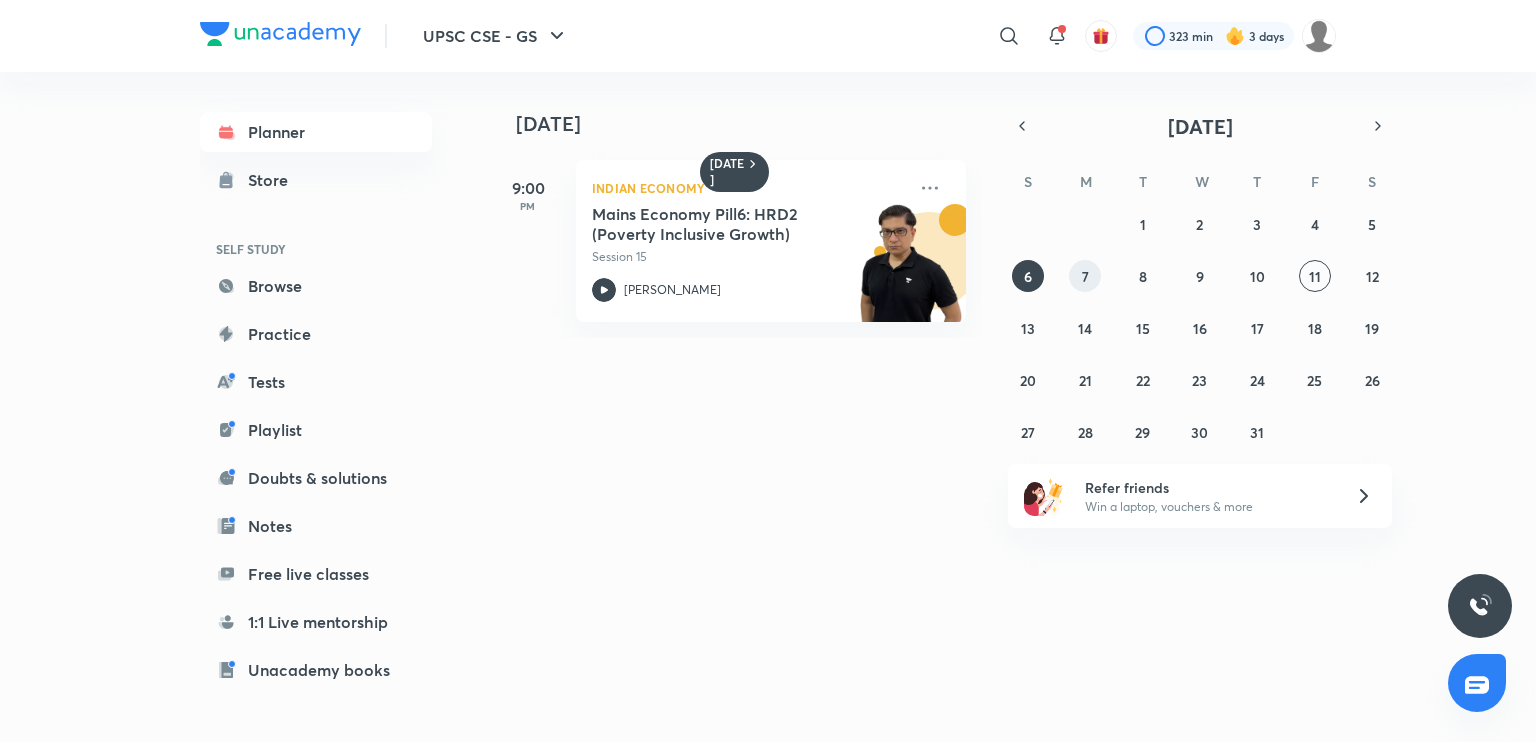 click on "7" at bounding box center (1085, 276) 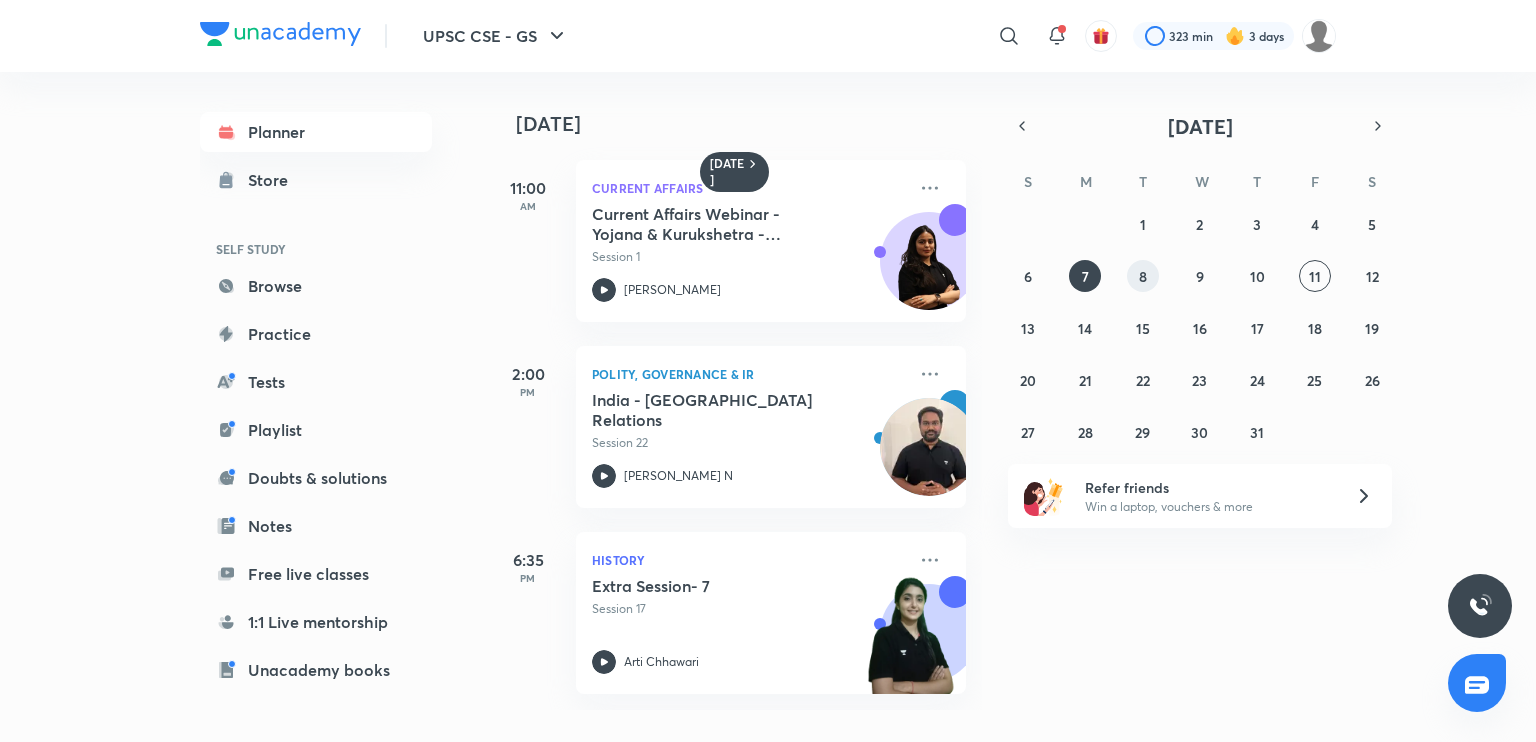 click on "8" at bounding box center (1143, 276) 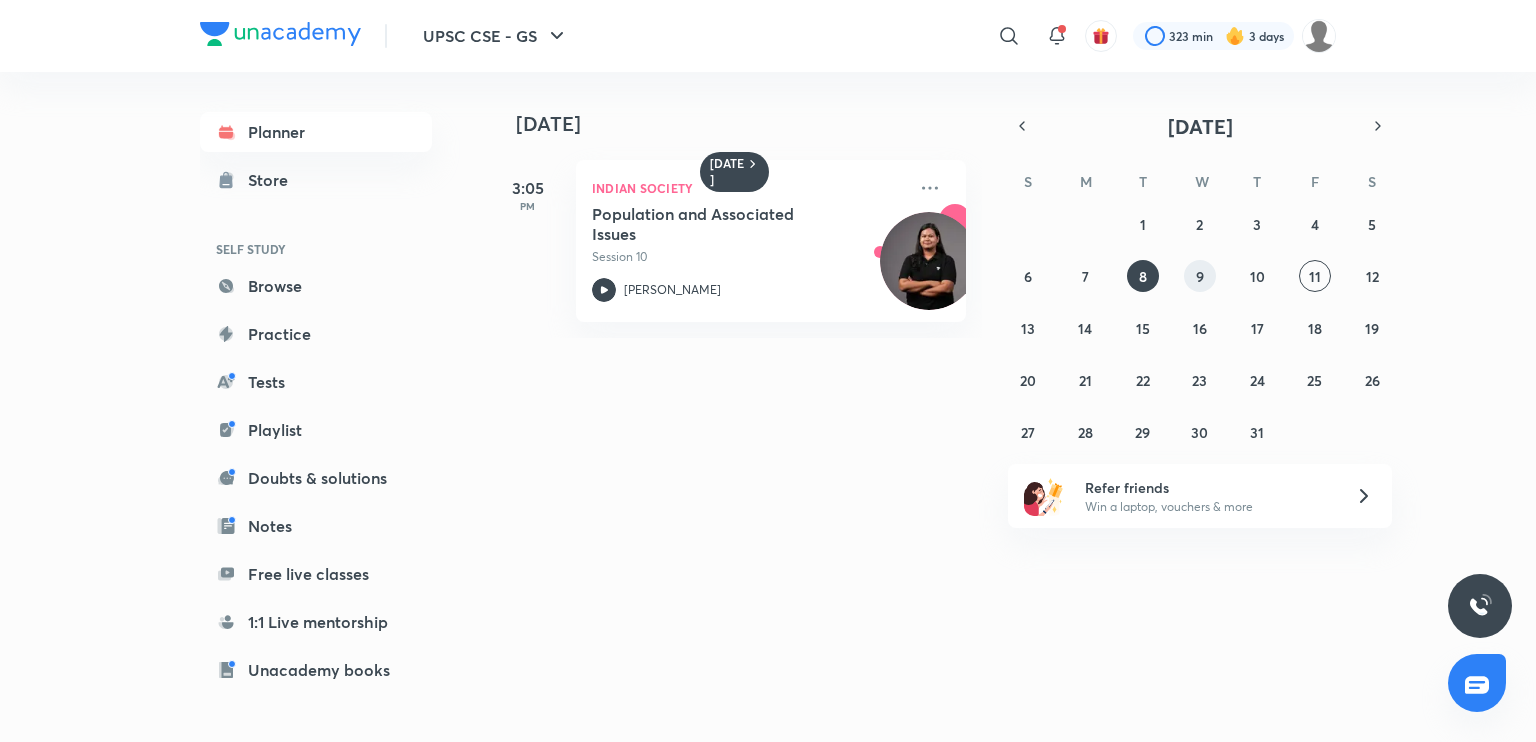 click on "9" at bounding box center [1200, 276] 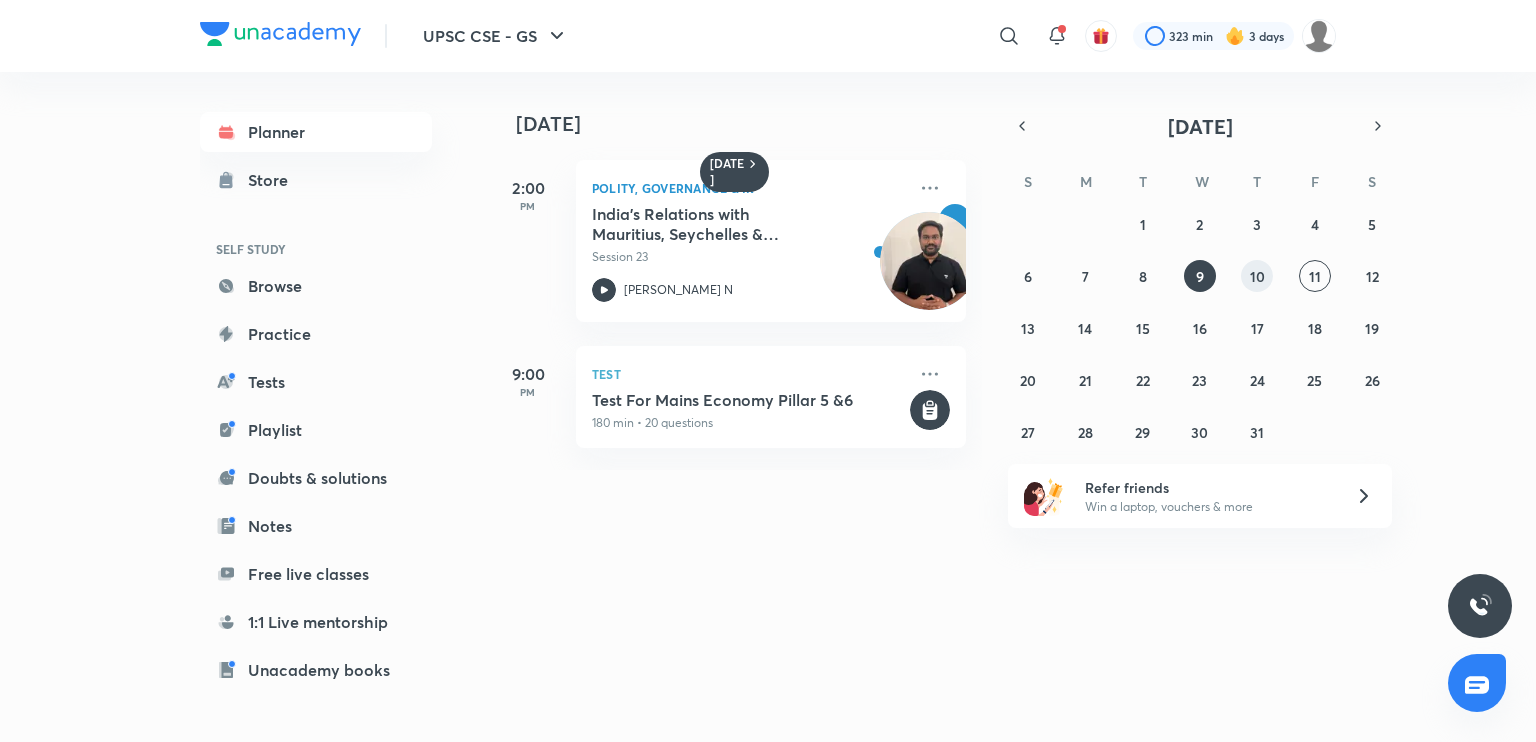 click on "10" at bounding box center (1257, 276) 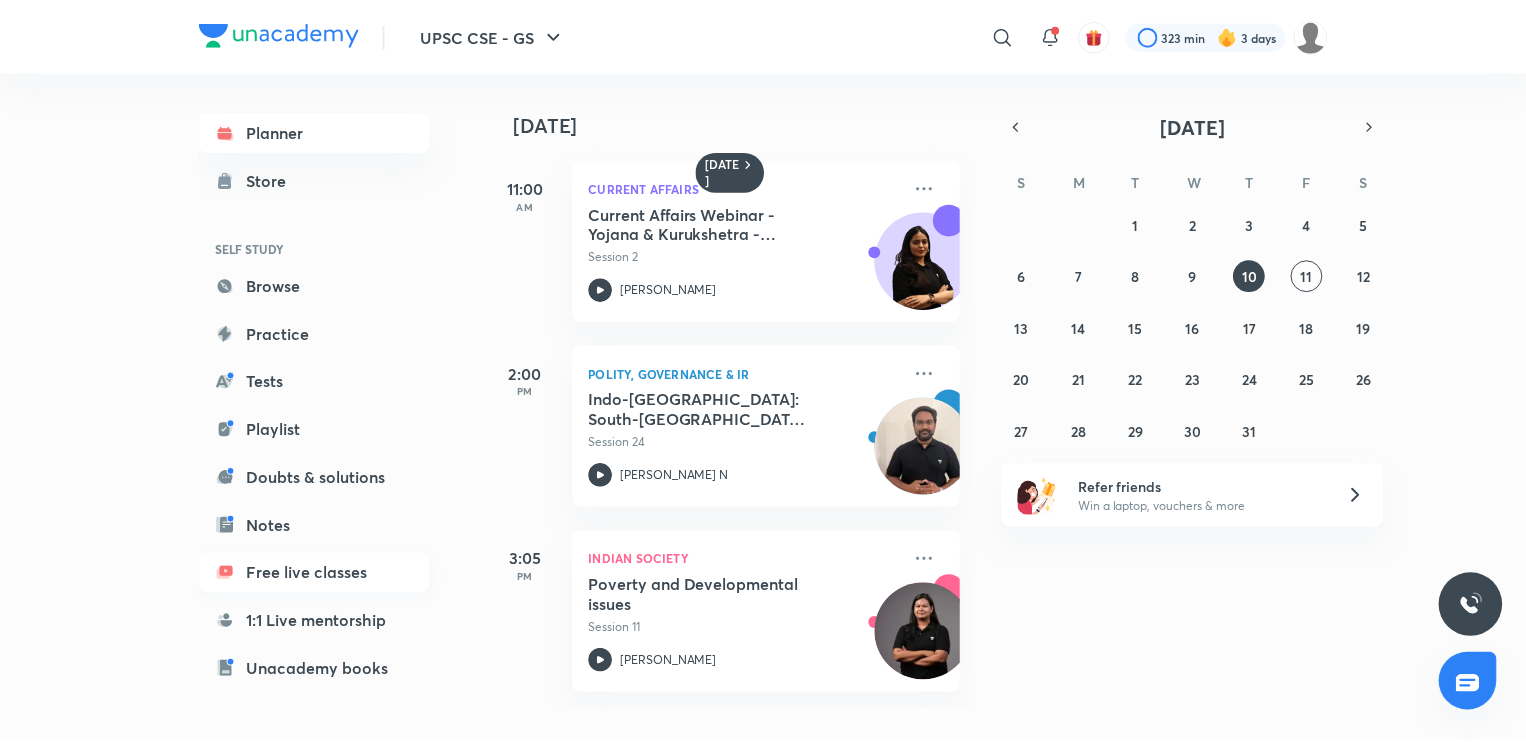 scroll, scrollTop: 157, scrollLeft: 0, axis: vertical 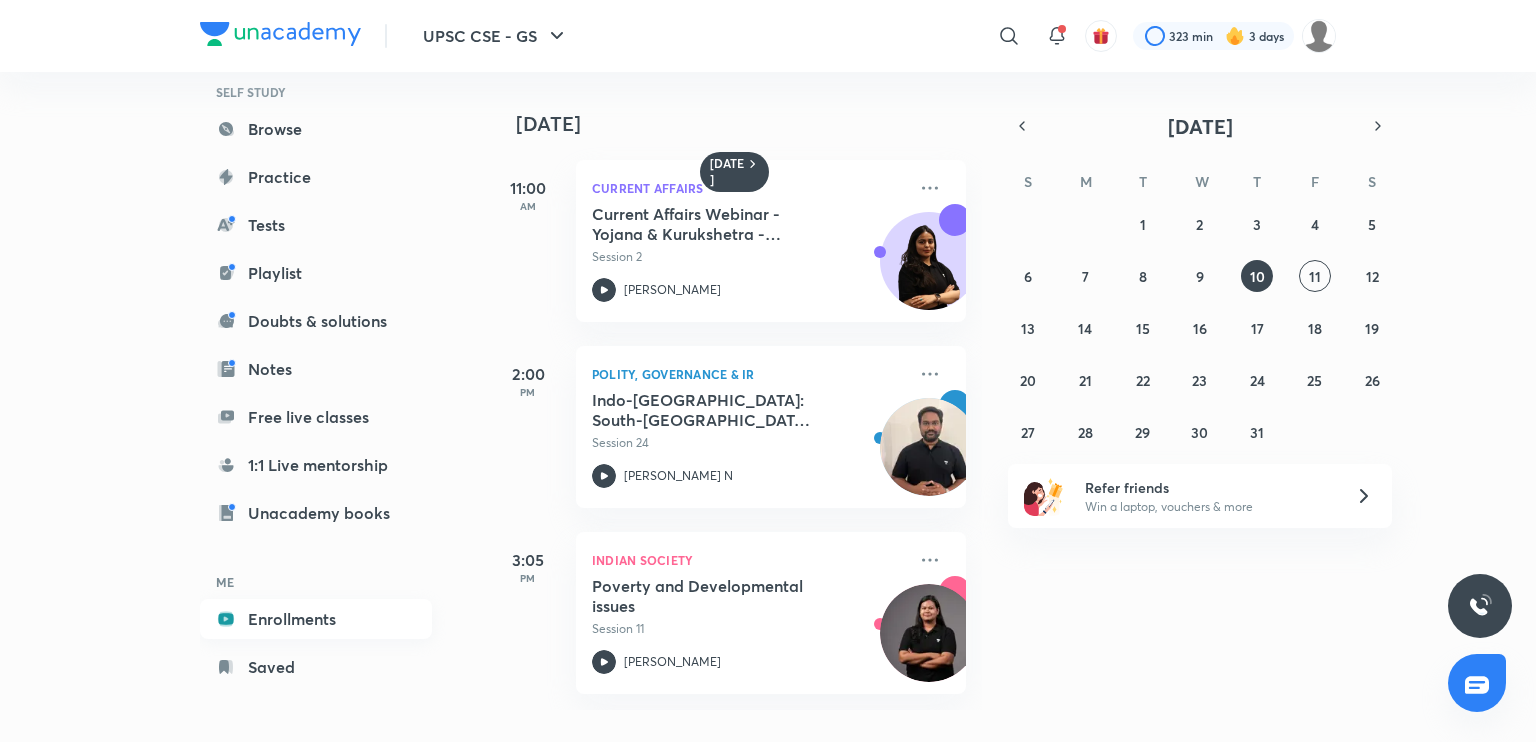 click on "Enrollments" at bounding box center (316, 619) 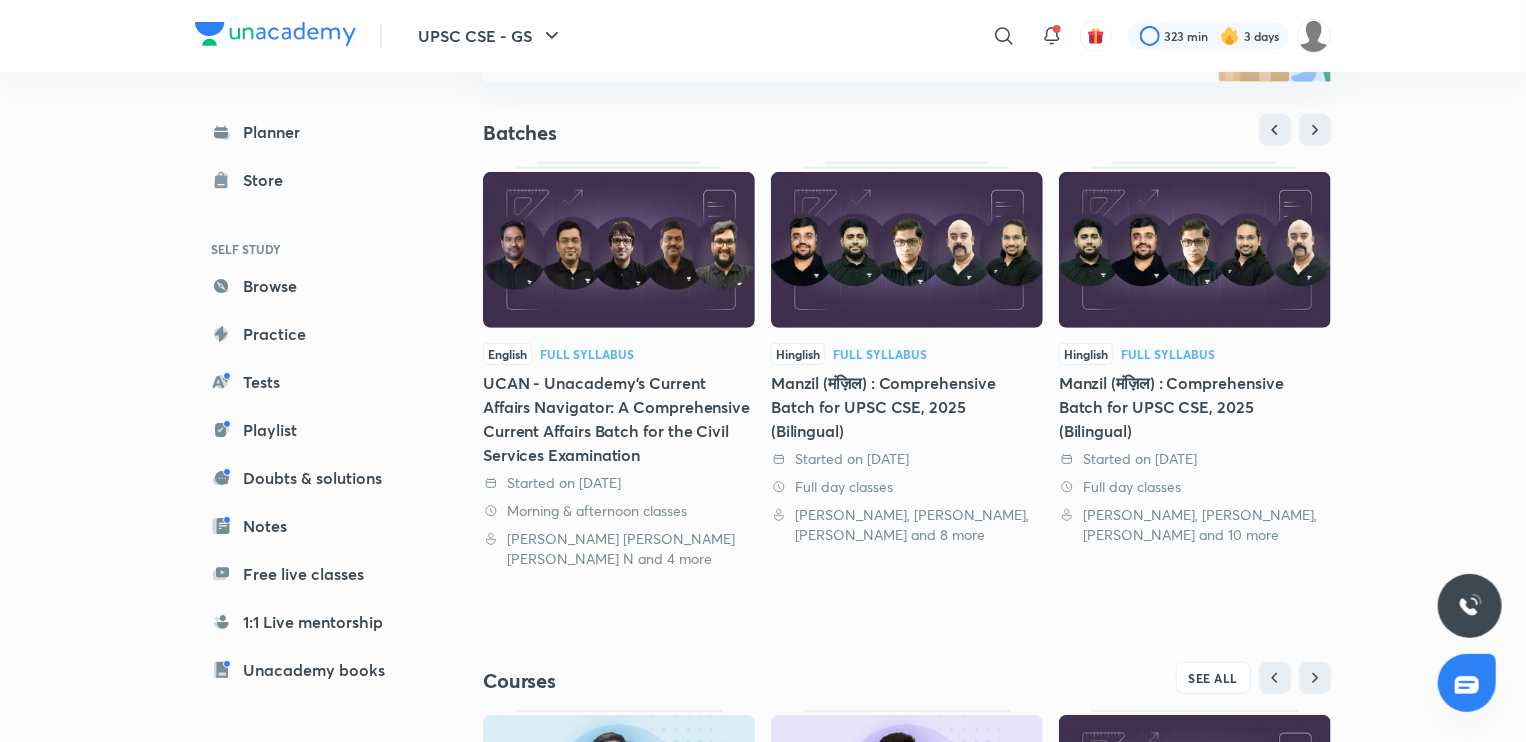 scroll, scrollTop: 368, scrollLeft: 0, axis: vertical 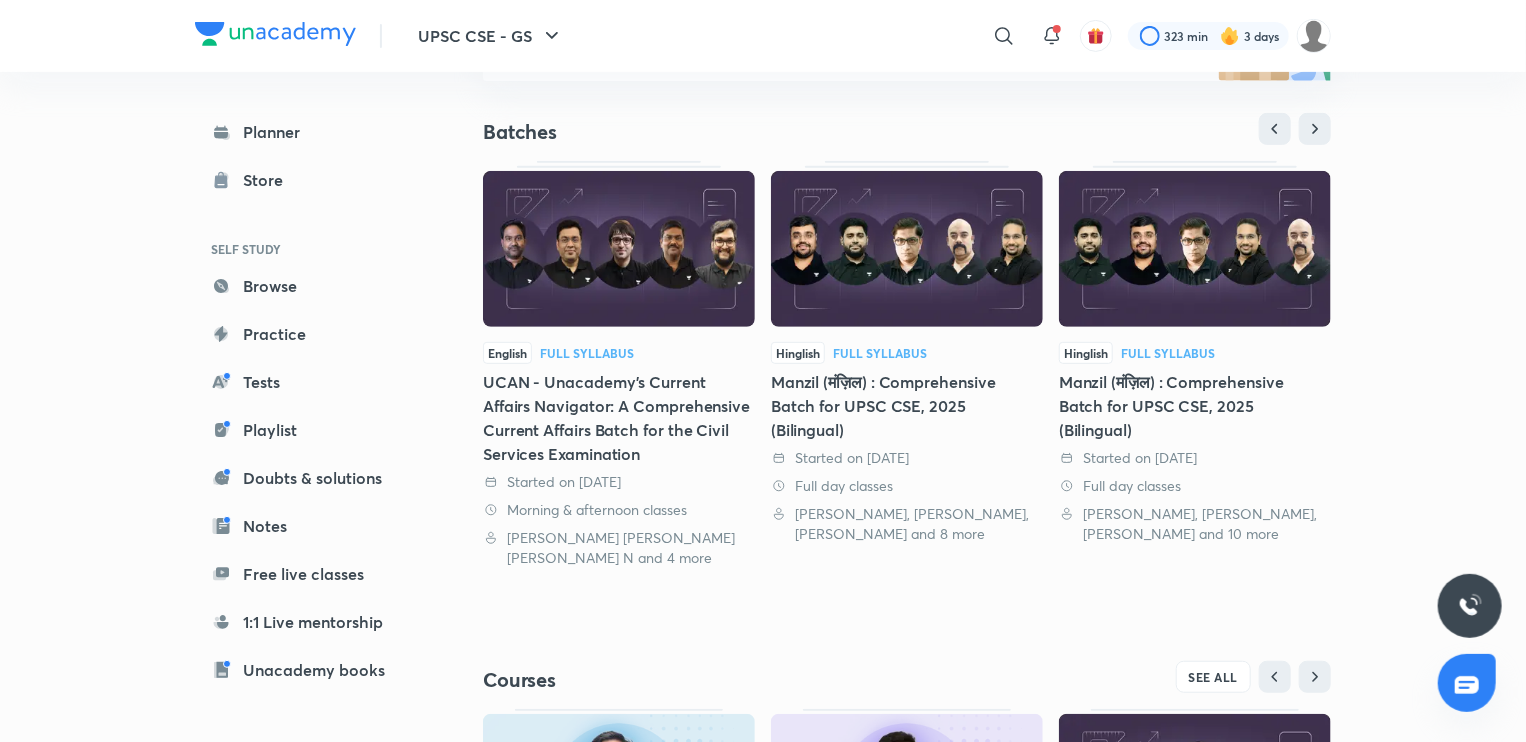 click on "UCAN - Unacademy’s Current Affairs Navigator: A Comprehensive Current Affairs Batch for the Civil Services Examination" at bounding box center (619, 418) 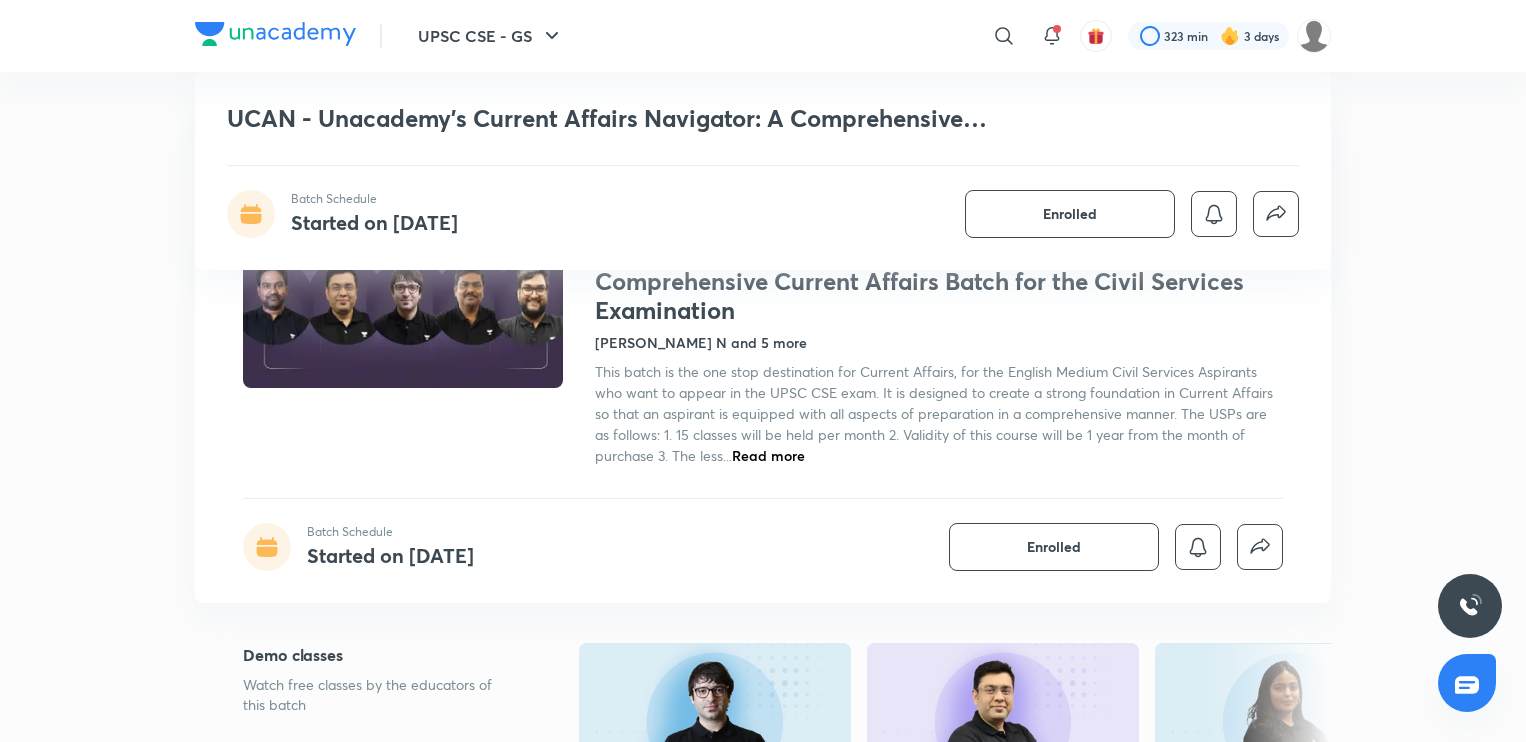 scroll, scrollTop: 596, scrollLeft: 0, axis: vertical 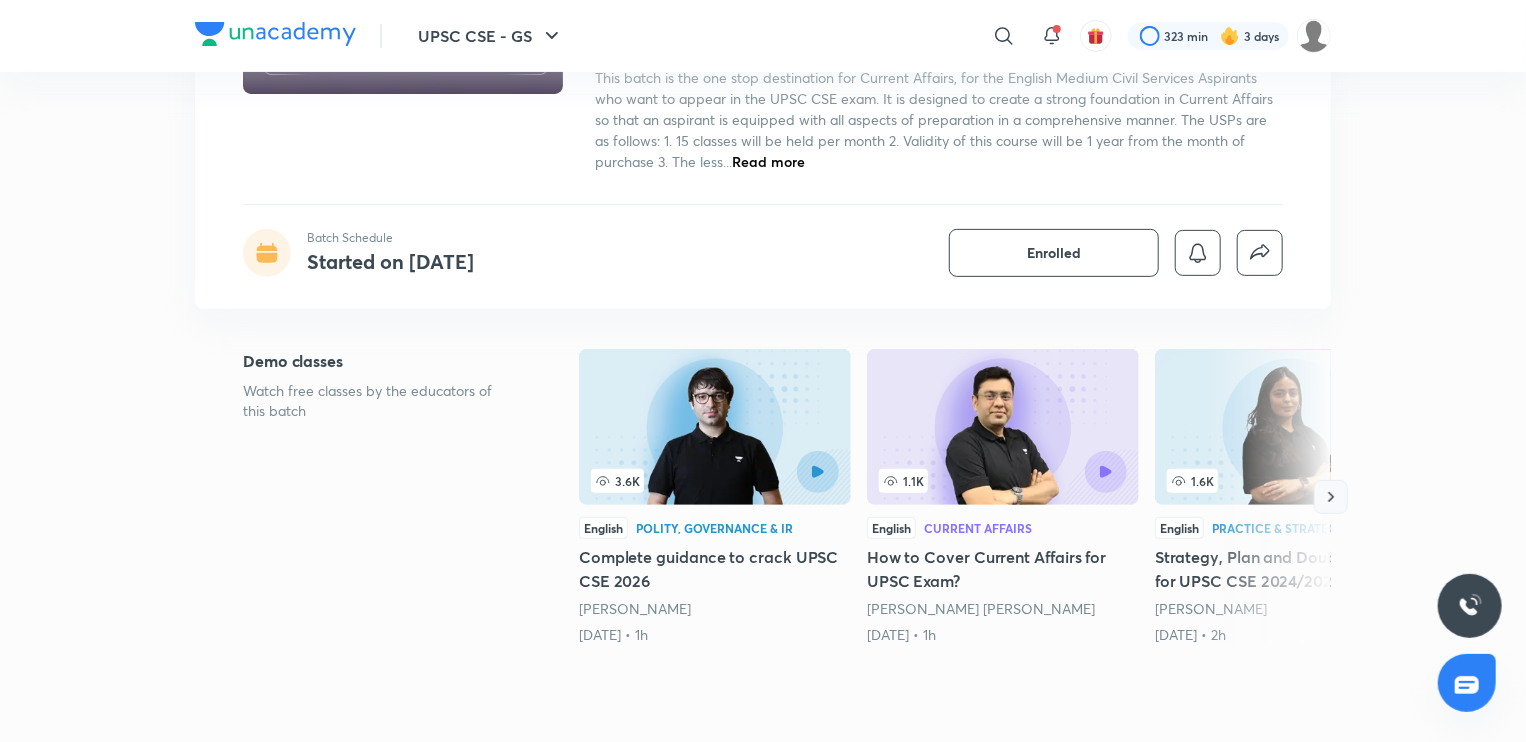click 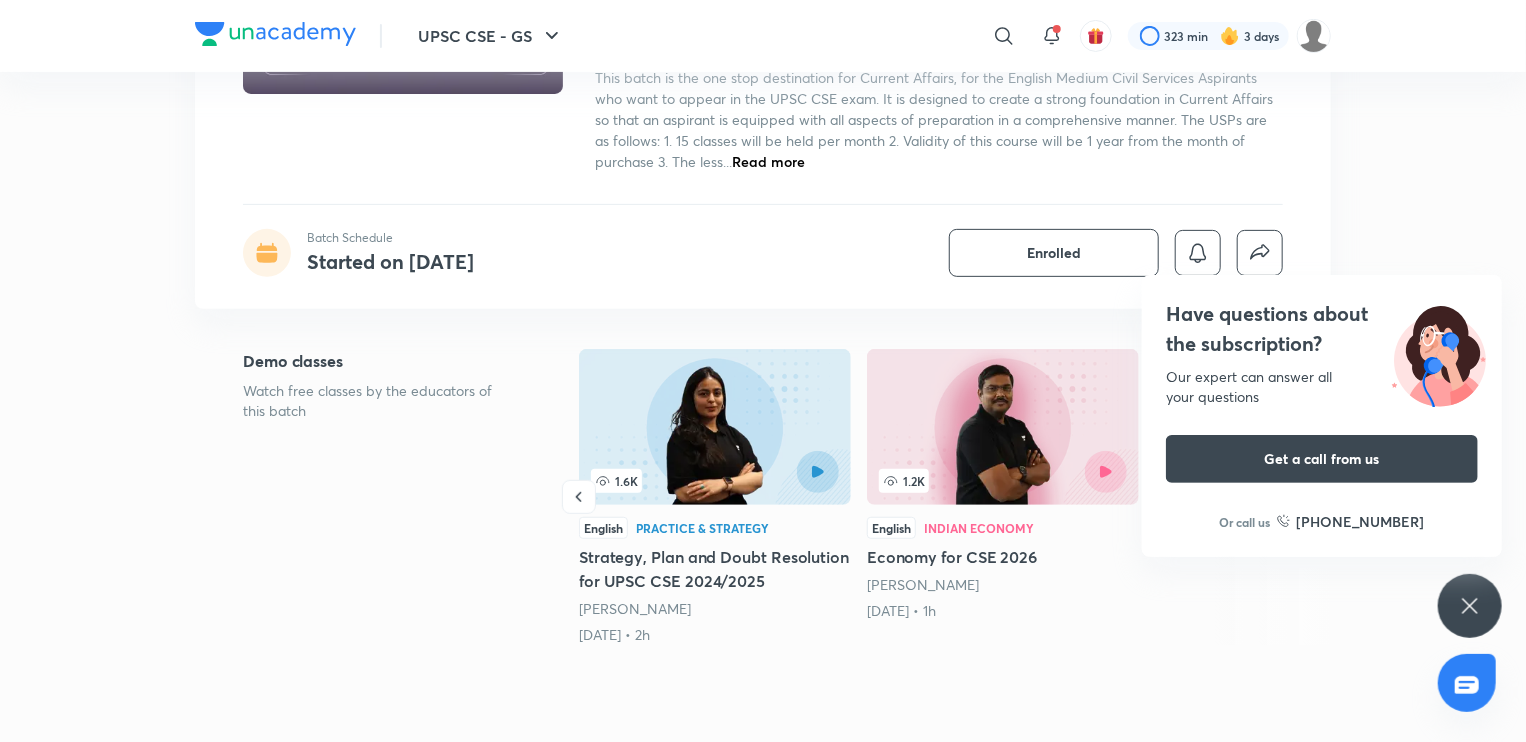 click 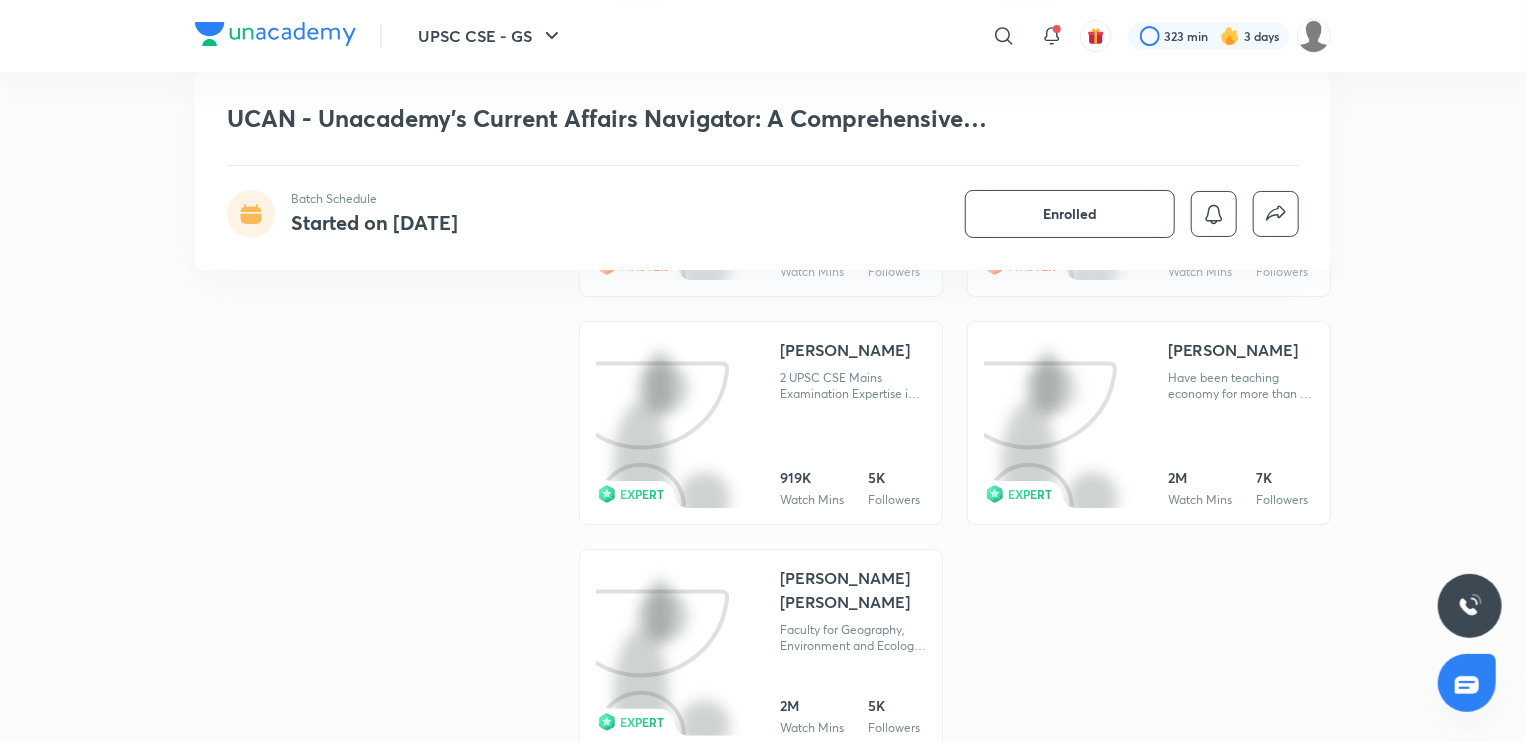 scroll, scrollTop: 3602, scrollLeft: 0, axis: vertical 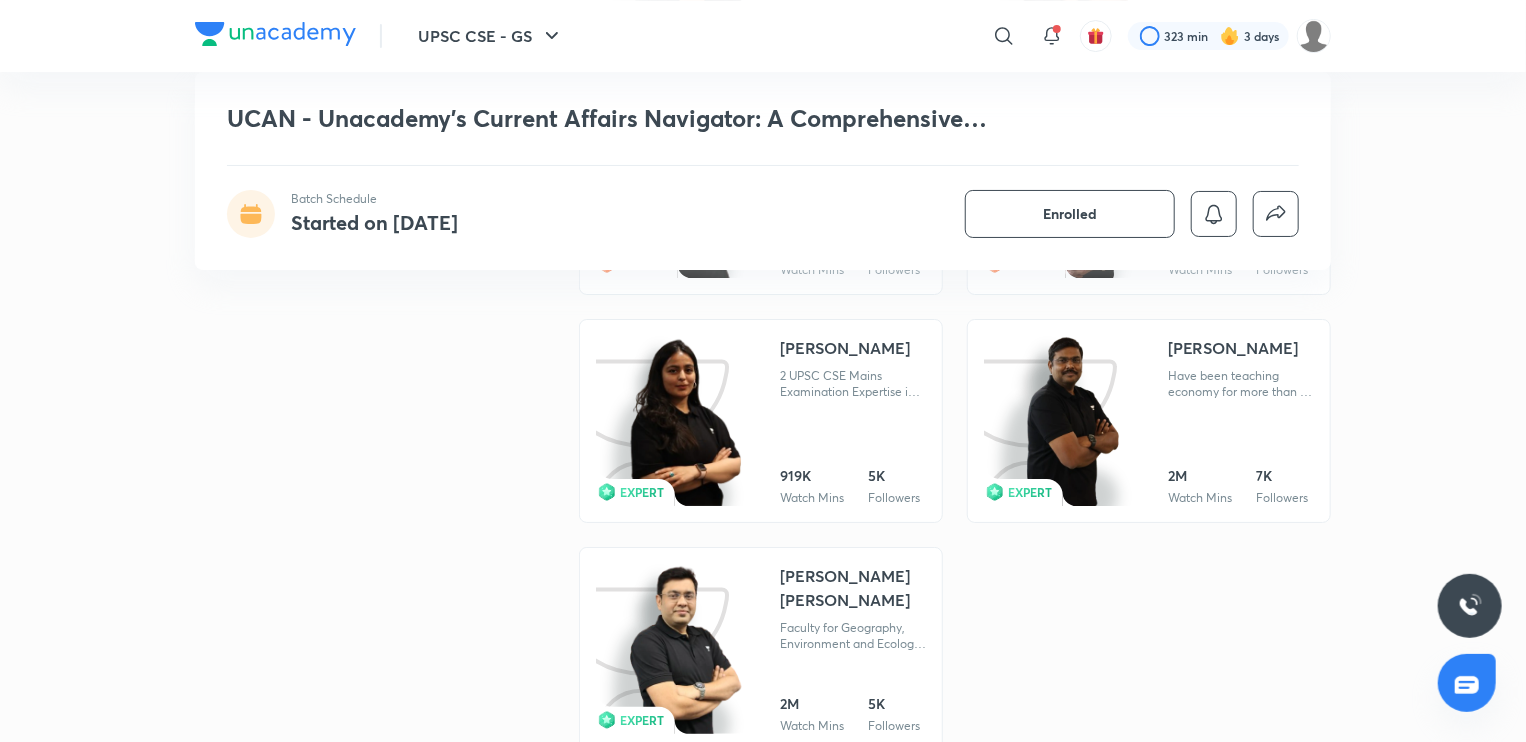 click at bounding box center [1072, 422] 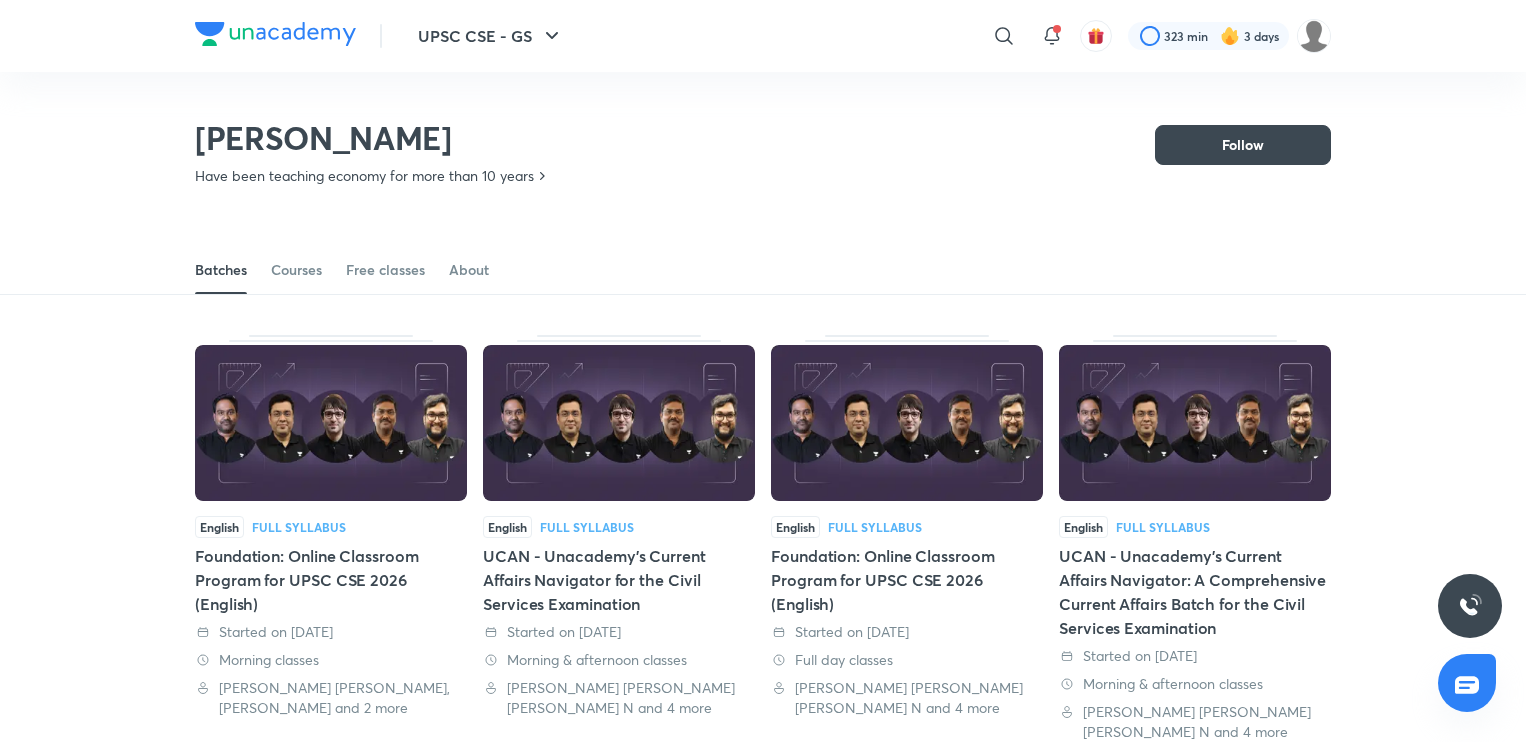 scroll, scrollTop: 404, scrollLeft: 0, axis: vertical 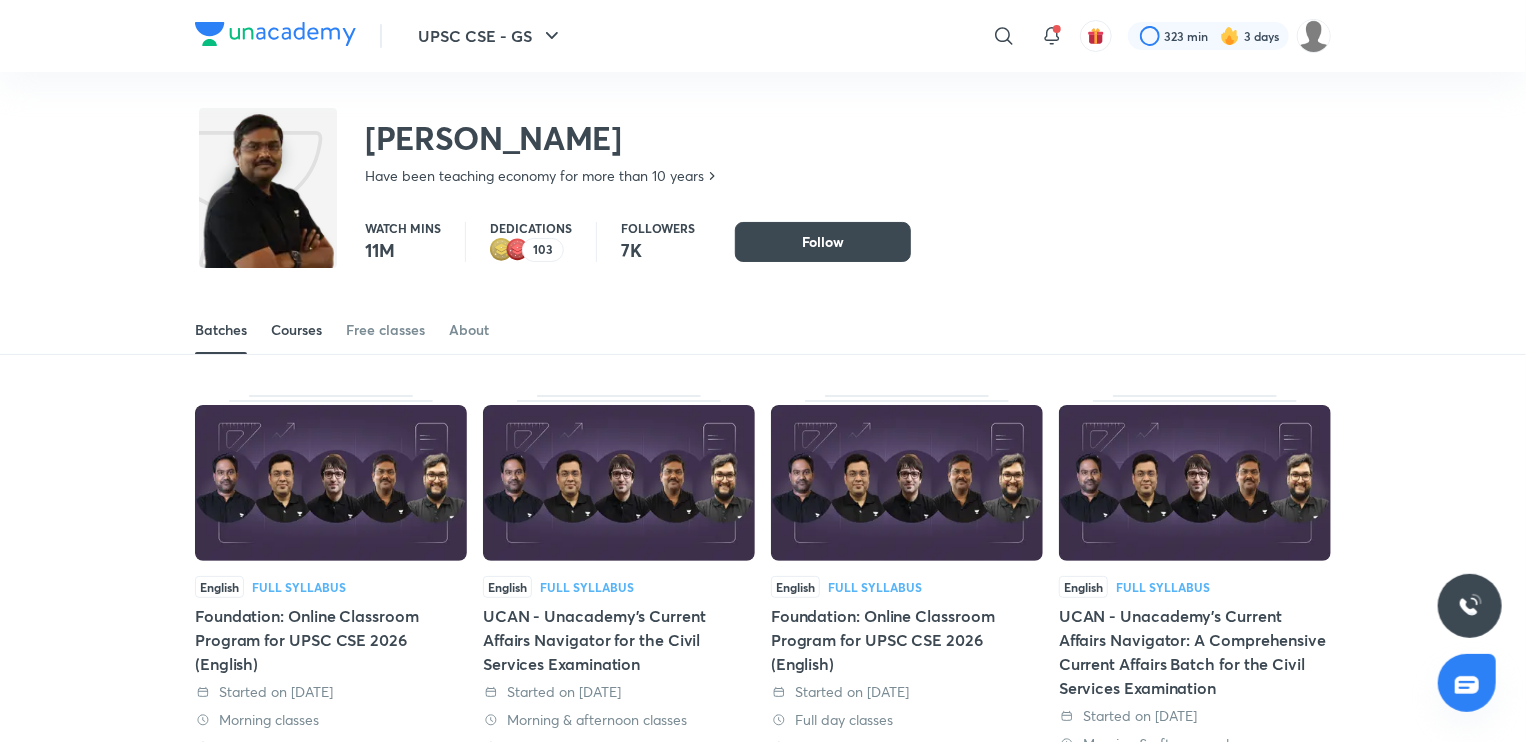 click on "Courses" at bounding box center [296, 330] 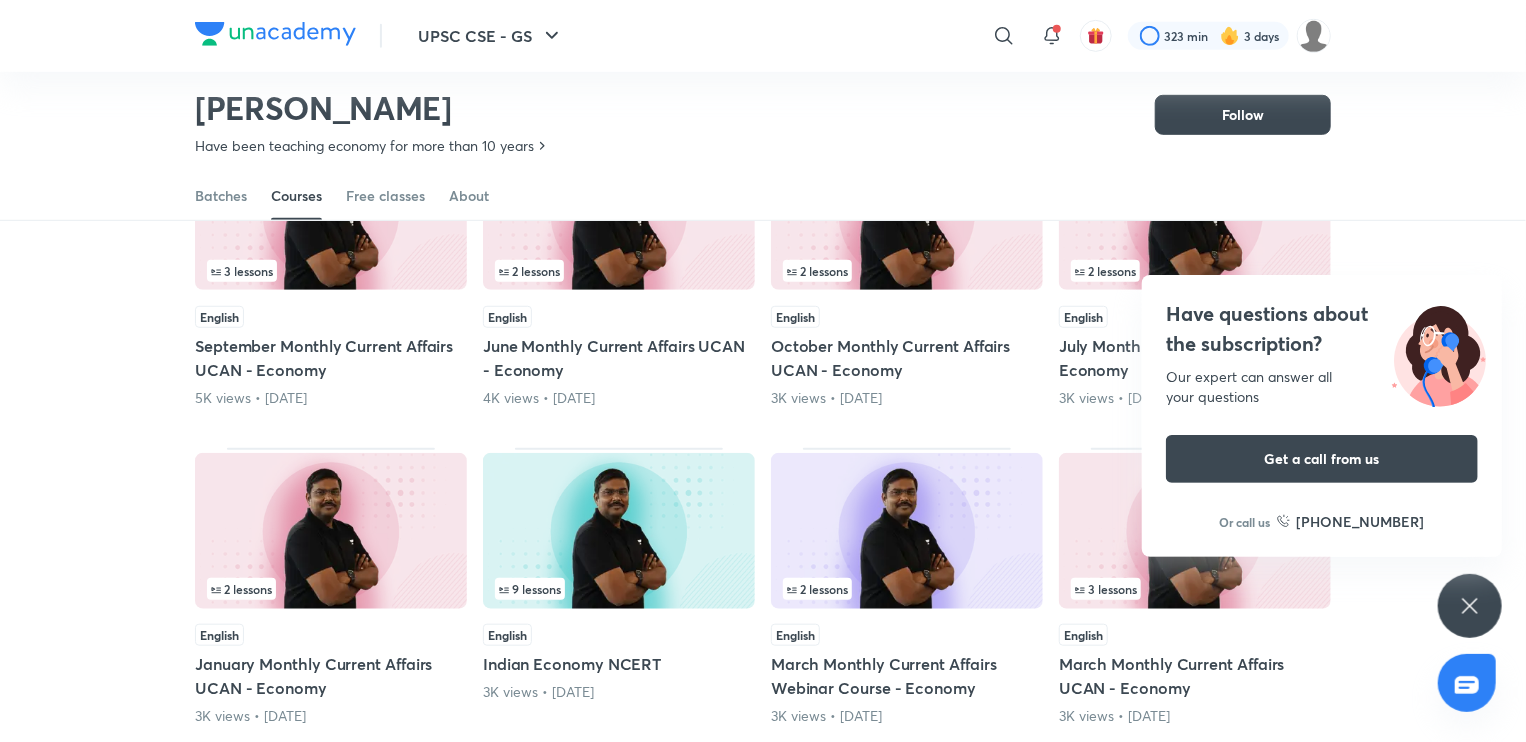 scroll, scrollTop: 589, scrollLeft: 0, axis: vertical 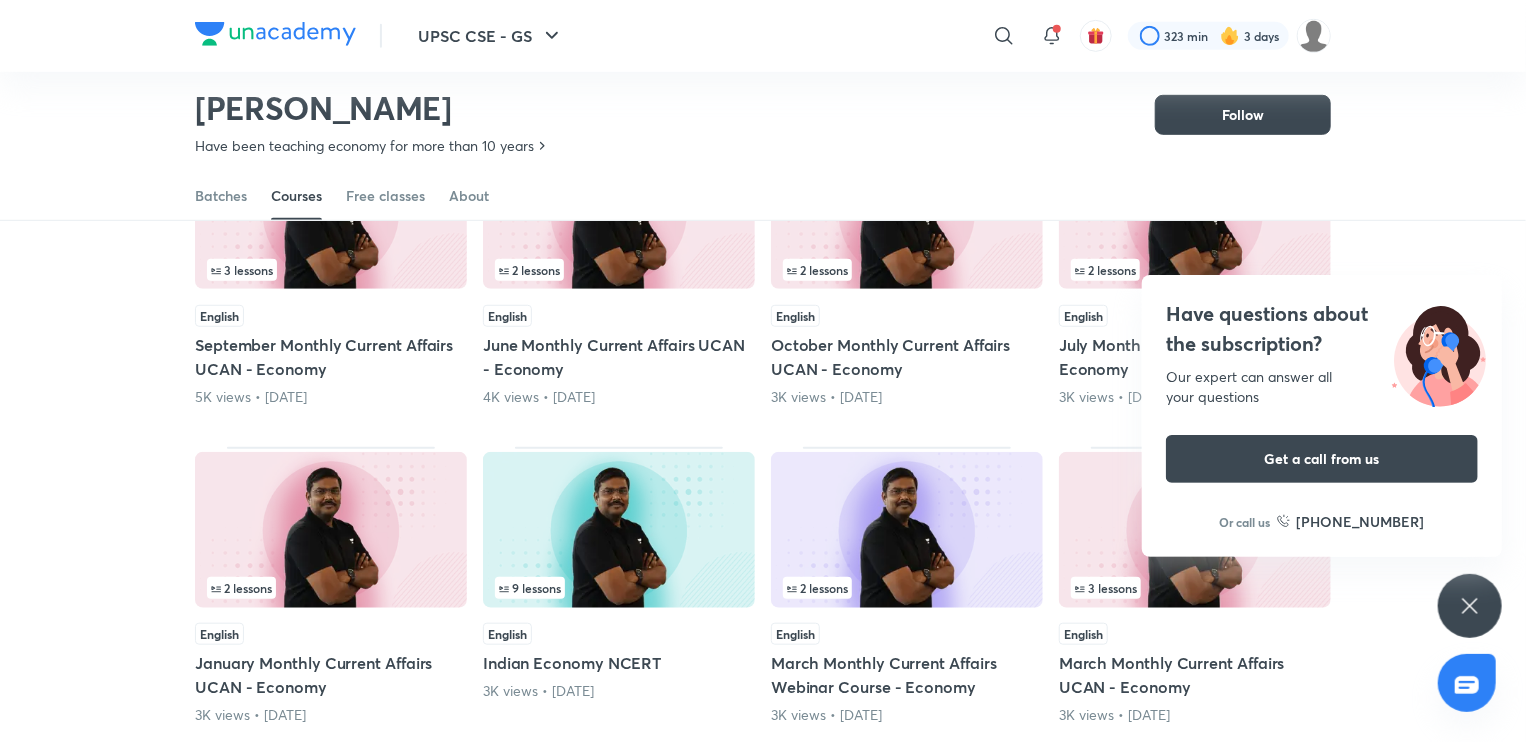 click 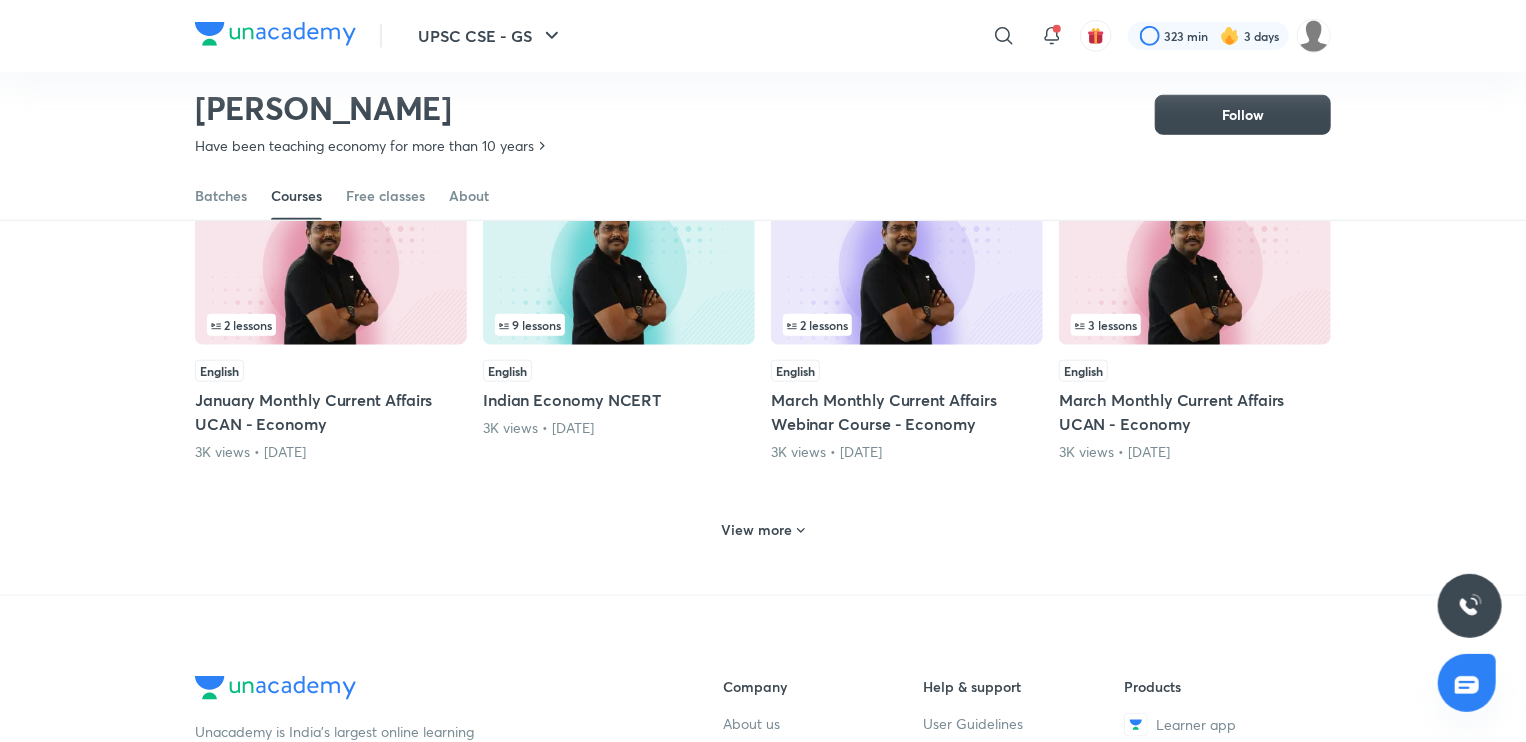 scroll, scrollTop: 853, scrollLeft: 0, axis: vertical 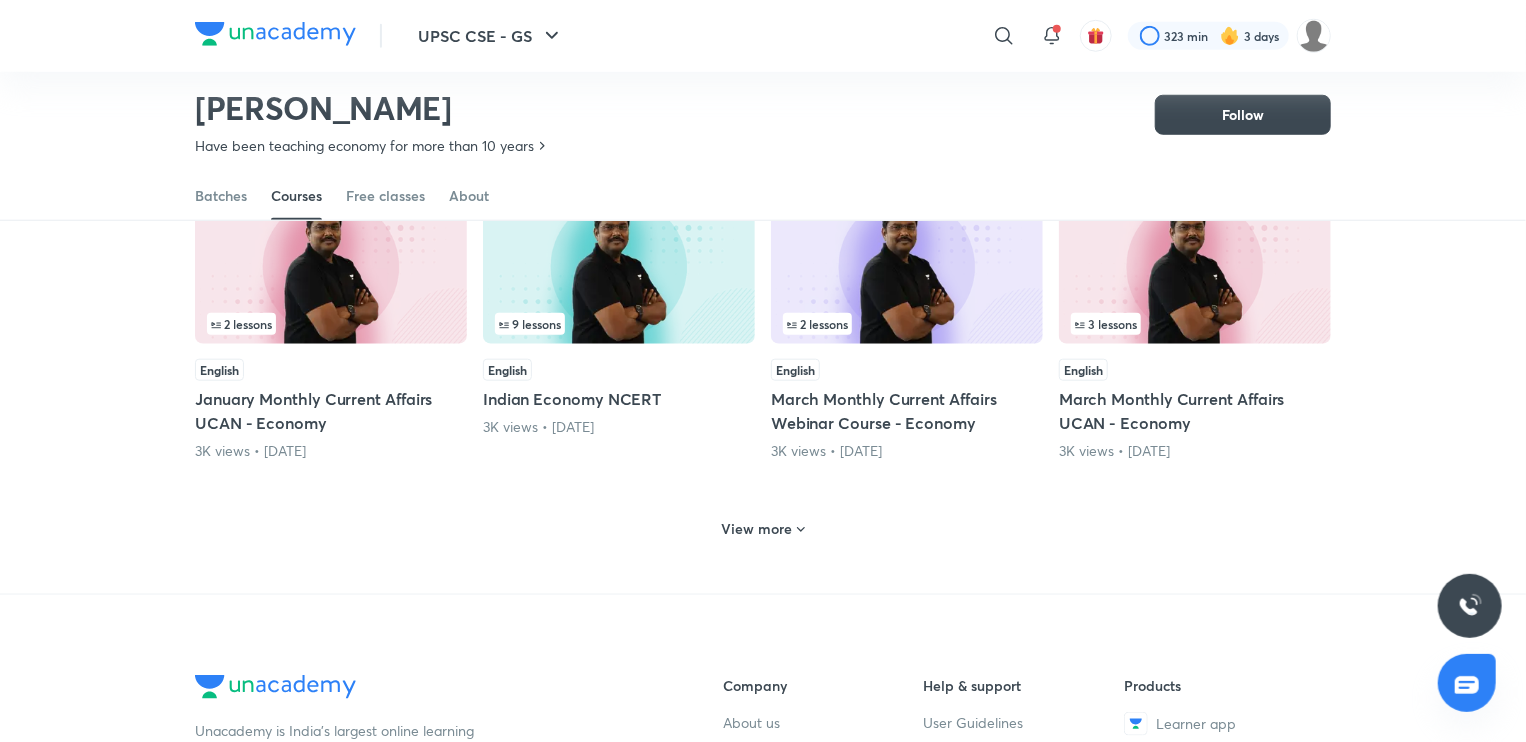 click 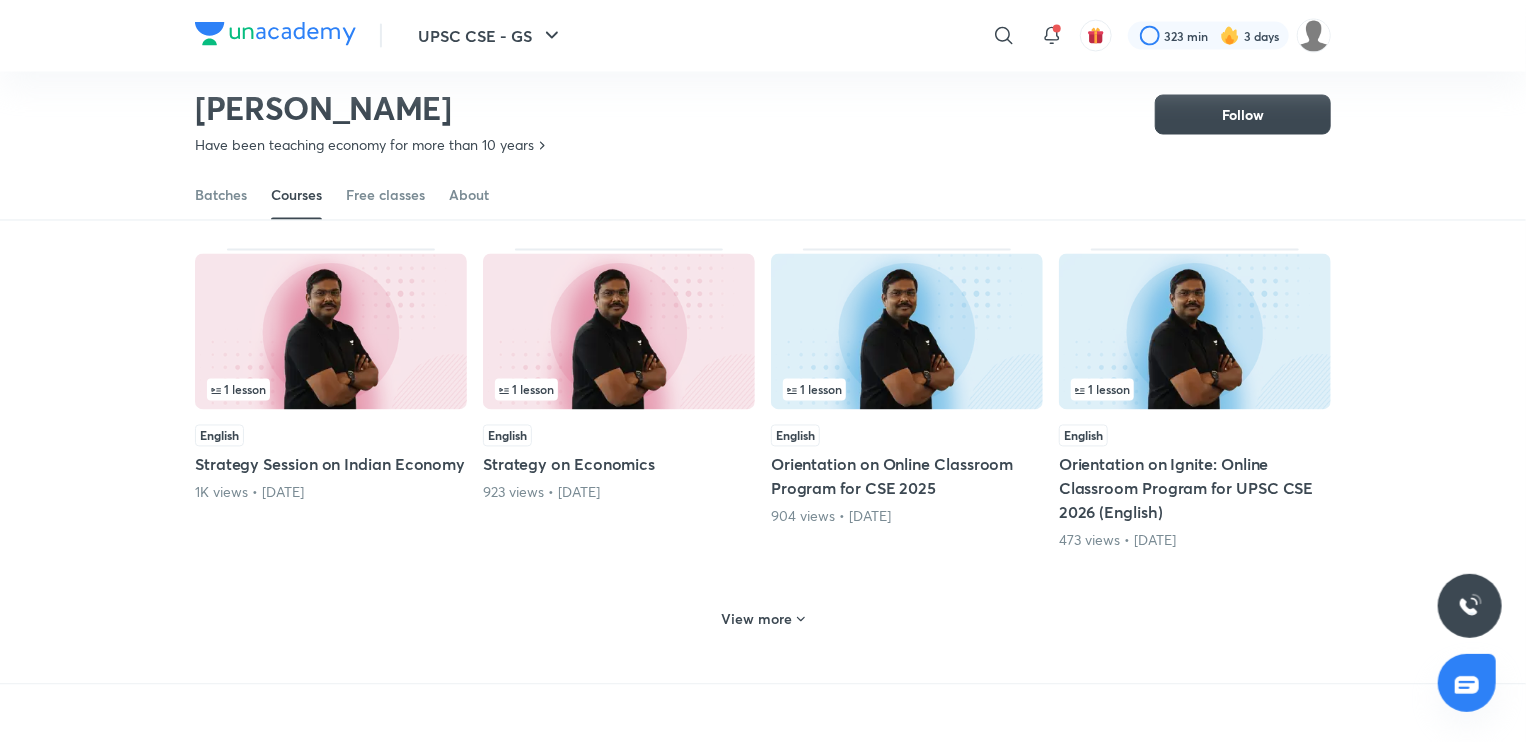 scroll, scrollTop: 1768, scrollLeft: 0, axis: vertical 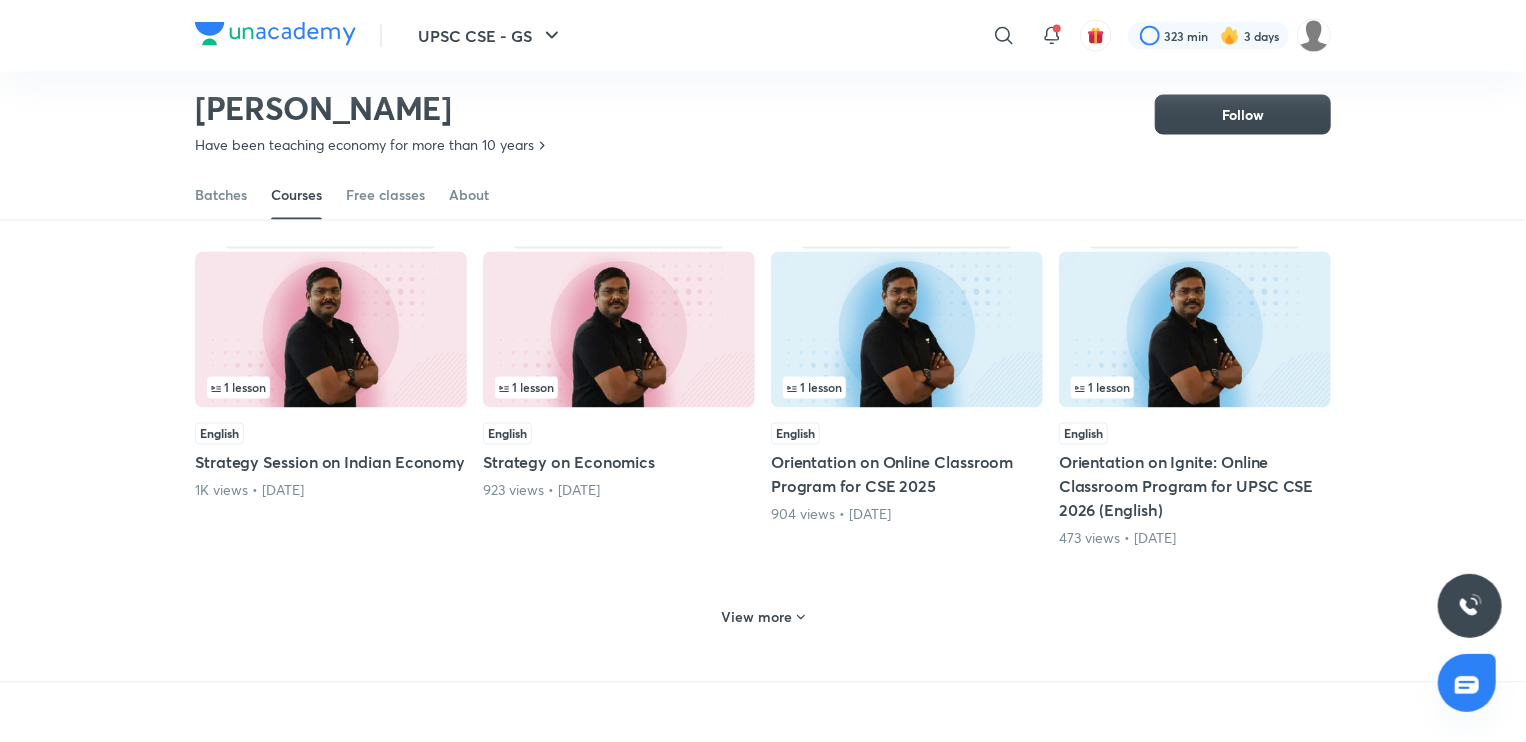 click 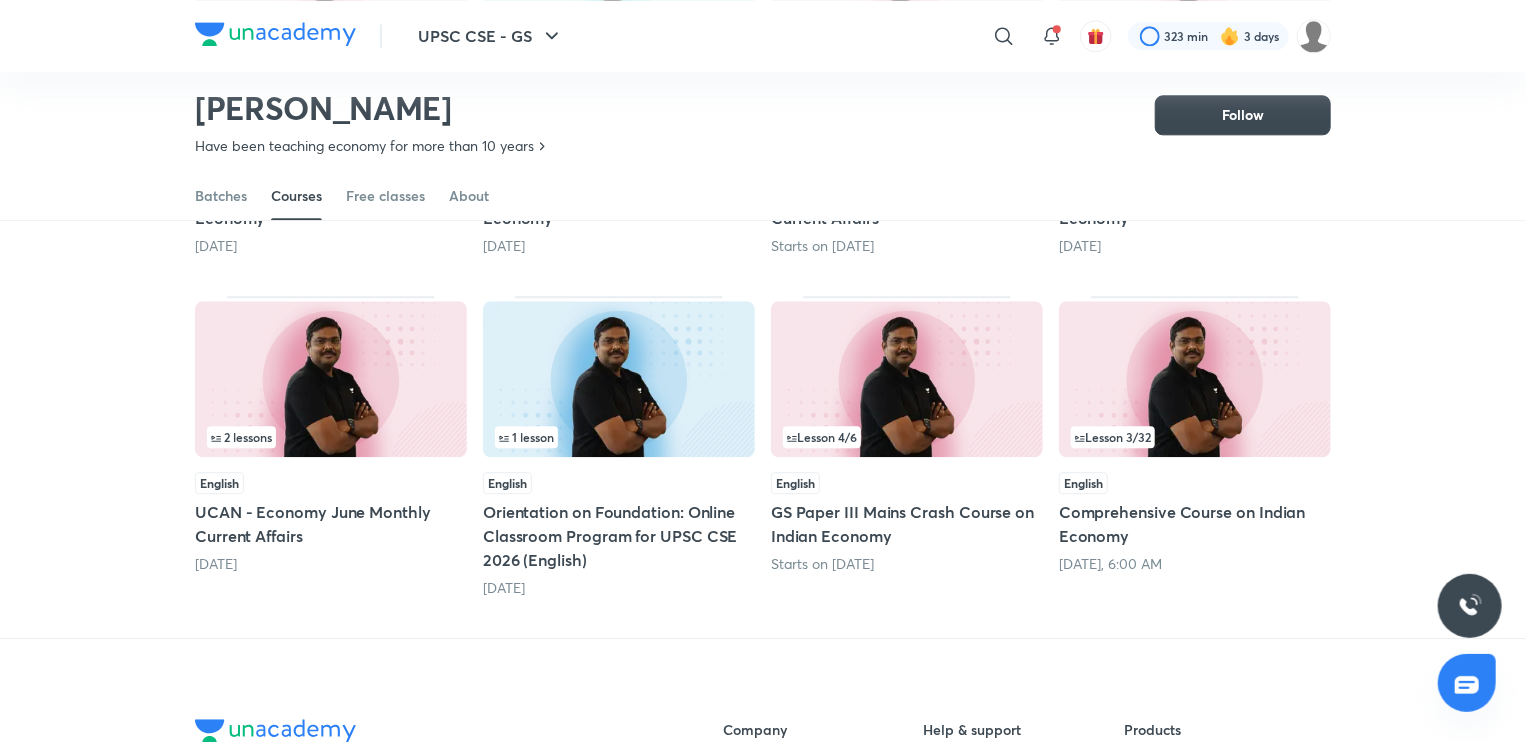scroll, scrollTop: 2381, scrollLeft: 0, axis: vertical 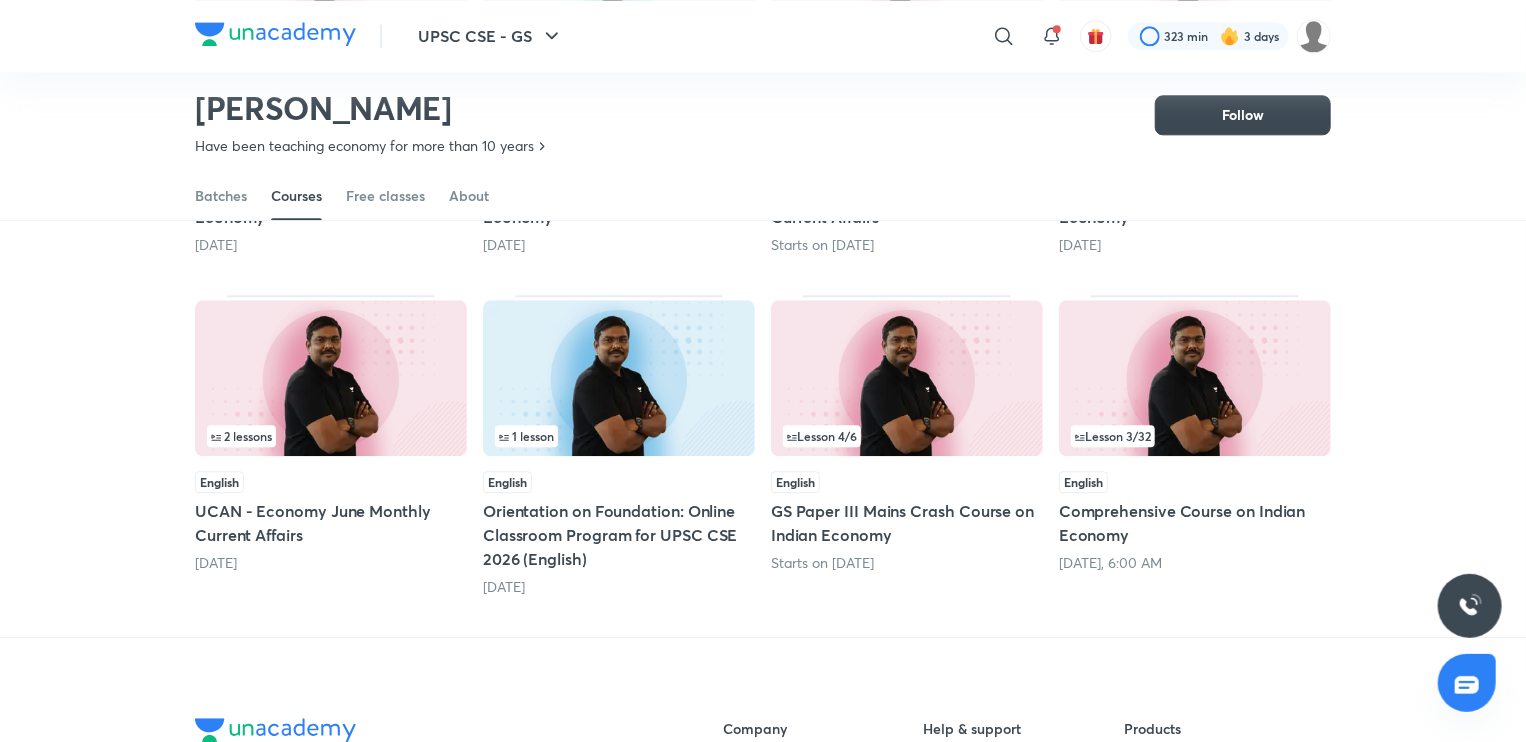 click on "Lesson   3 / 32" at bounding box center (1195, 436) 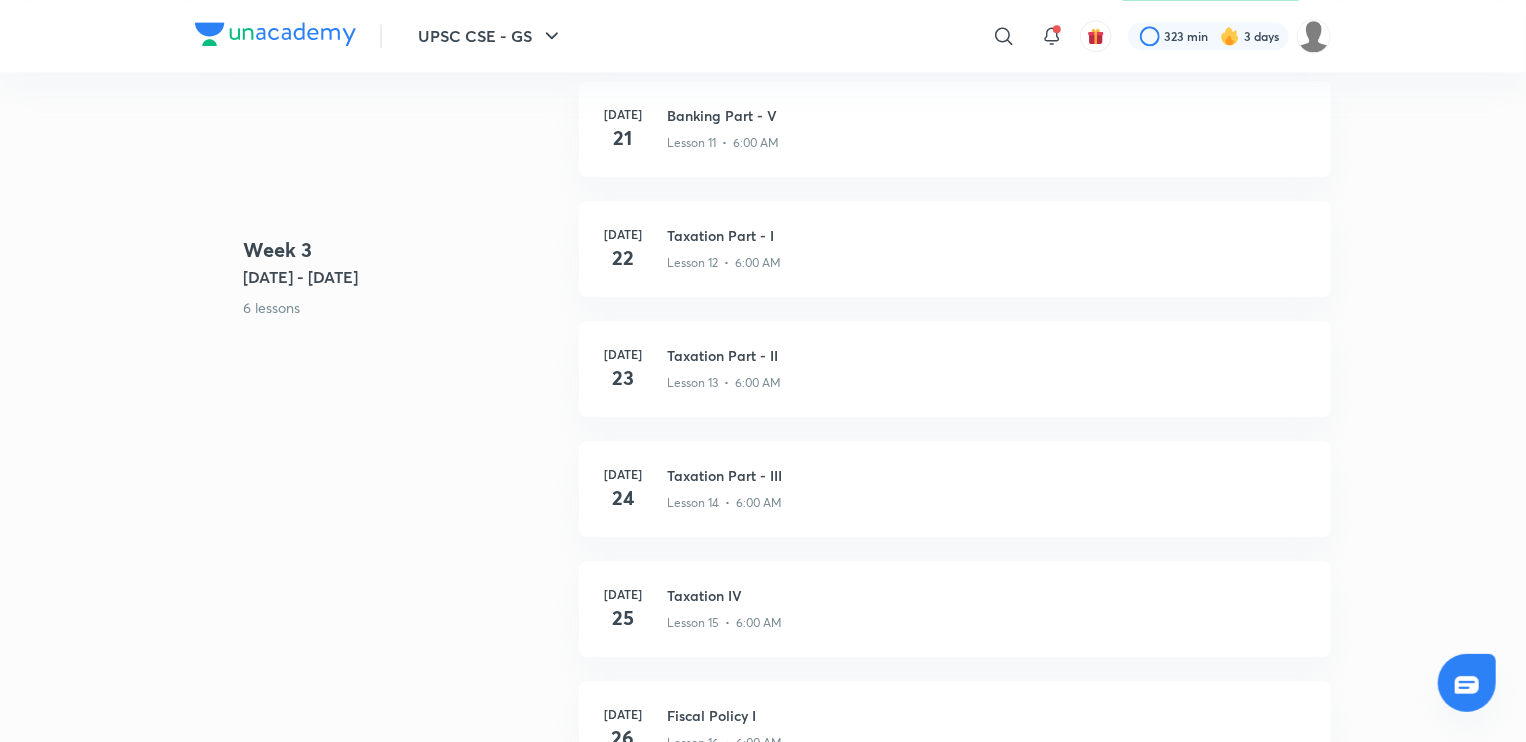 scroll, scrollTop: 0, scrollLeft: 0, axis: both 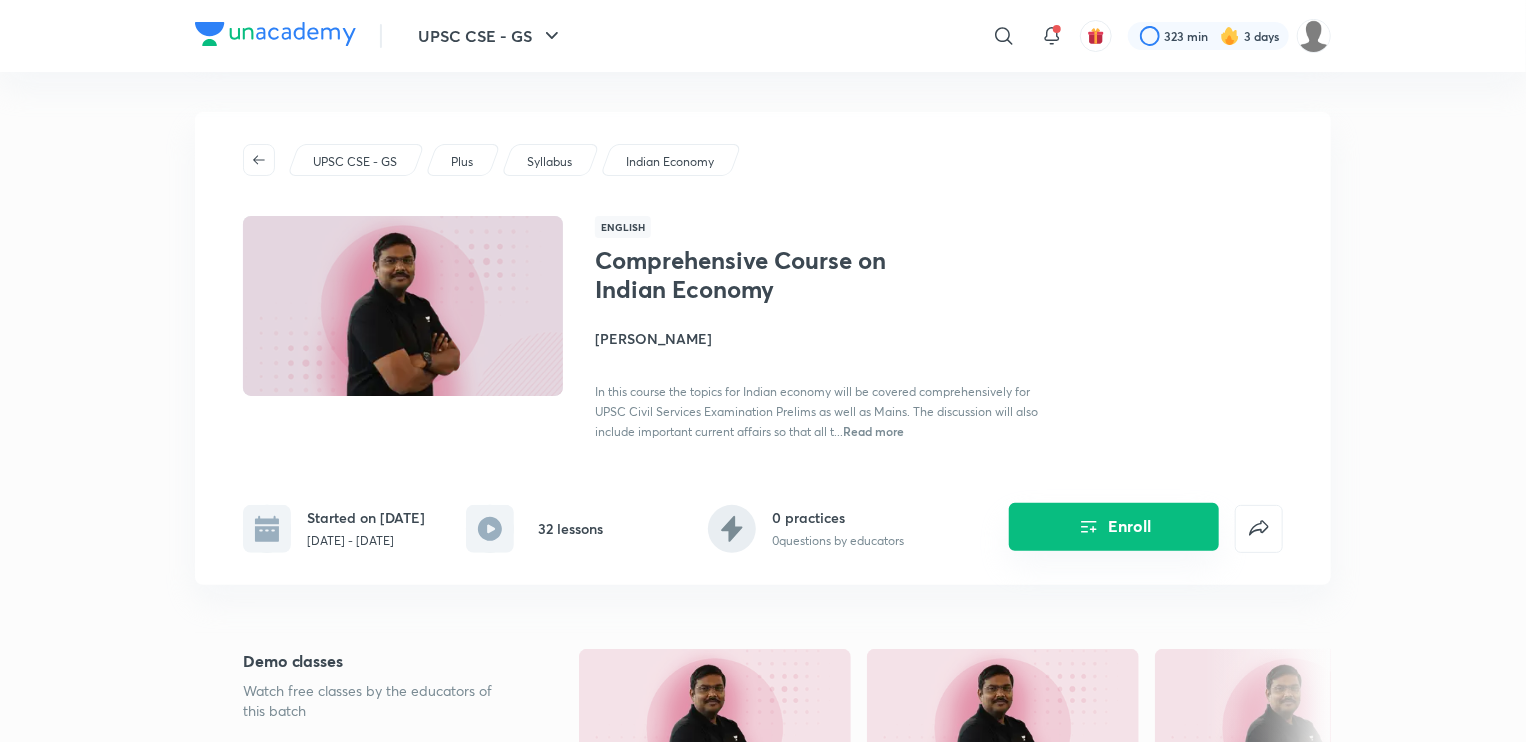 click on "Enroll" at bounding box center [1114, 527] 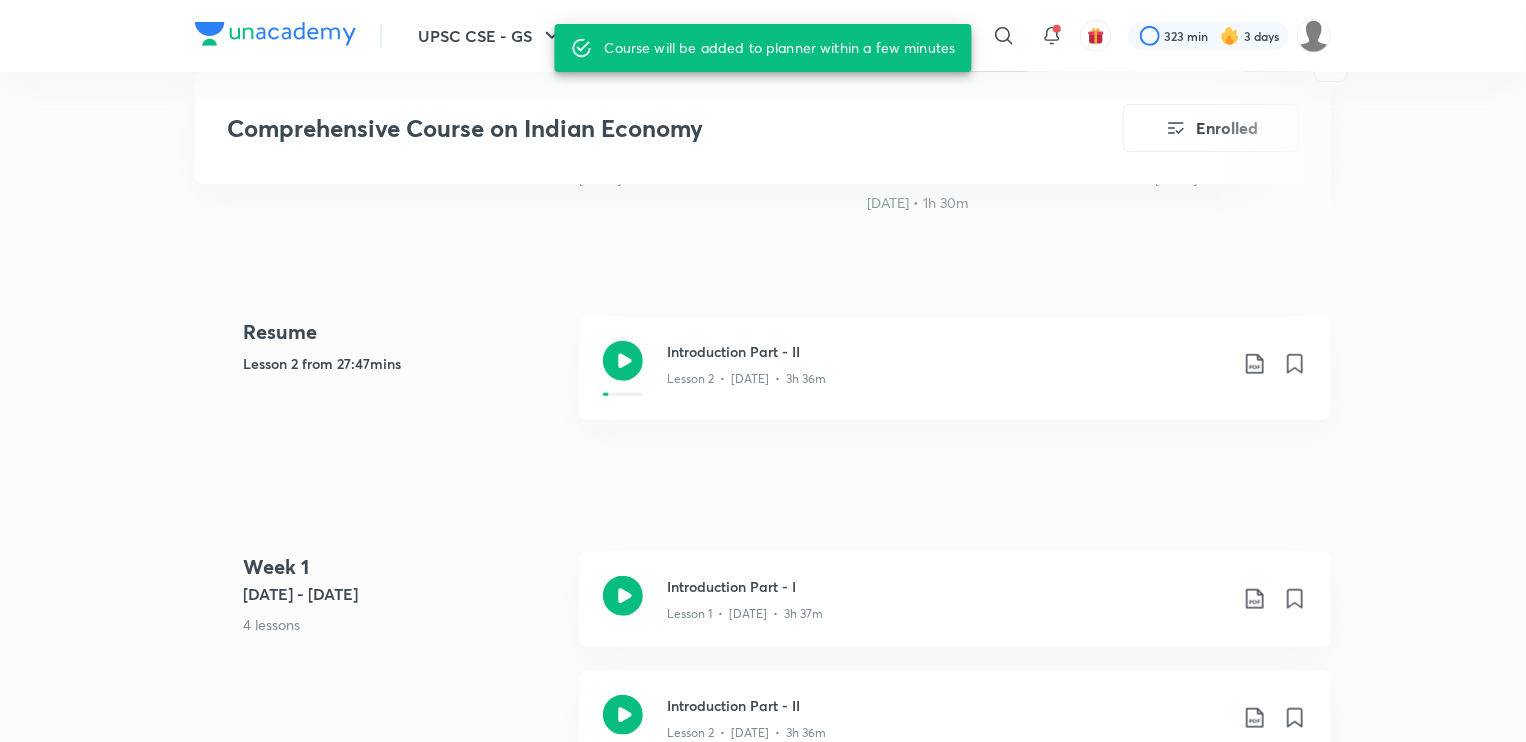 scroll, scrollTop: 680, scrollLeft: 0, axis: vertical 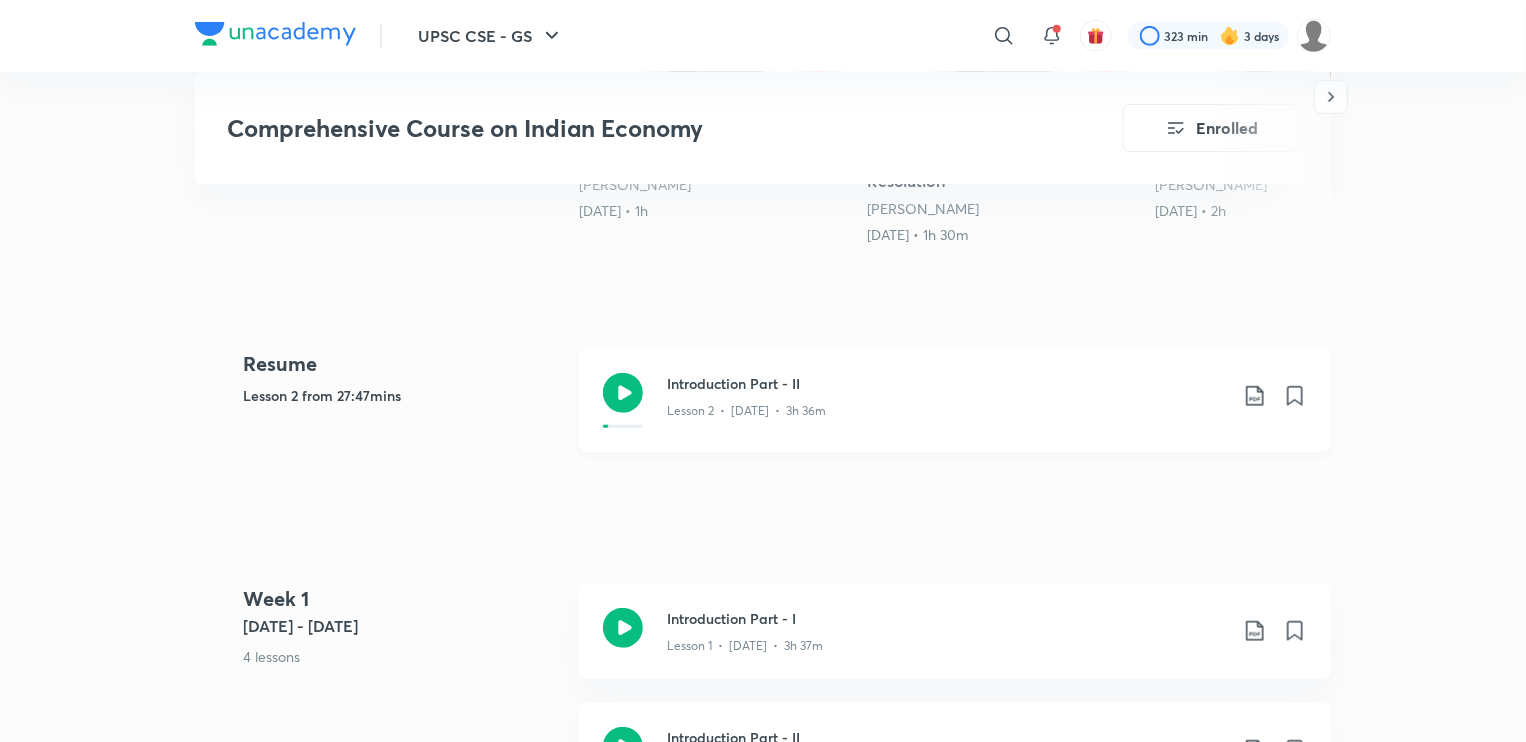 click on "Lesson 2  •  Jul 10  •  3h 36m" at bounding box center (947, 407) 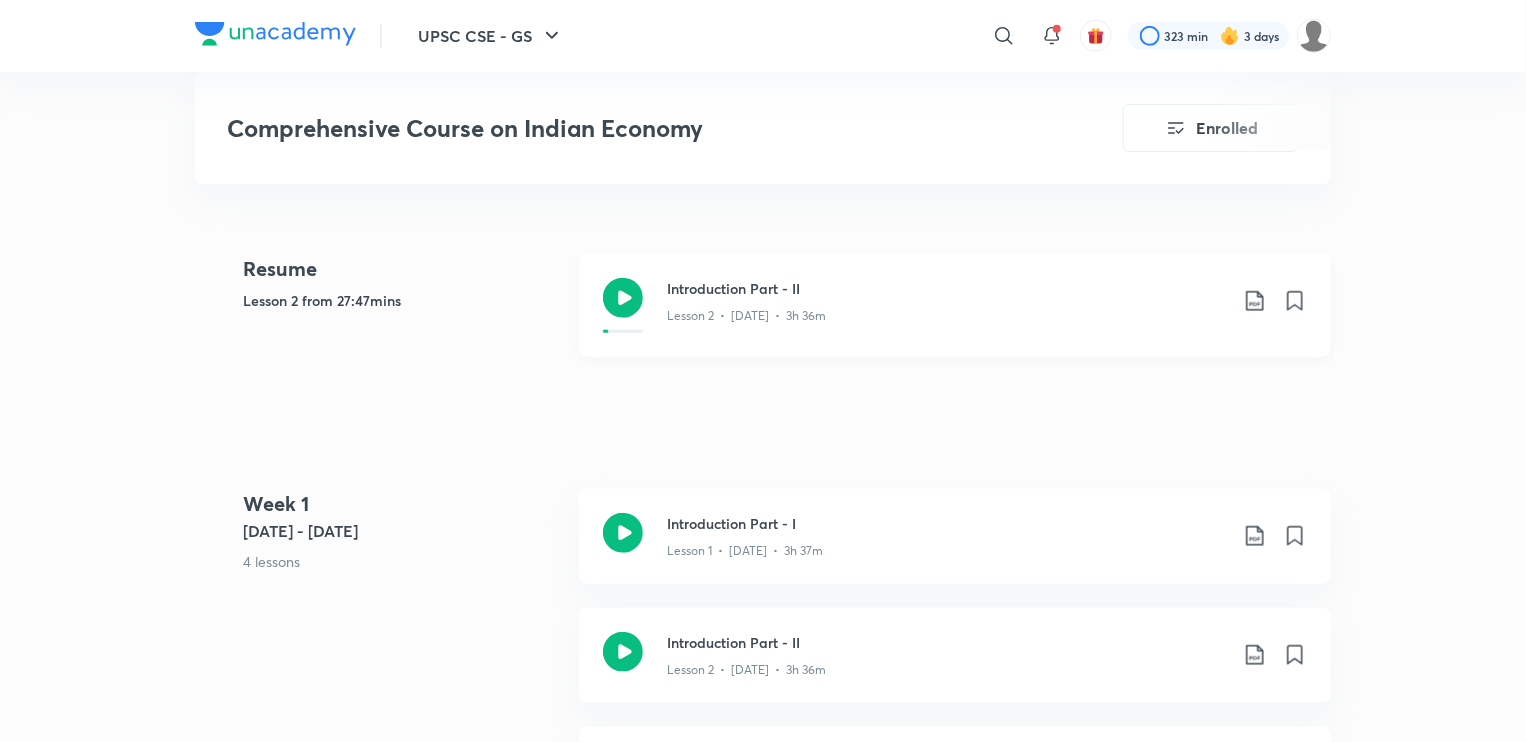 scroll, scrollTop: 788, scrollLeft: 0, axis: vertical 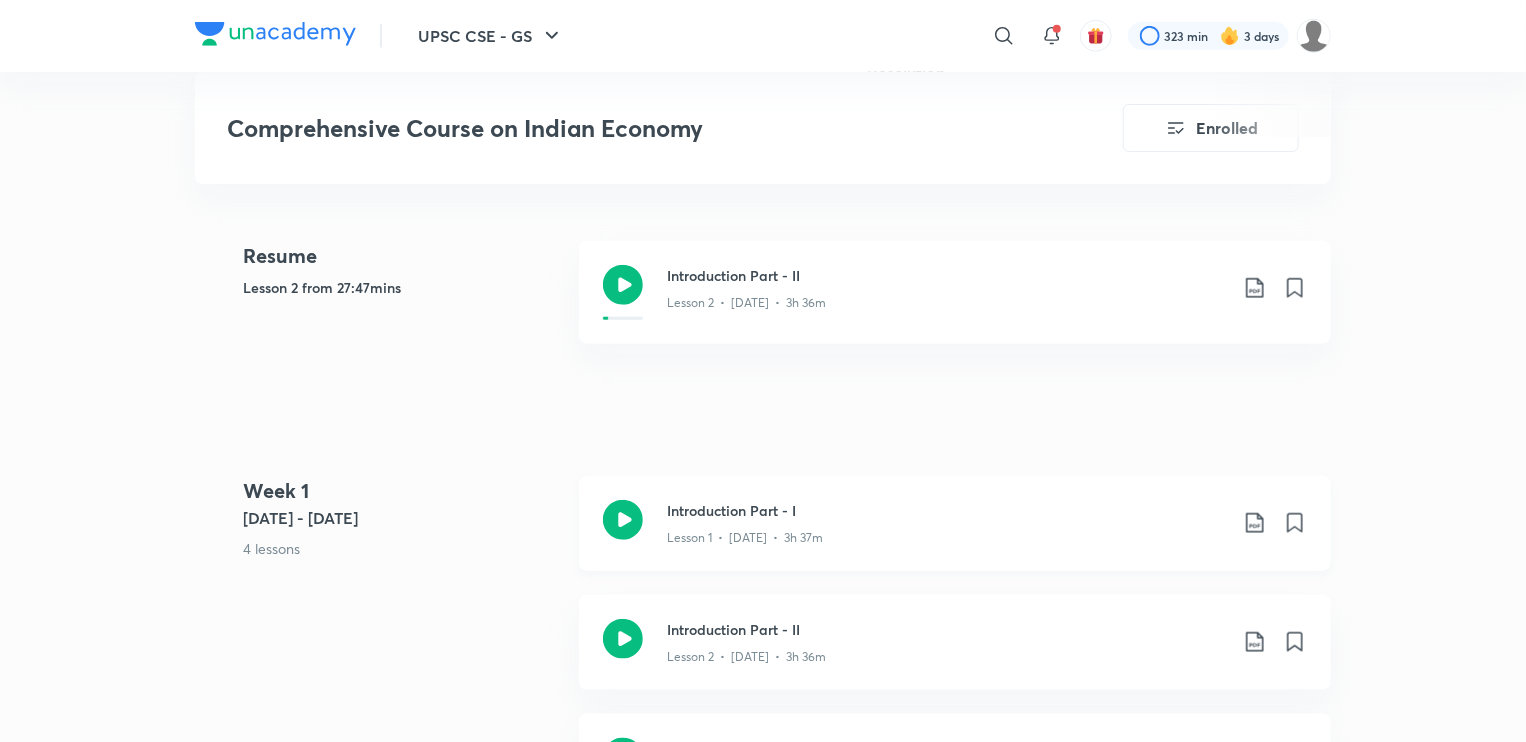 click on "Introduction Part - I" at bounding box center [947, 510] 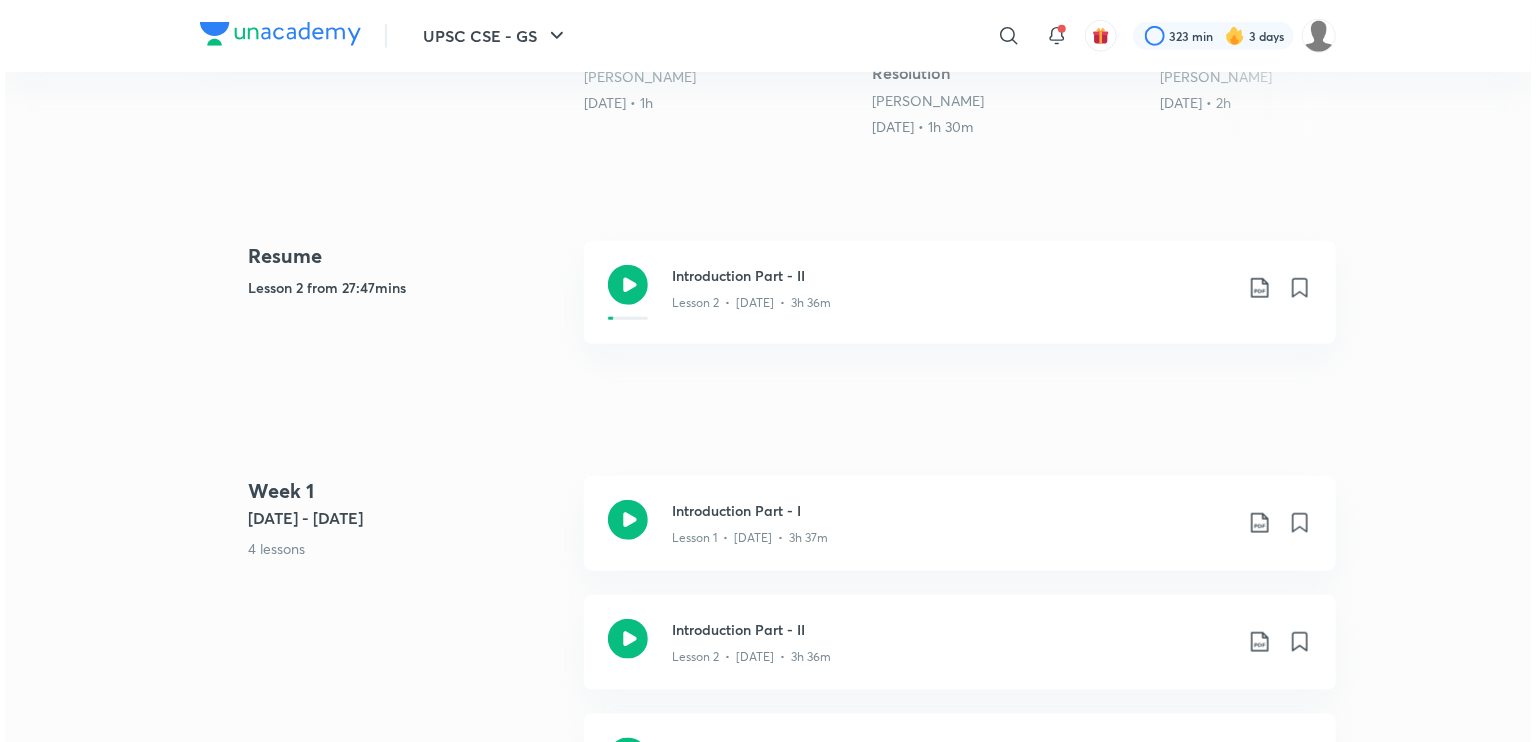 scroll, scrollTop: 0, scrollLeft: 0, axis: both 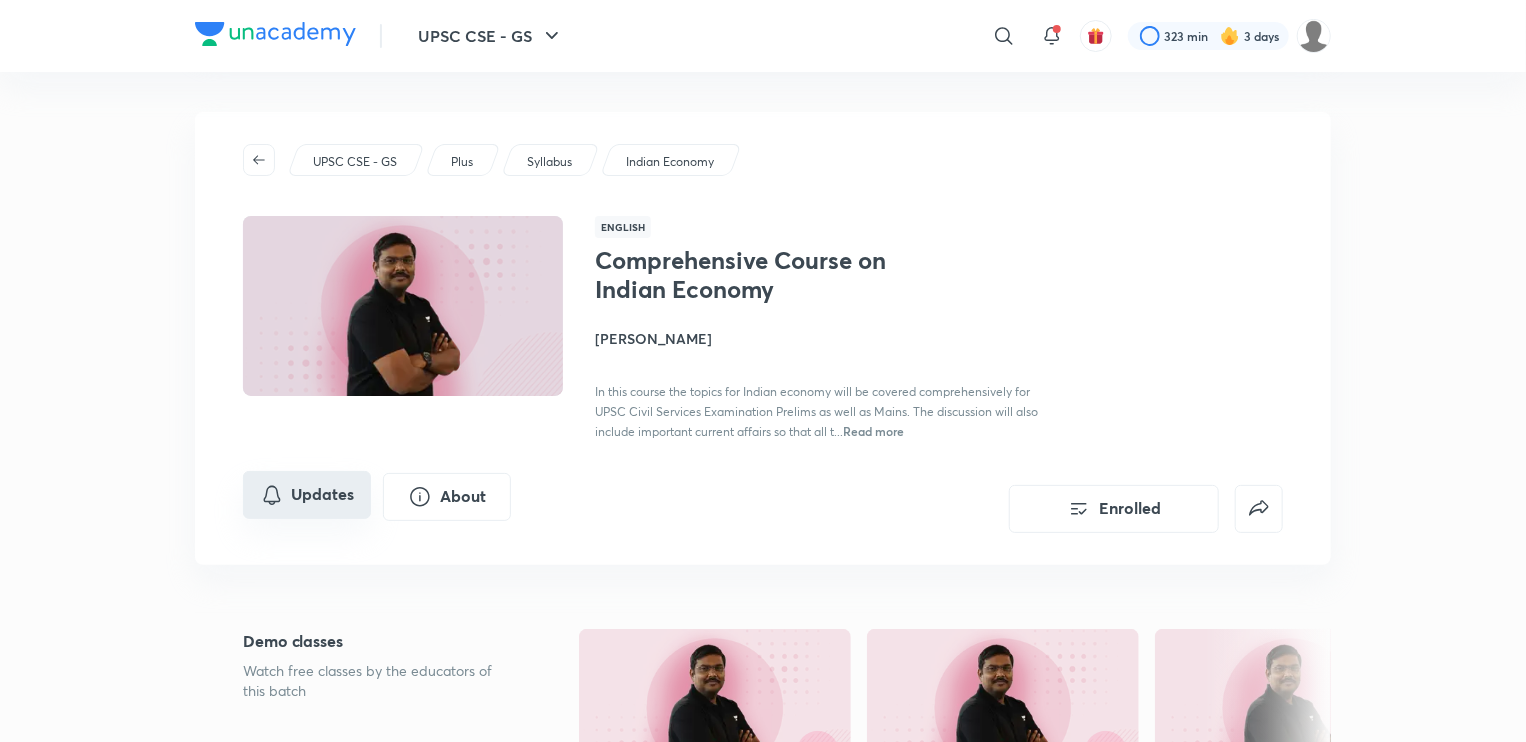 click on "Updates" at bounding box center [307, 495] 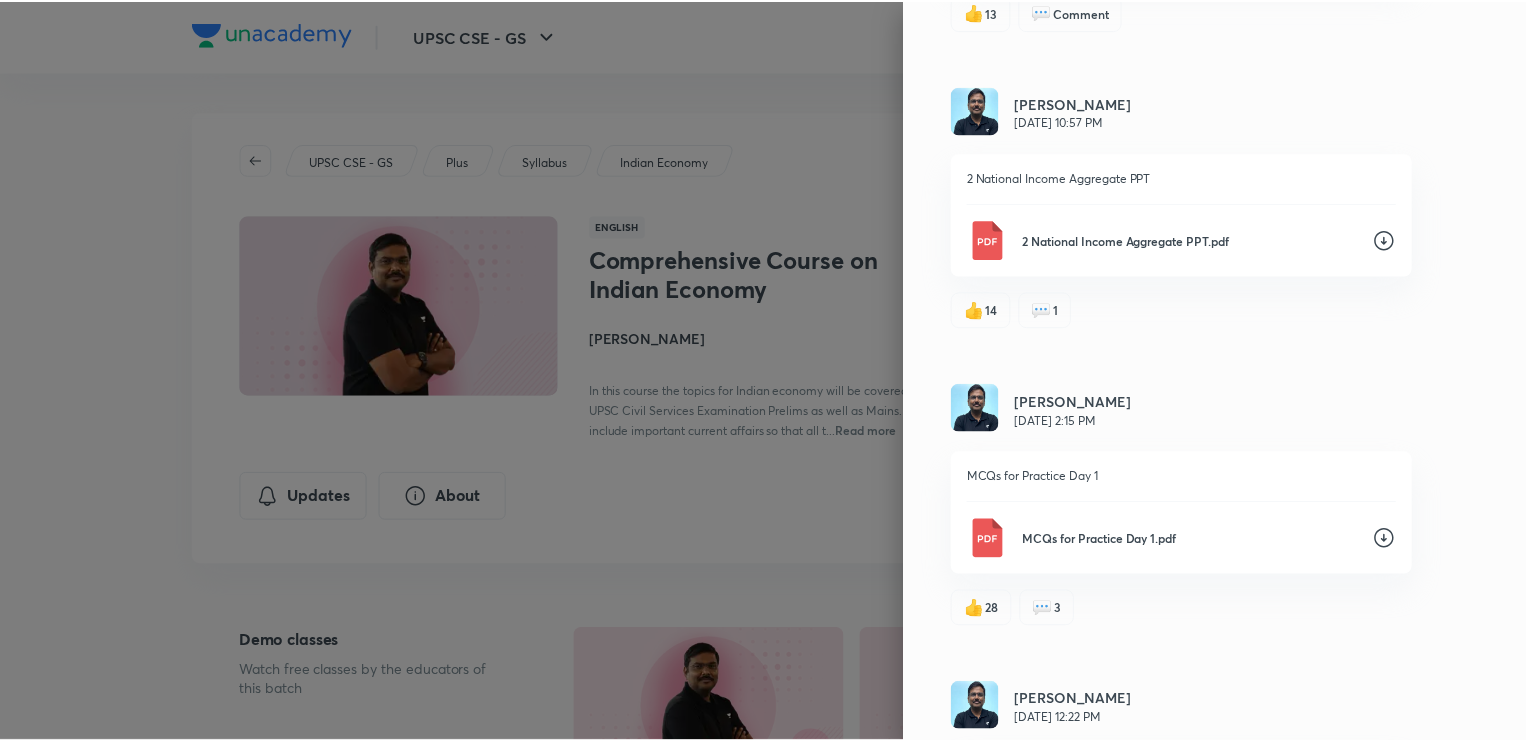 scroll, scrollTop: 2148, scrollLeft: 0, axis: vertical 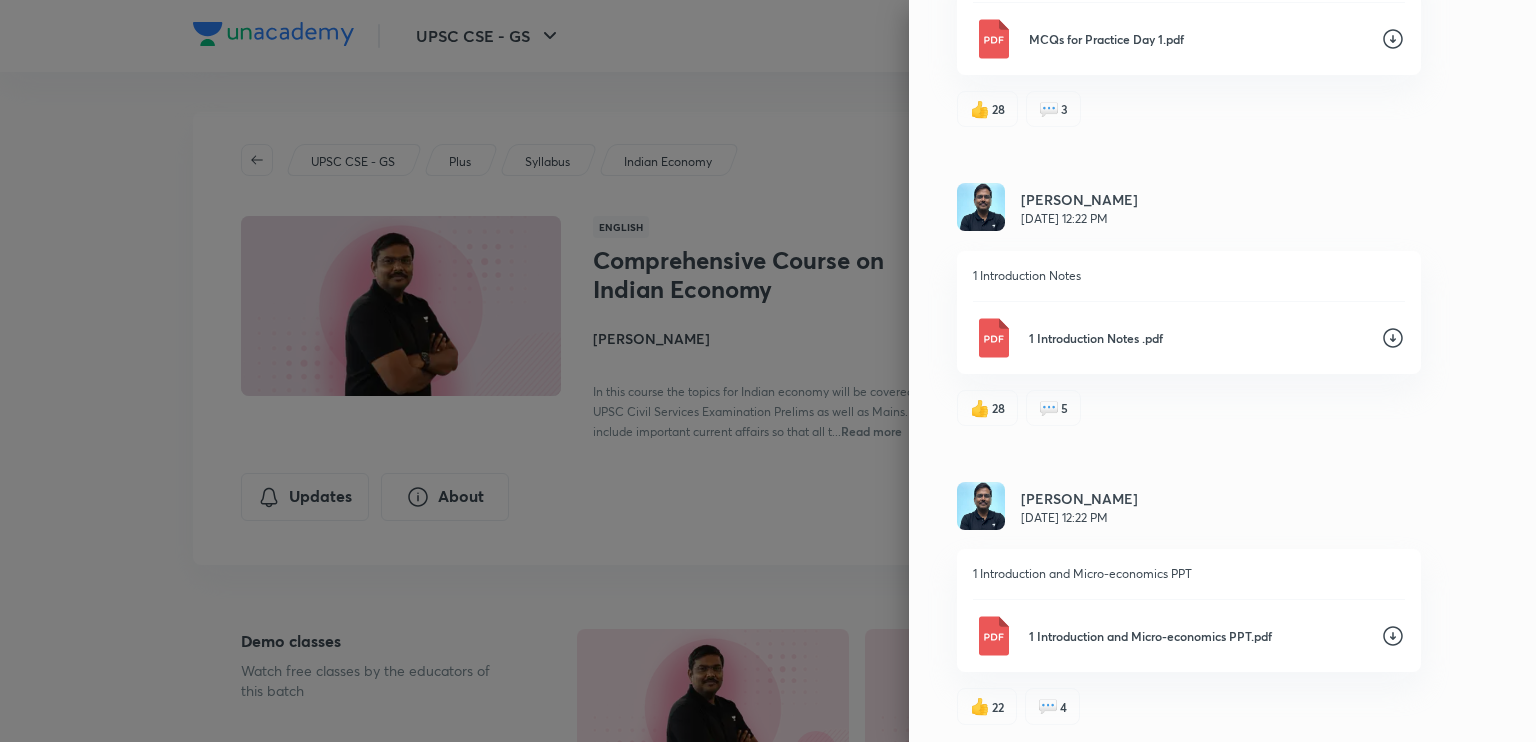 click 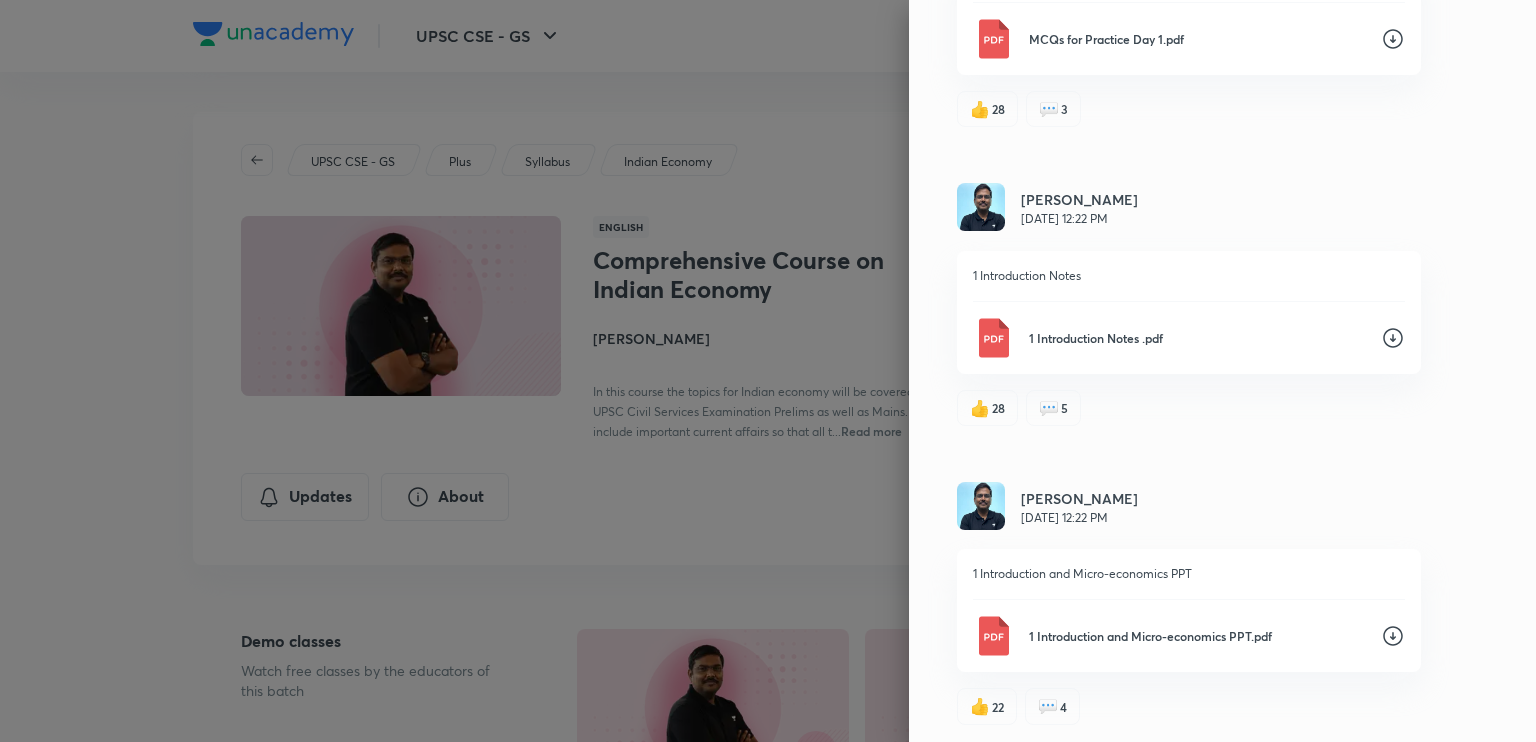 click at bounding box center [768, 371] 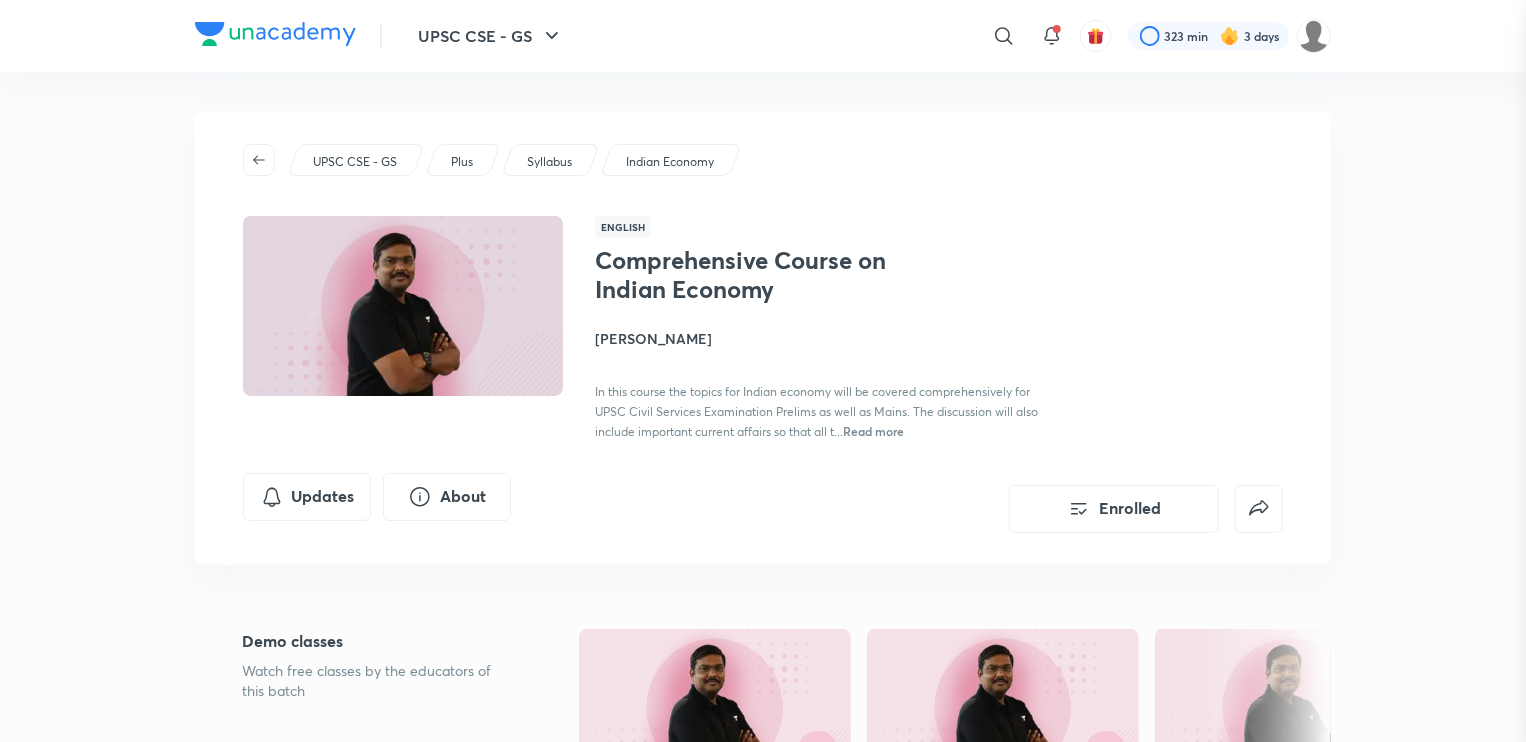 scroll, scrollTop: 0, scrollLeft: 0, axis: both 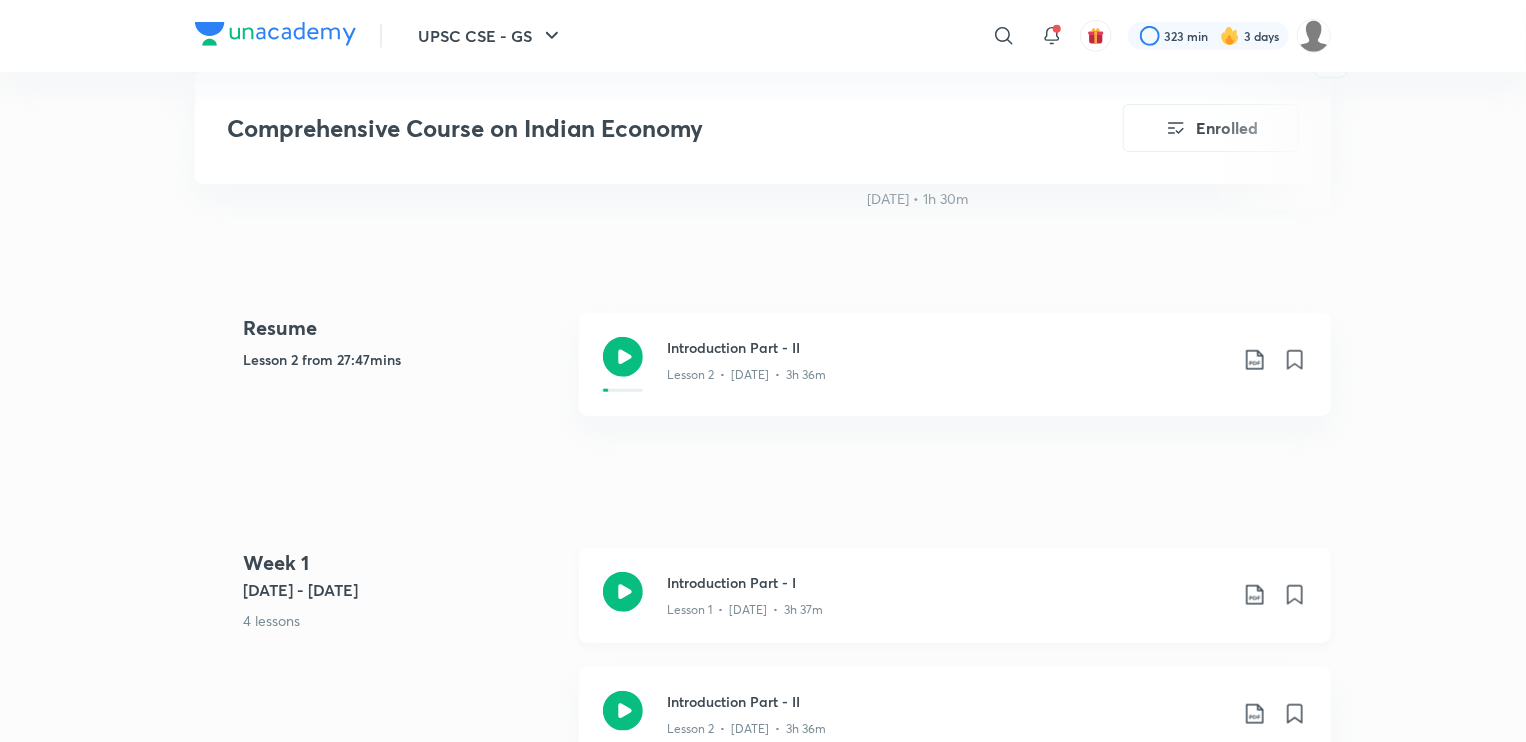 click on "Introduction Part - I" at bounding box center [947, 582] 